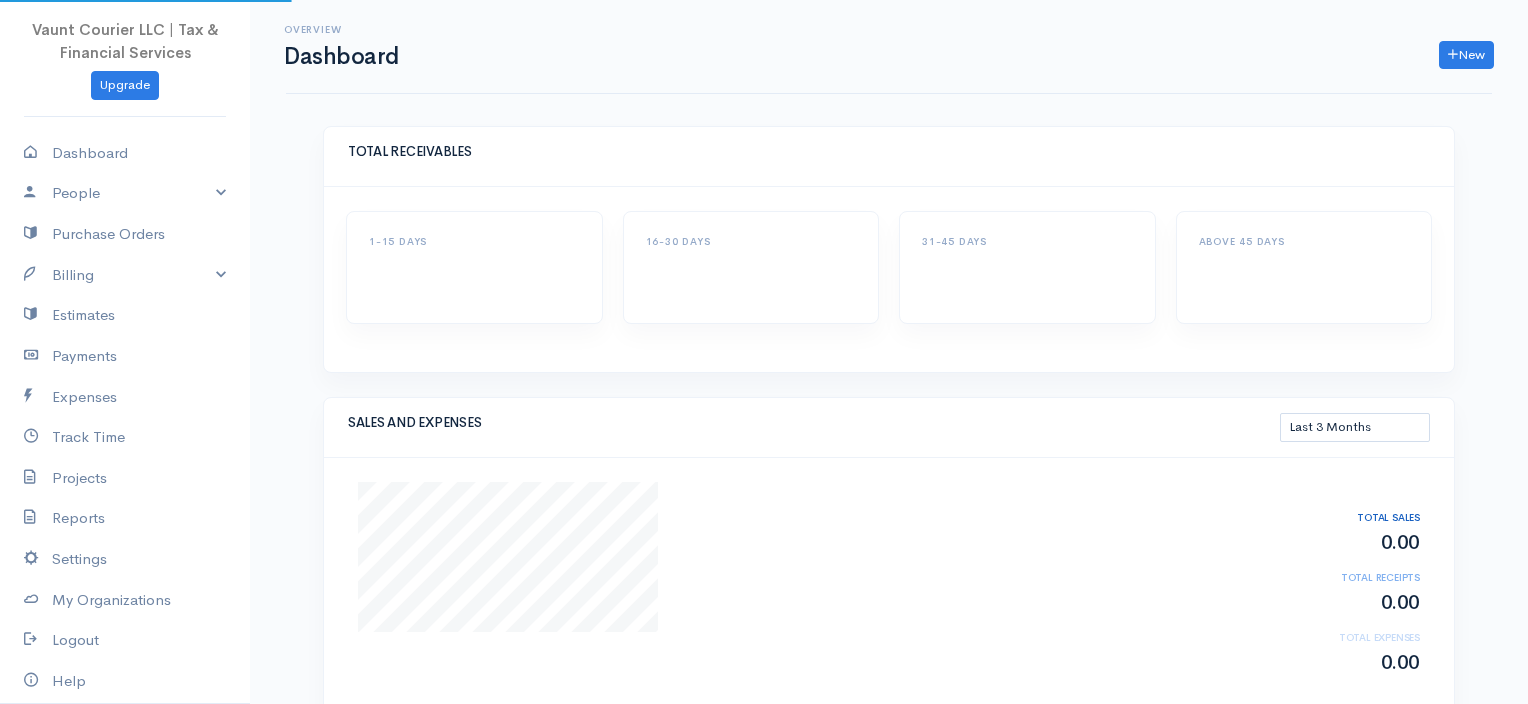 select on "90" 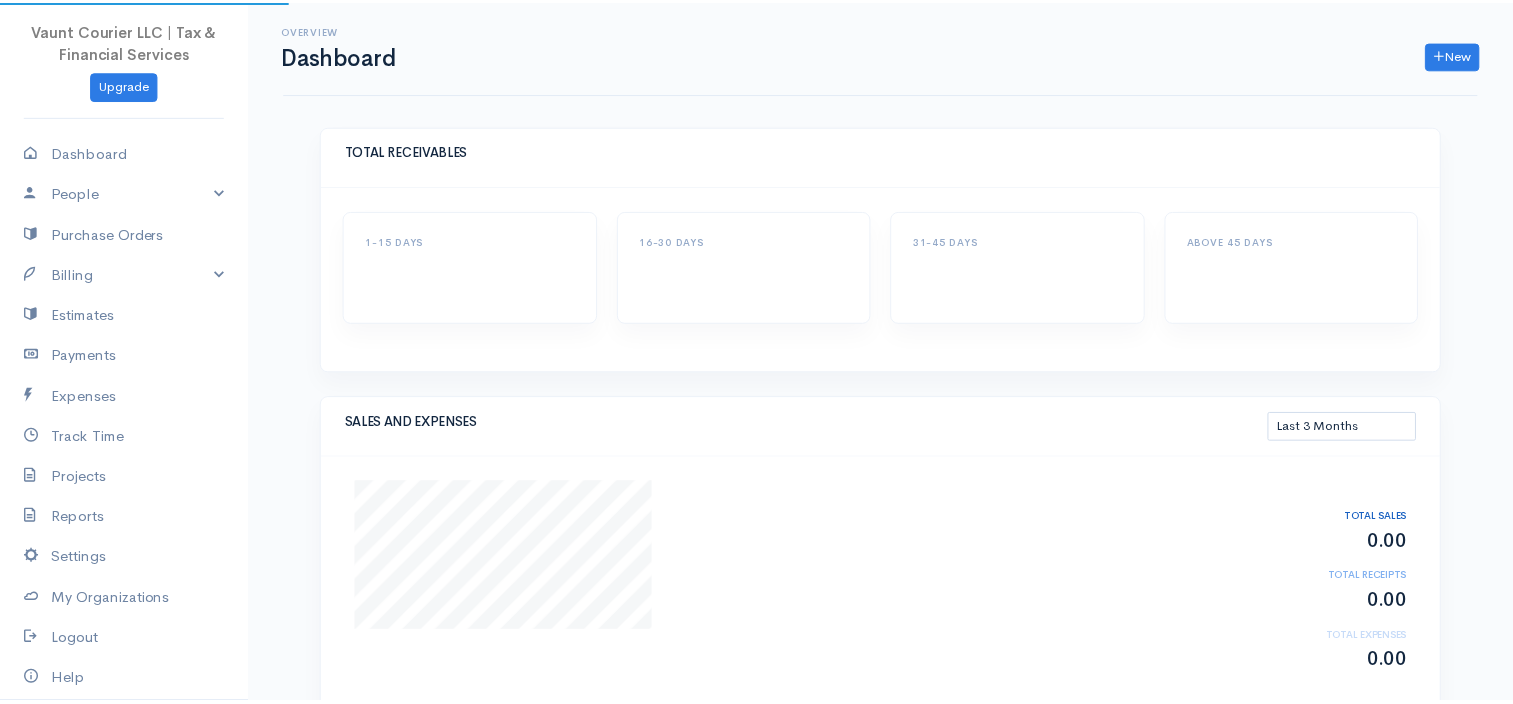 scroll, scrollTop: 0, scrollLeft: 0, axis: both 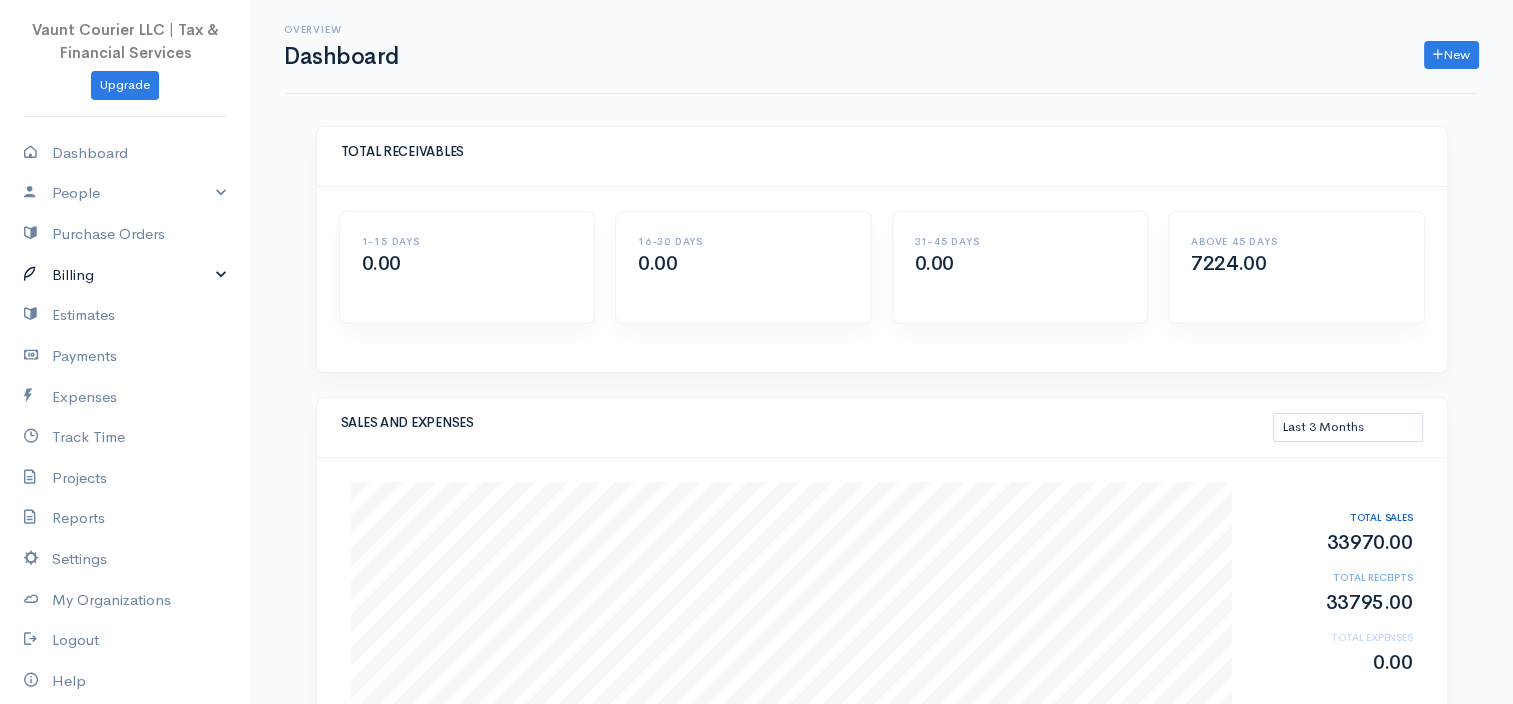click on "Billing" at bounding box center (125, 275) 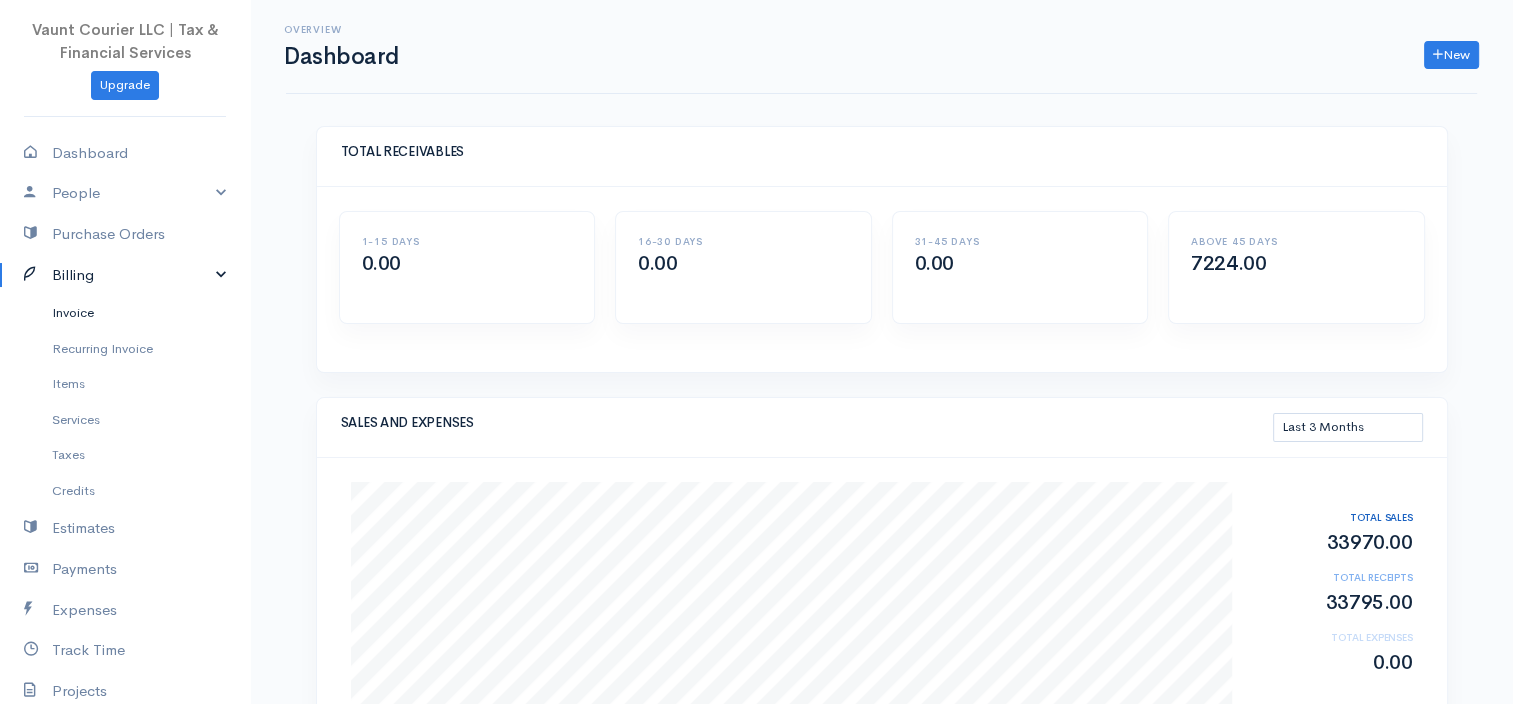 click on "Invoice" at bounding box center [125, 313] 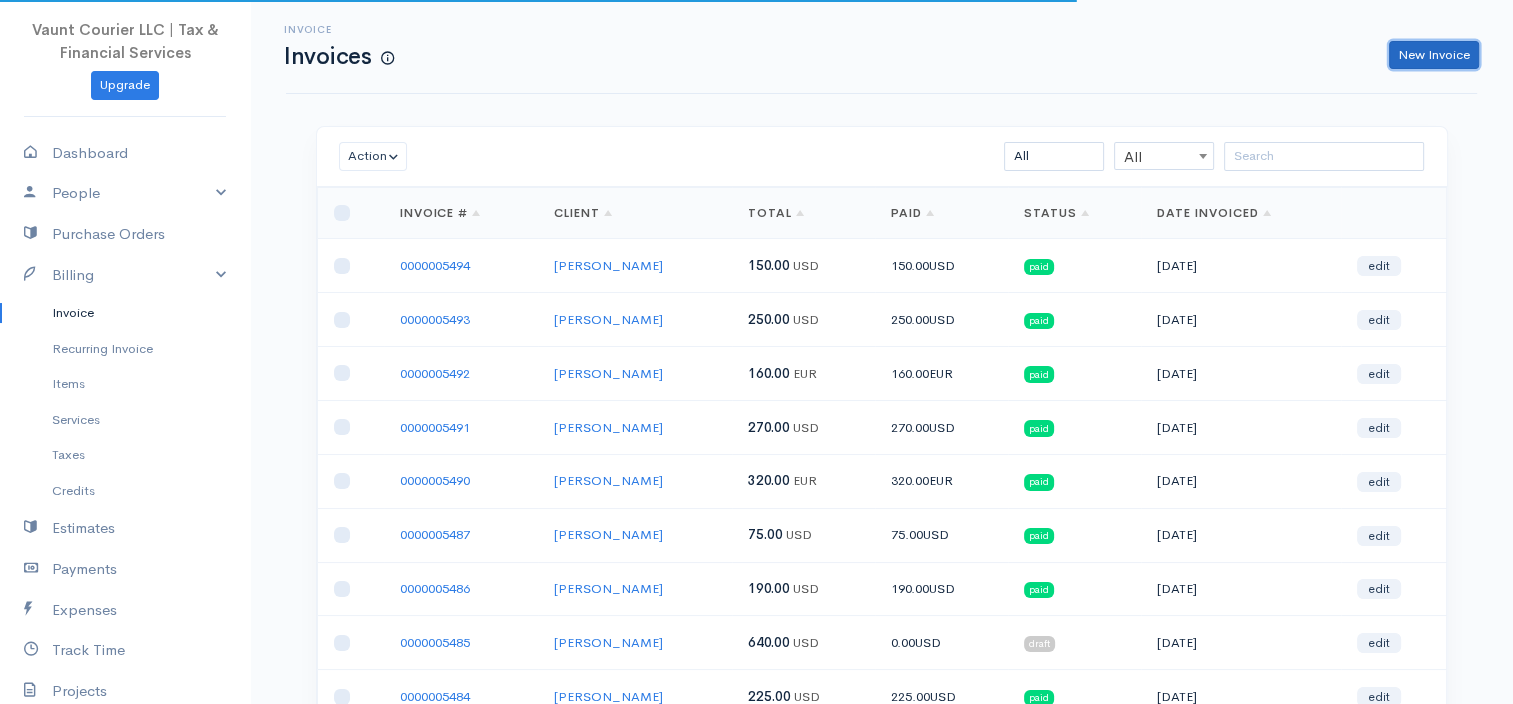 click on "New Invoice" at bounding box center (1434, 55) 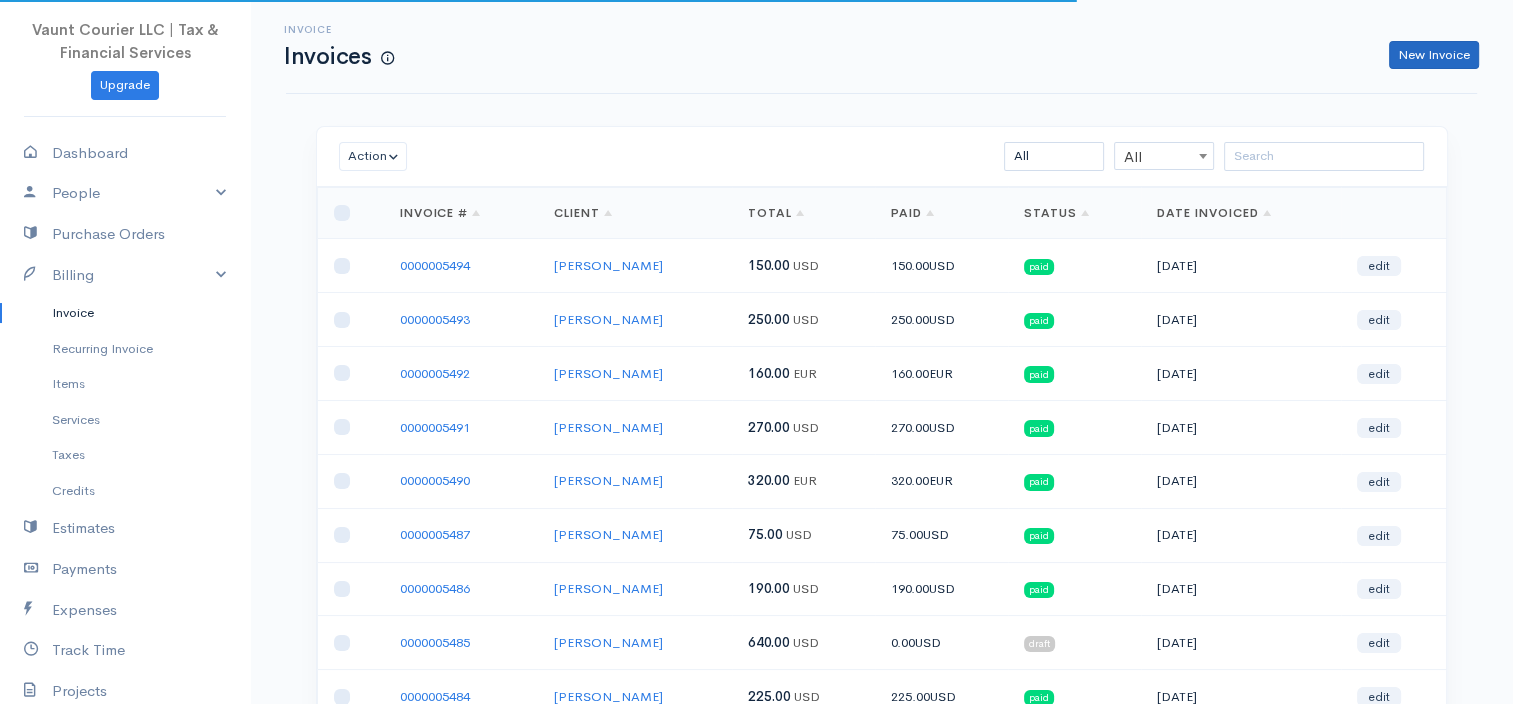 select on "[GEOGRAPHIC_DATA]" 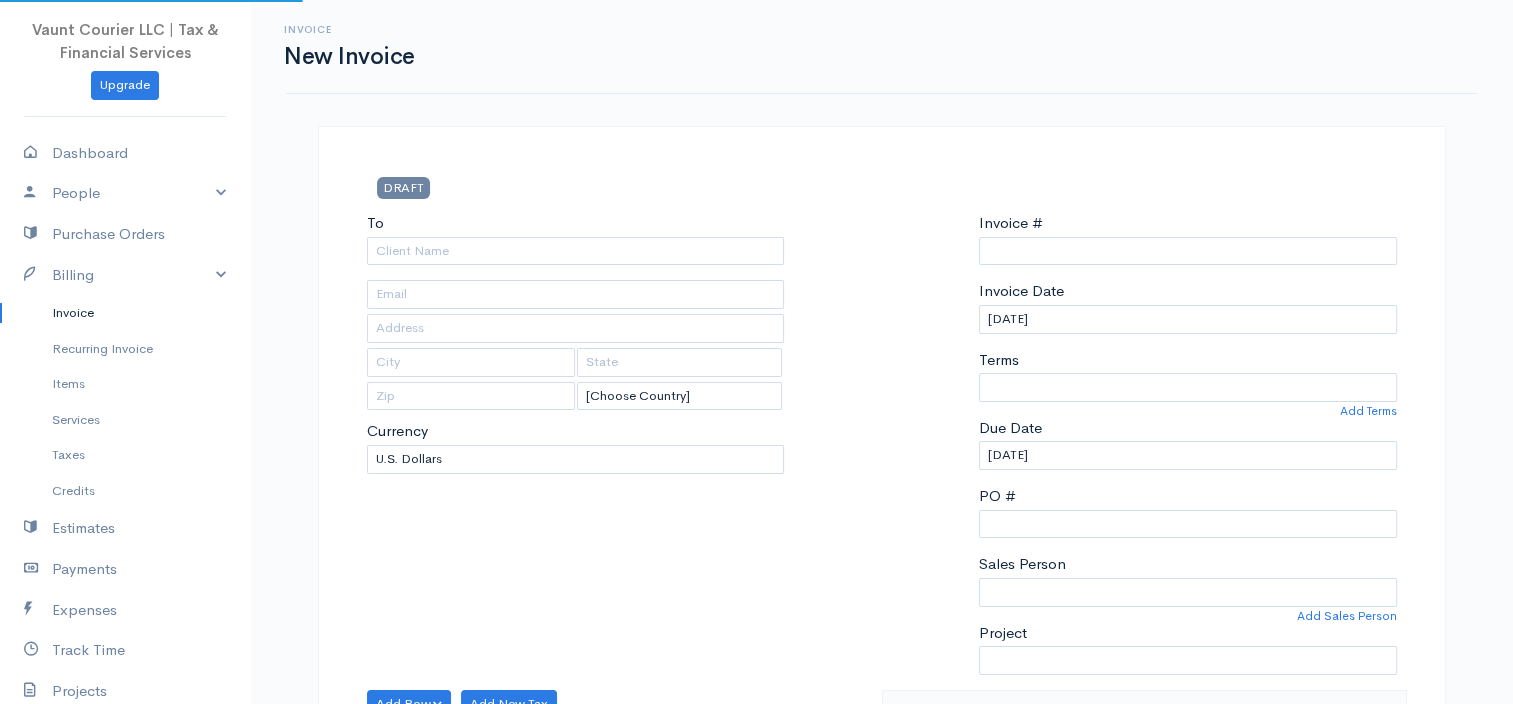 type on "0000005495" 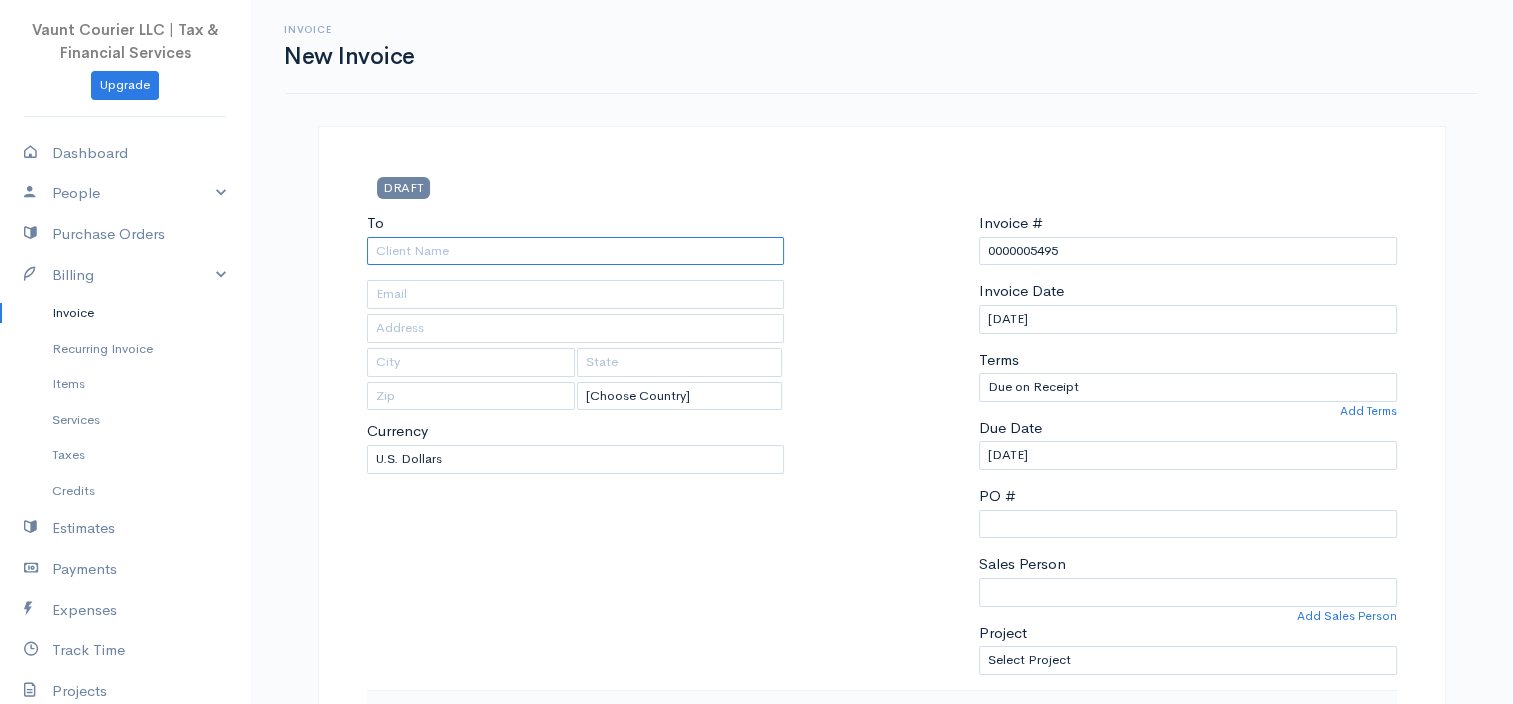 click on "To" at bounding box center [576, 251] 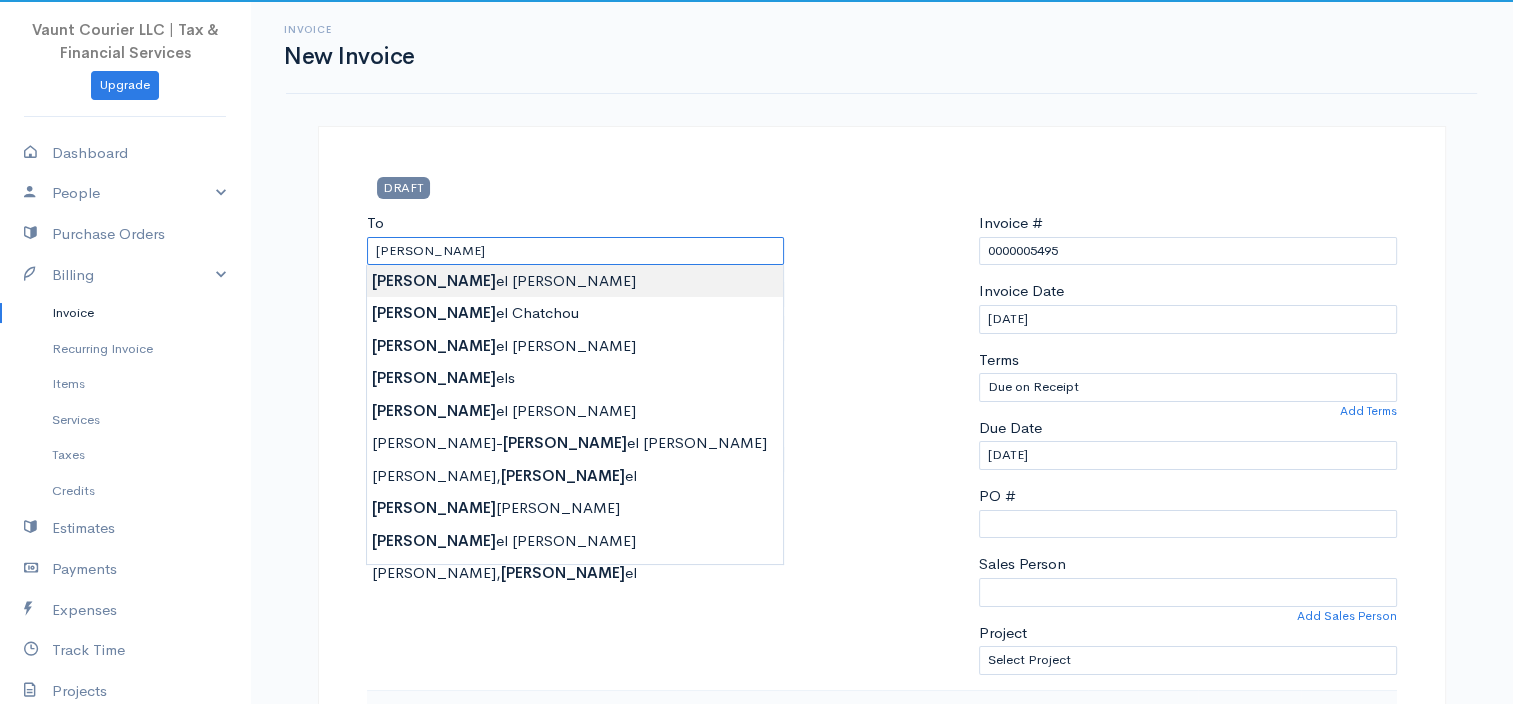 type on "[PERSON_NAME]" 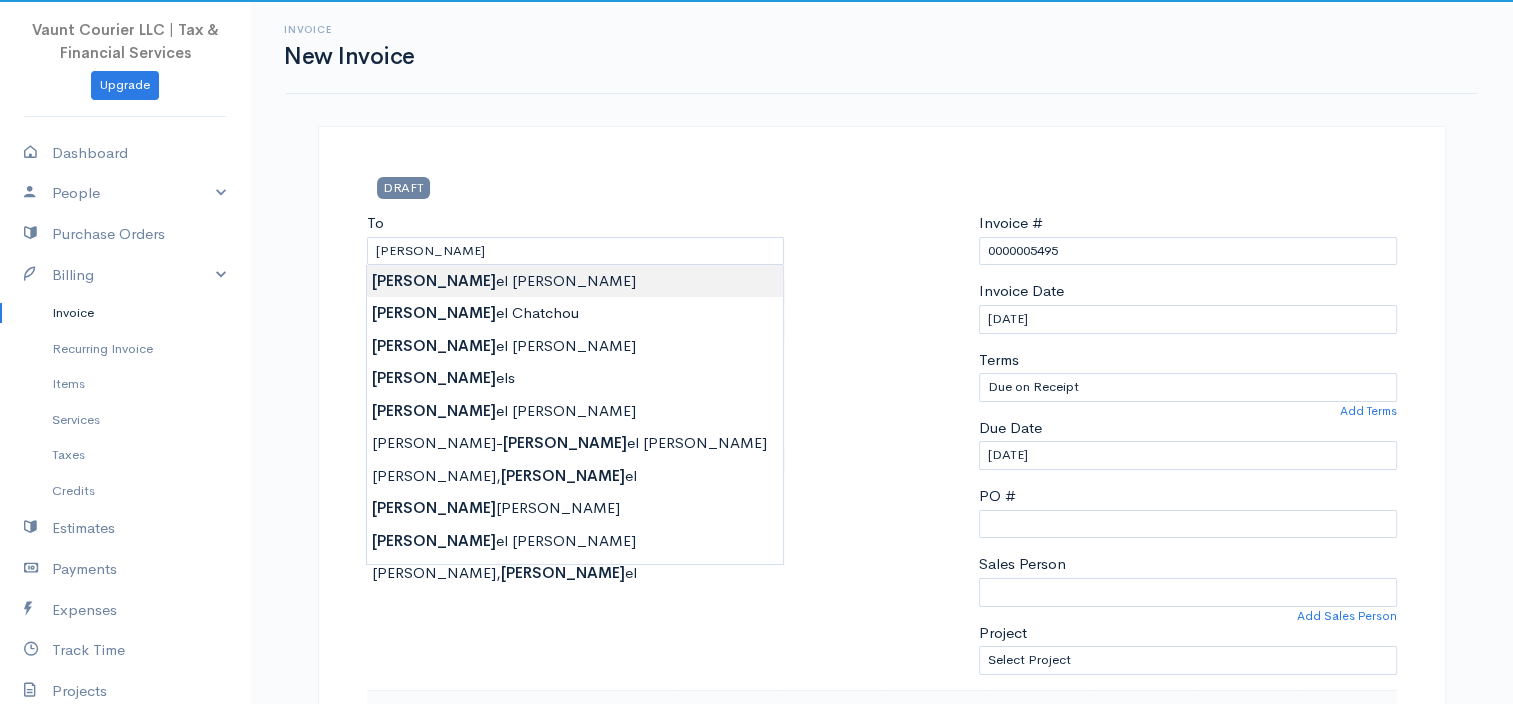 click on "Vaunt Courier LLC | Tax & Financial Services
Upgrade
Dashboard
People
Clients
Vendors
Staff Users
Purchase Orders
Billing
Invoice
Recurring Invoice
Items
Services
Taxes
Credits
Estimates
Payments
Expenses
Track Time
Projects
Reports
Settings
My Organizations
Logout
Help
@CloudBooksApp 2022
Invoice
New Invoice
DRAFT To [PERSON_NAME] [Choose Country] [GEOGRAPHIC_DATA] [GEOGRAPHIC_DATA] [GEOGRAPHIC_DATA] [GEOGRAPHIC_DATA] [GEOGRAPHIC_DATA] [GEOGRAPHIC_DATA] [US_STATE] [GEOGRAPHIC_DATA] [GEOGRAPHIC_DATA] [GEOGRAPHIC_DATA] [GEOGRAPHIC_DATA] [GEOGRAPHIC_DATA]" at bounding box center [756, 1380] 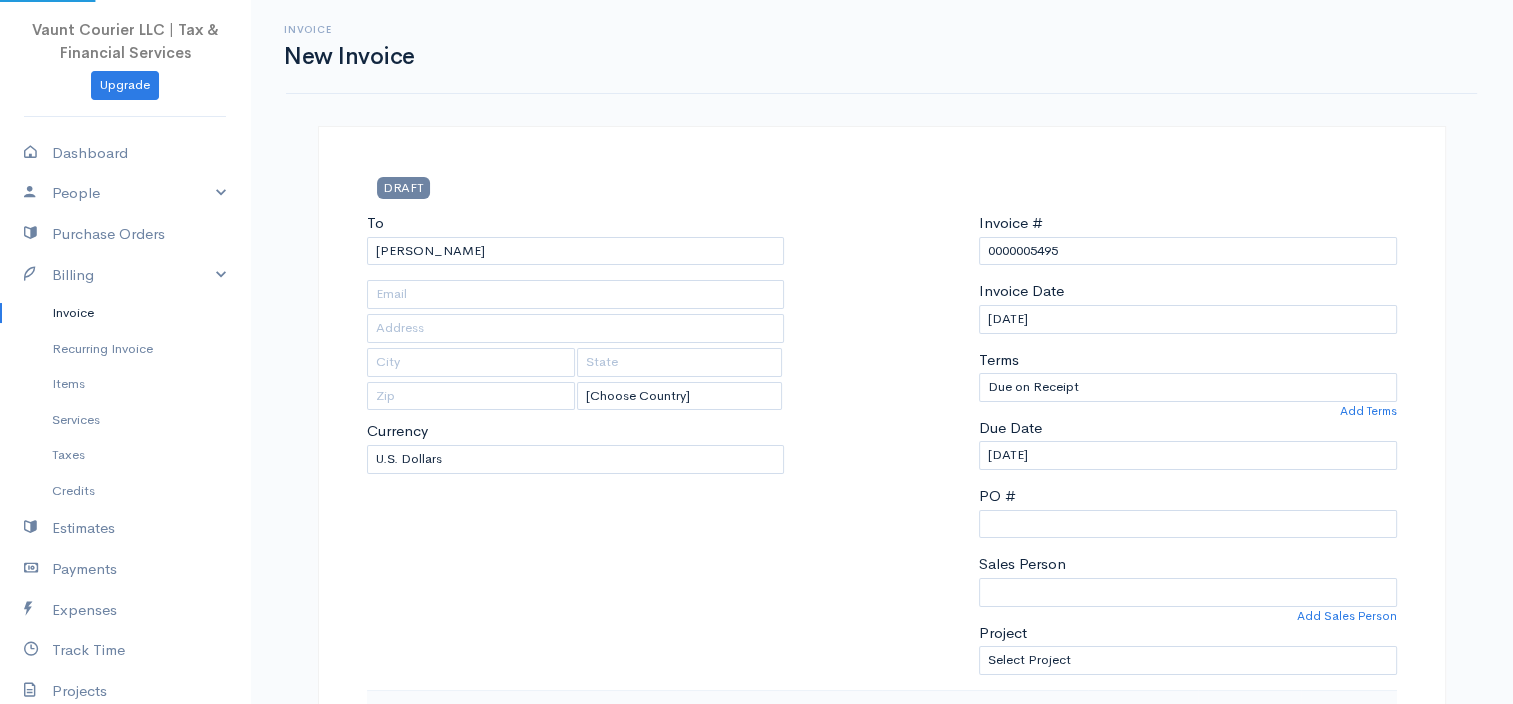 type on "[EMAIL_ADDRESS][DOMAIN_NAME]" 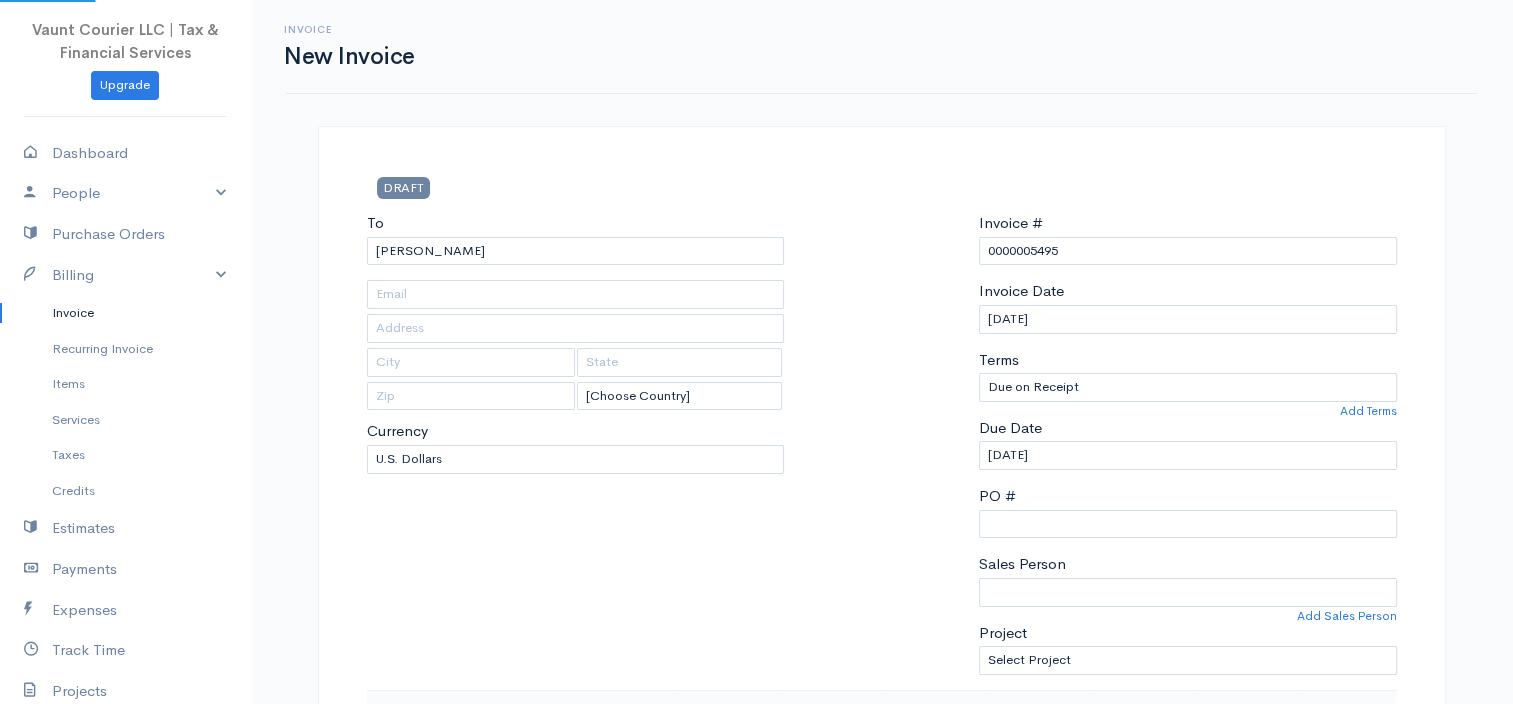 type on "CMR 410 Box 468" 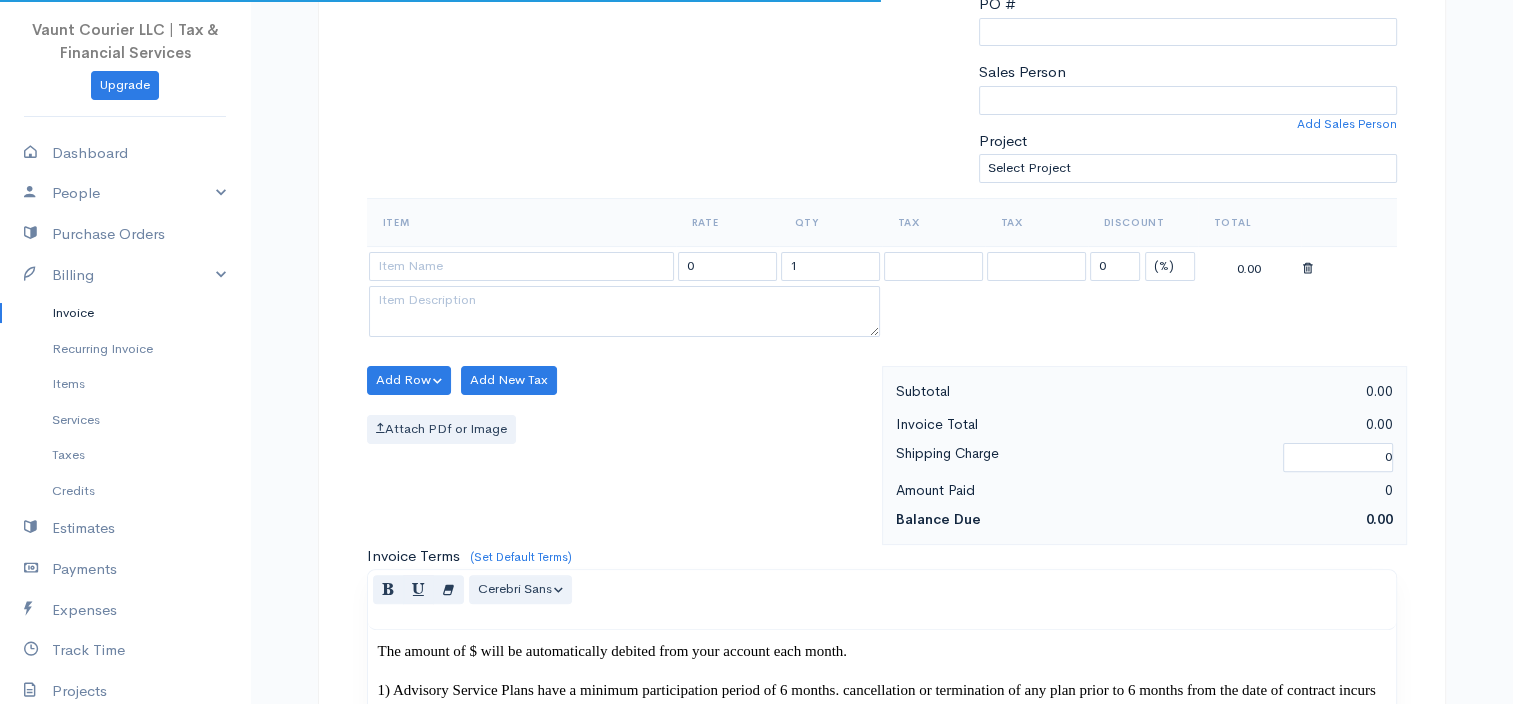 scroll, scrollTop: 500, scrollLeft: 0, axis: vertical 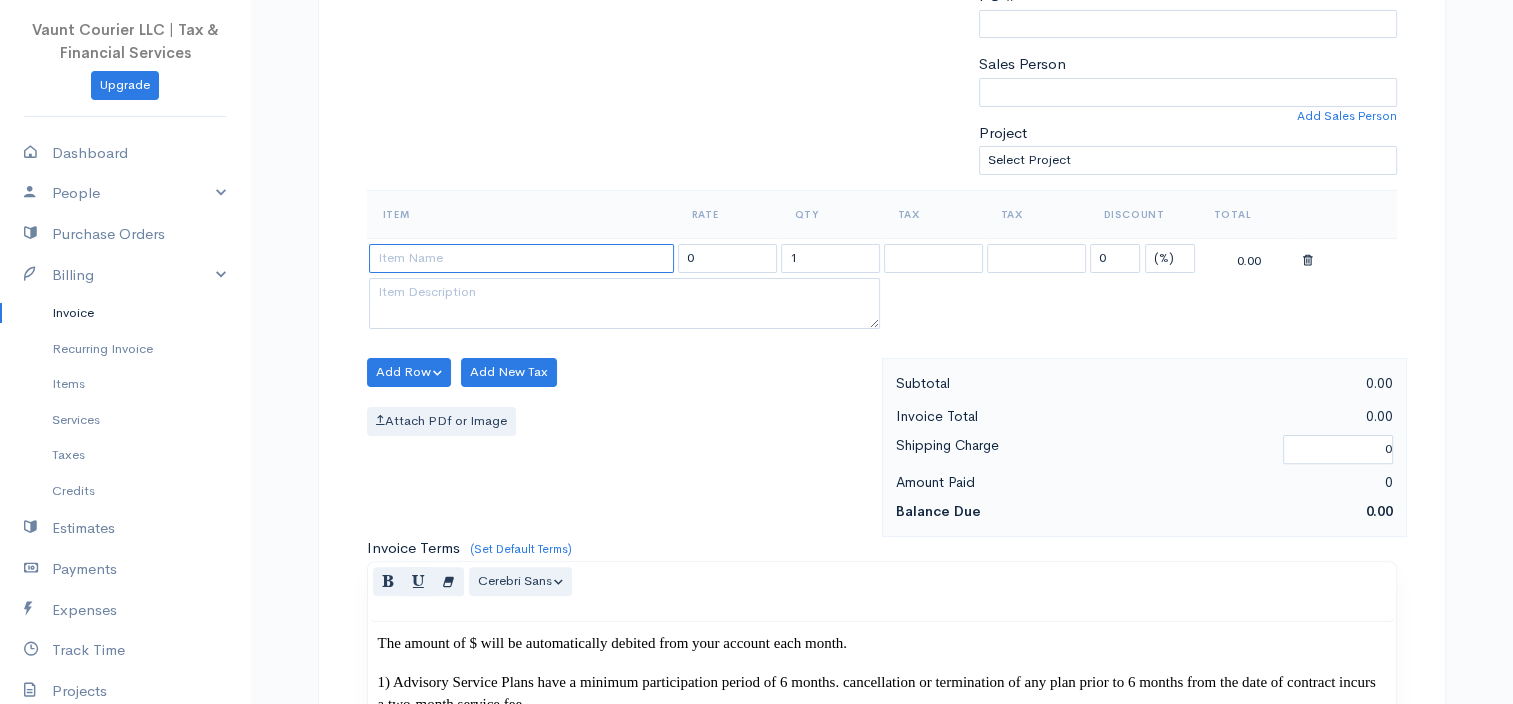 click at bounding box center (521, 258) 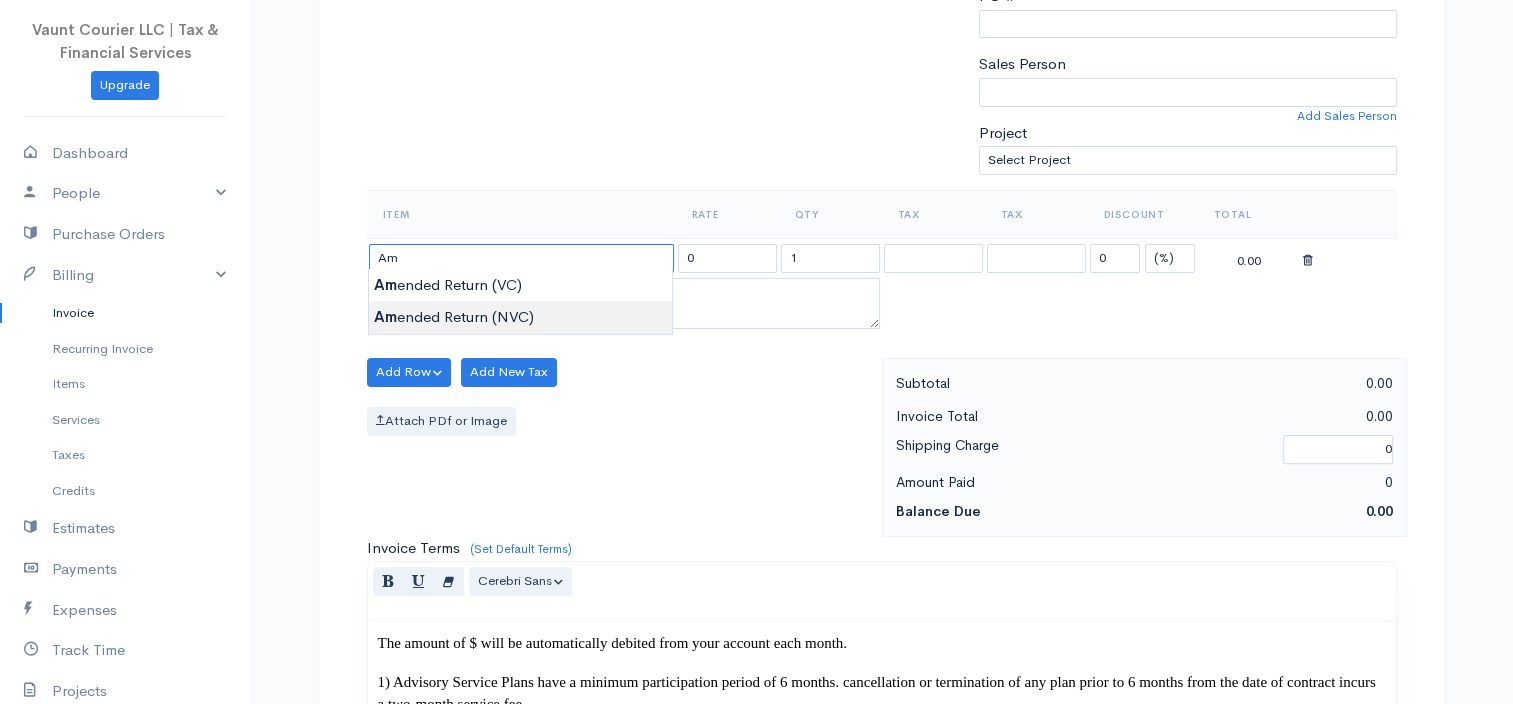 type on "Amended Return (NVC)" 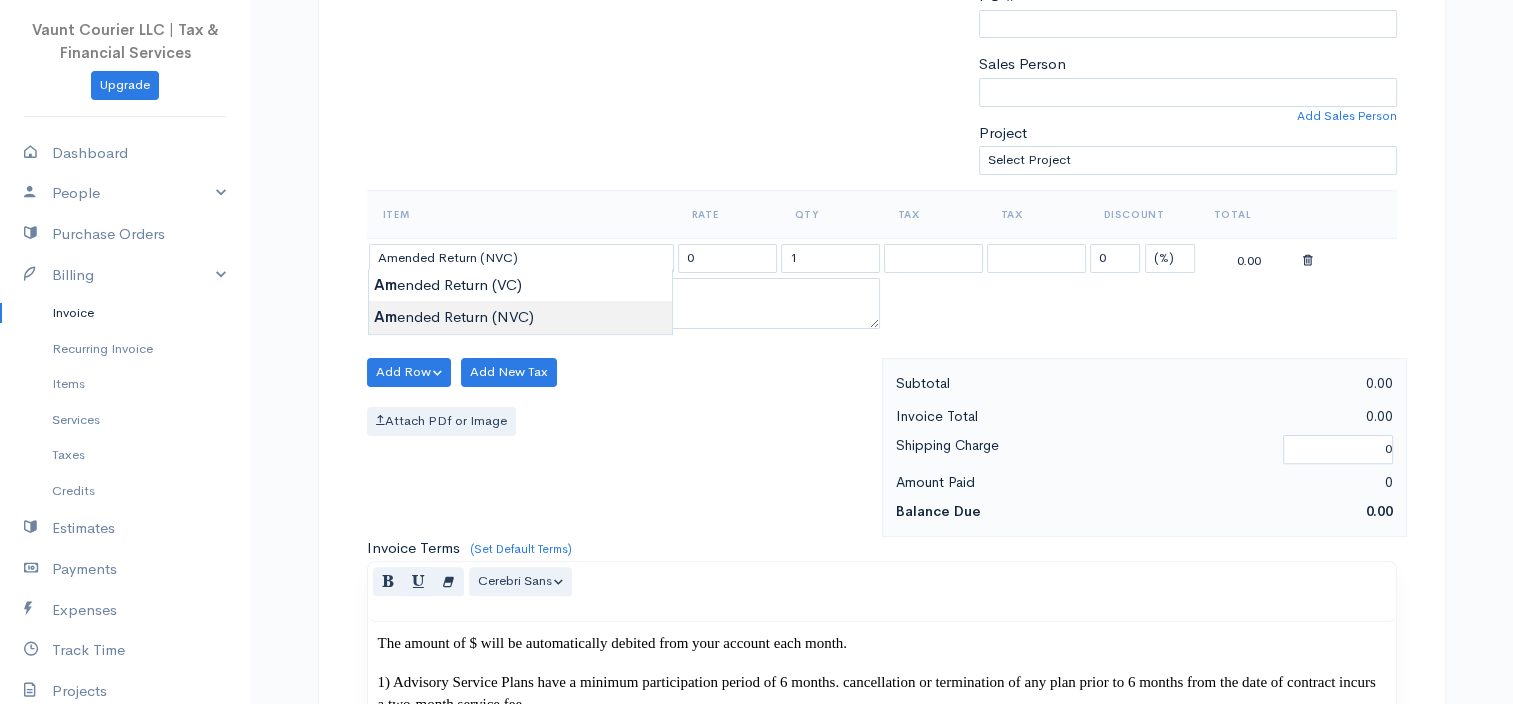 type on "150.00" 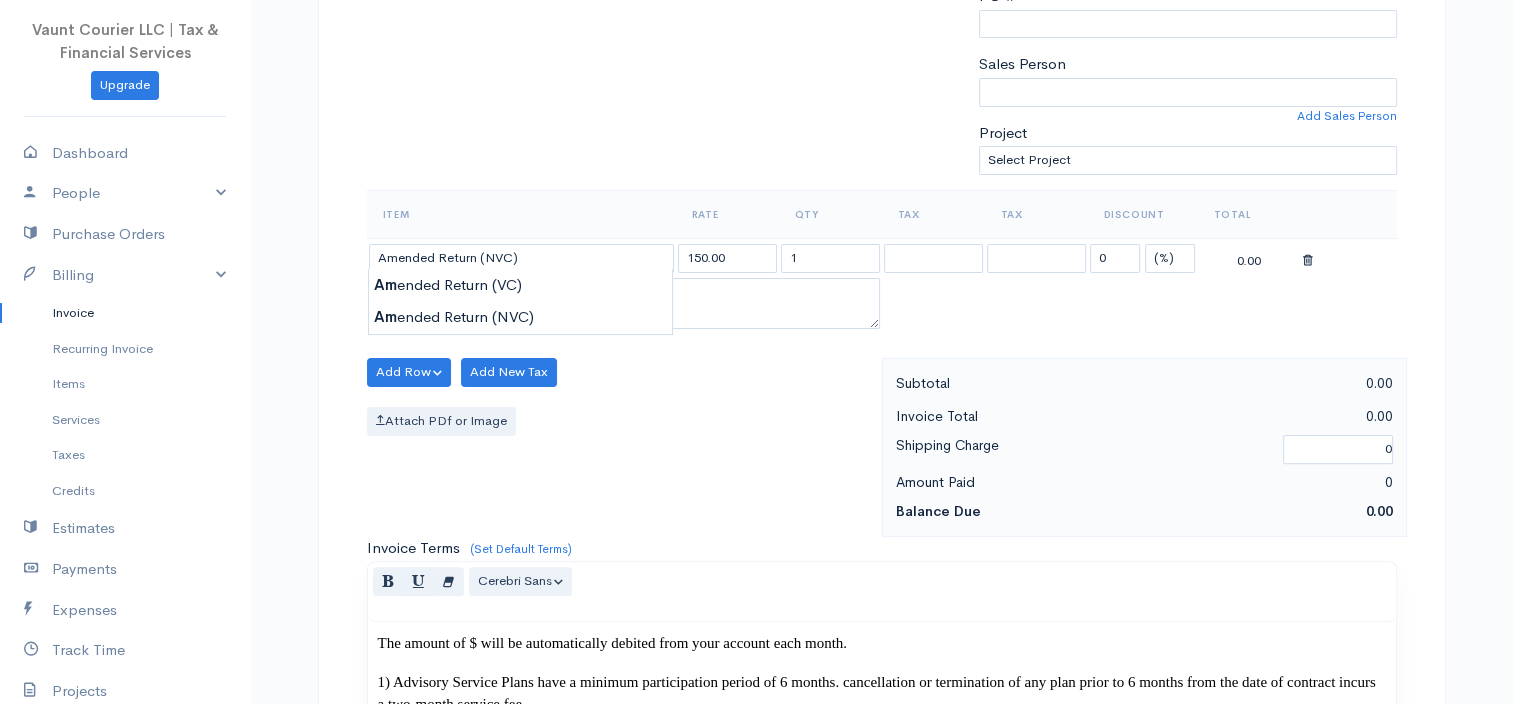 click on "Vaunt Courier LLC | Tax & Financial Services
Upgrade
Dashboard
People
Clients
Vendors
Staff Users
Purchase Orders
Billing
Invoice
Recurring Invoice
Items
Services
Taxes
Credits
Estimates
Payments
Expenses
Track Time
Projects
Reports
Settings
My Organizations
Logout
Help
@CloudBooksApp 2022
Invoice
New Invoice
DRAFT To [PERSON_NAME] [EMAIL_ADDRESS][DOMAIN_NAME] CMR 410 Box 468 APO 09049 09096 [Choose Country] [GEOGRAPHIC_DATA] [GEOGRAPHIC_DATA] [GEOGRAPHIC_DATA] [GEOGRAPHIC_DATA] [GEOGRAPHIC_DATA] [GEOGRAPHIC_DATA] [GEOGRAPHIC_DATA]" at bounding box center [756, 880] 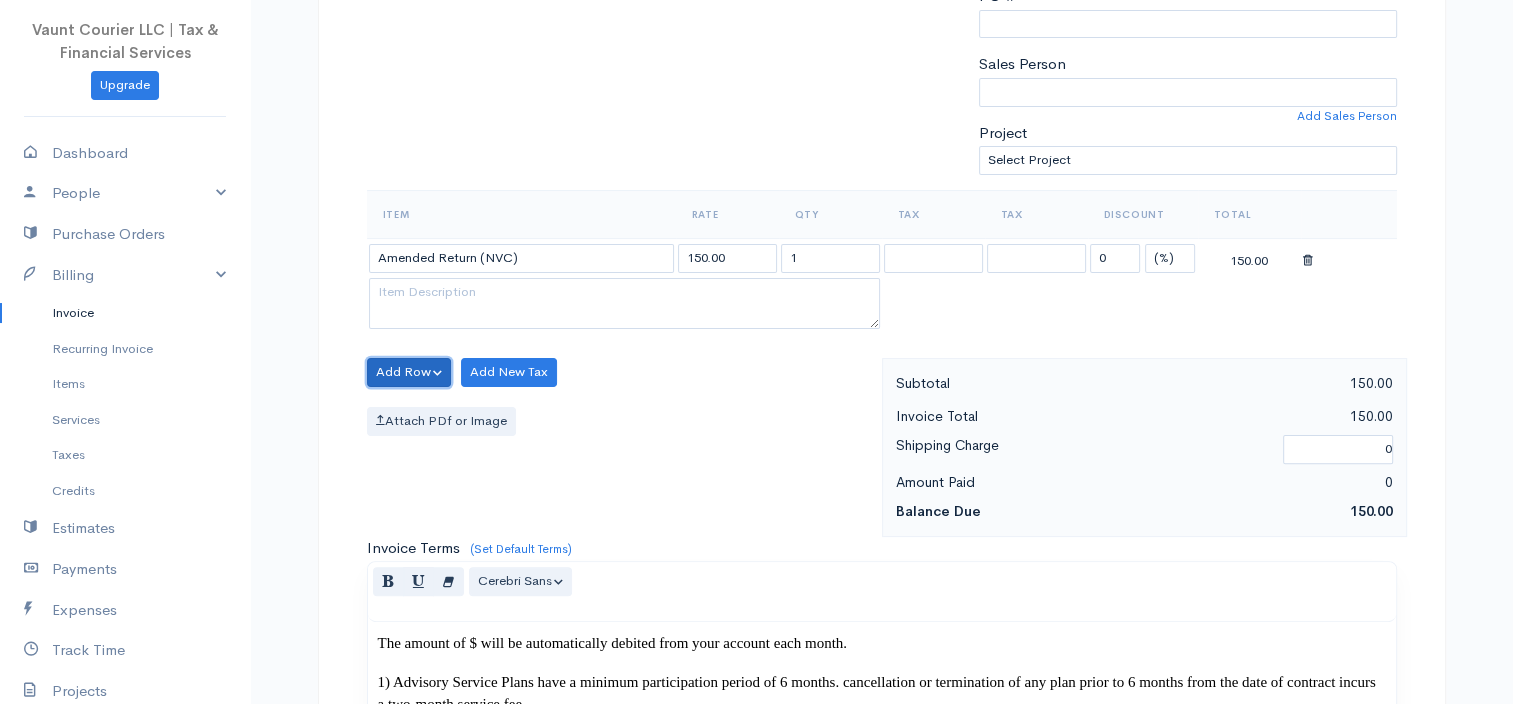 click on "Add Row" at bounding box center (409, 372) 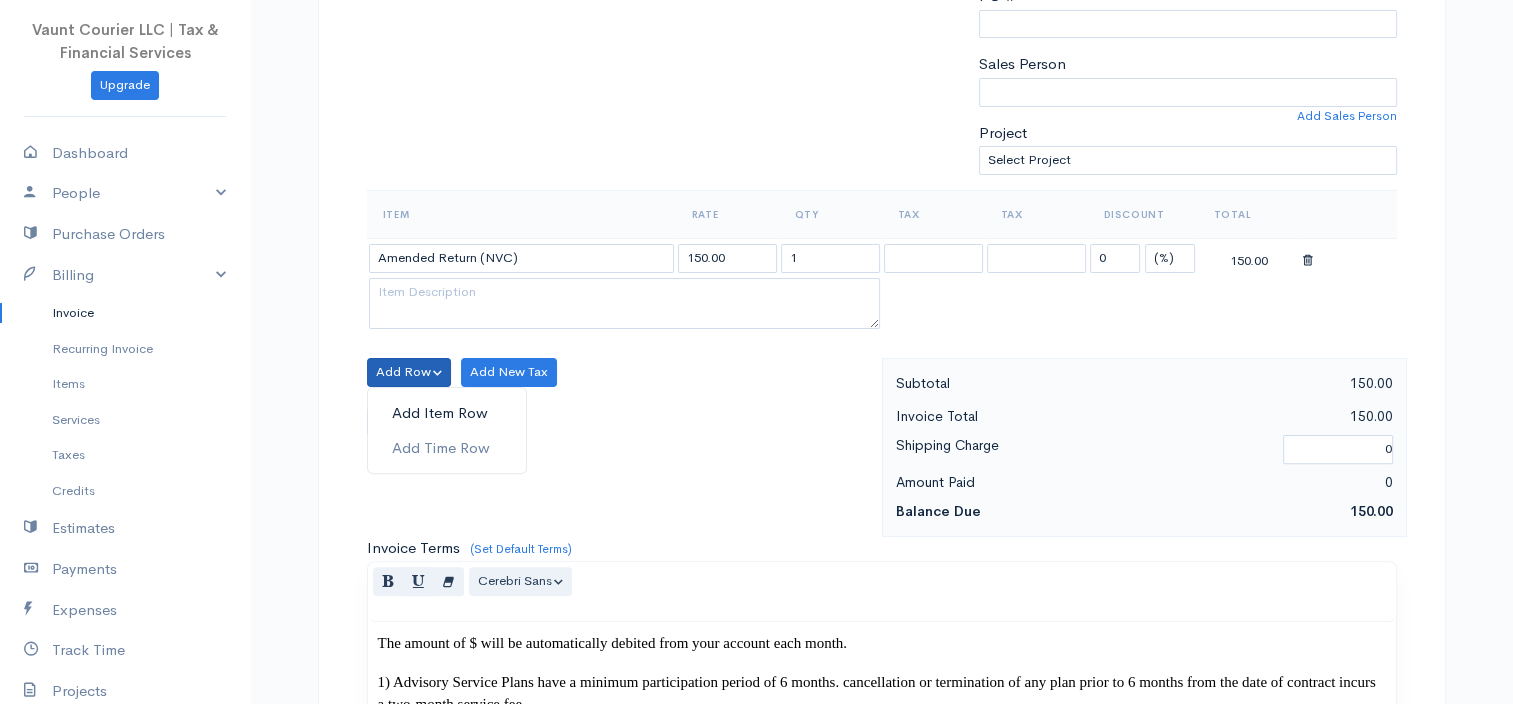 click on "Add Item Row" at bounding box center (447, 413) 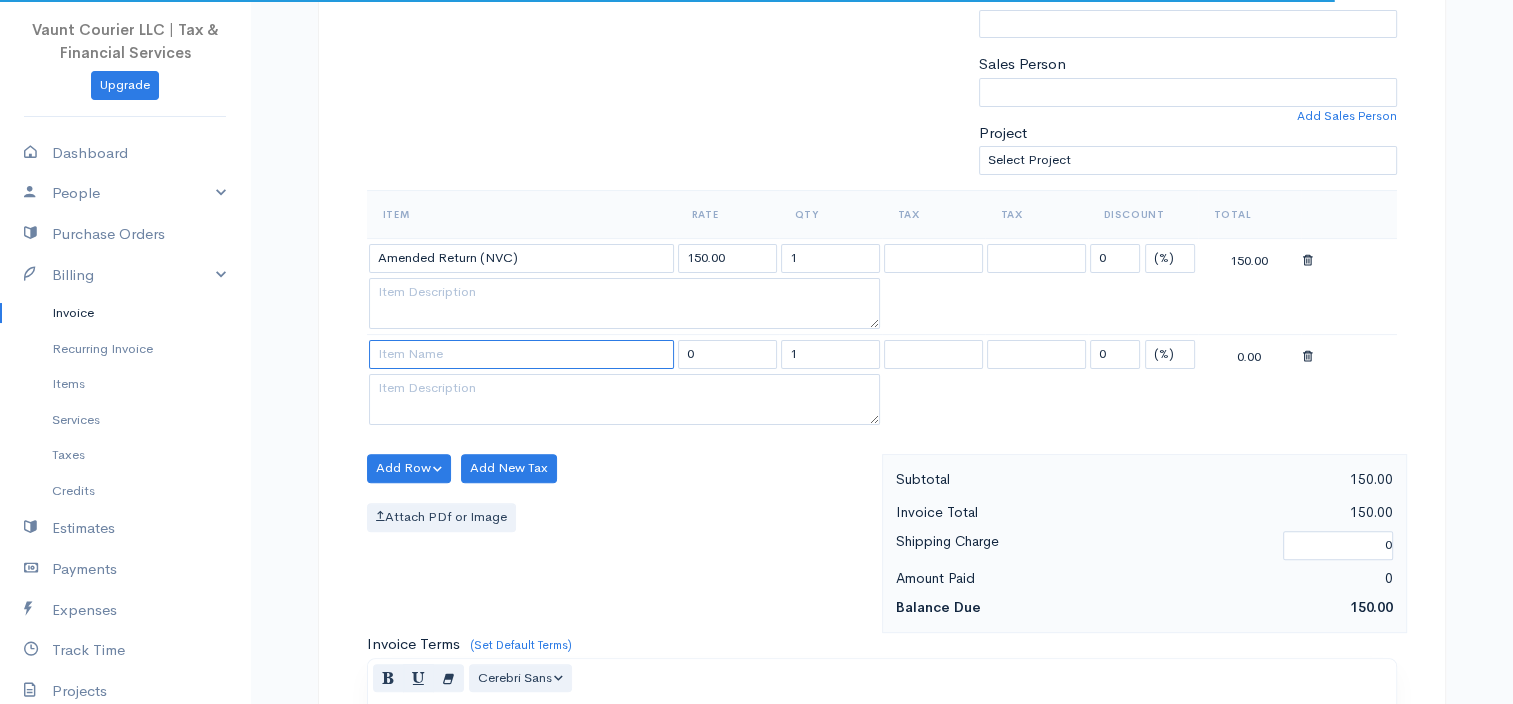click at bounding box center [521, 354] 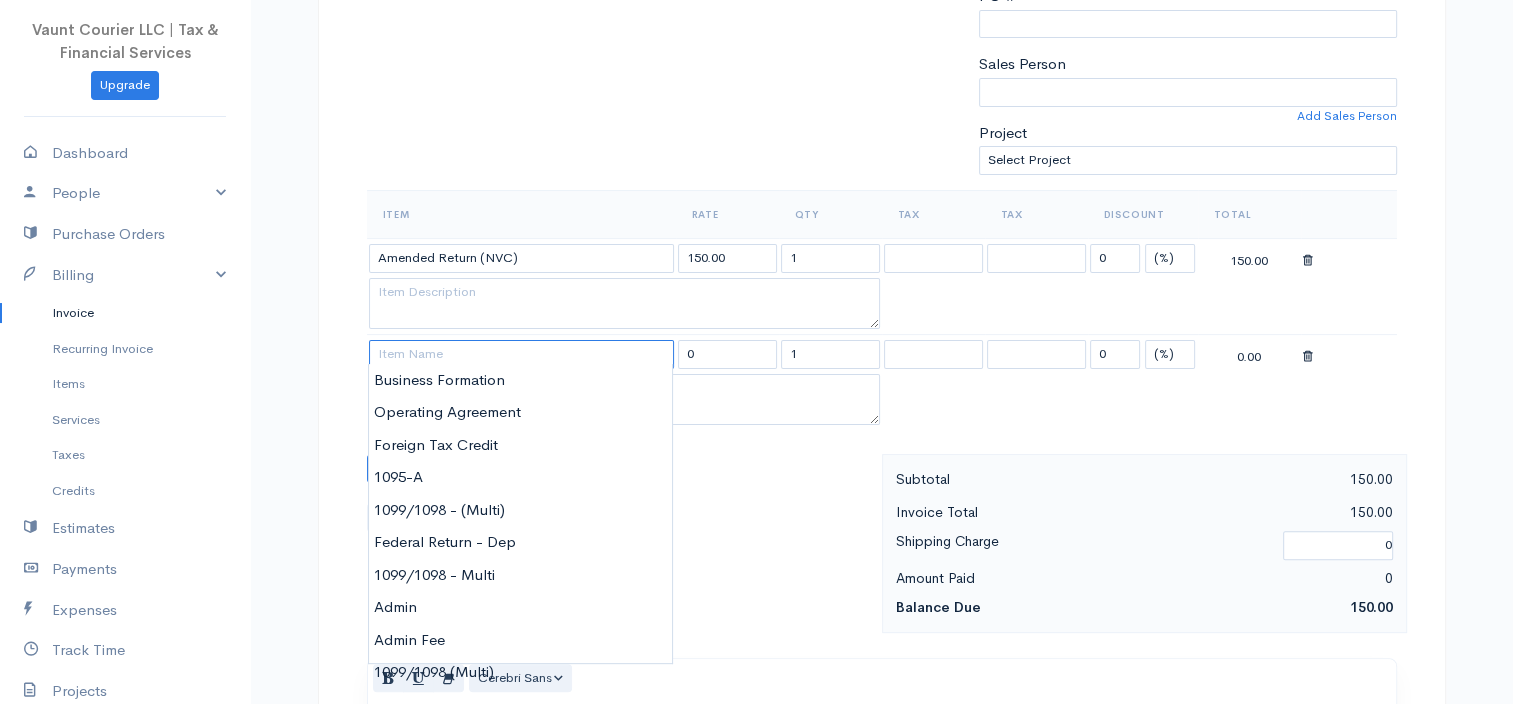 click at bounding box center (521, 354) 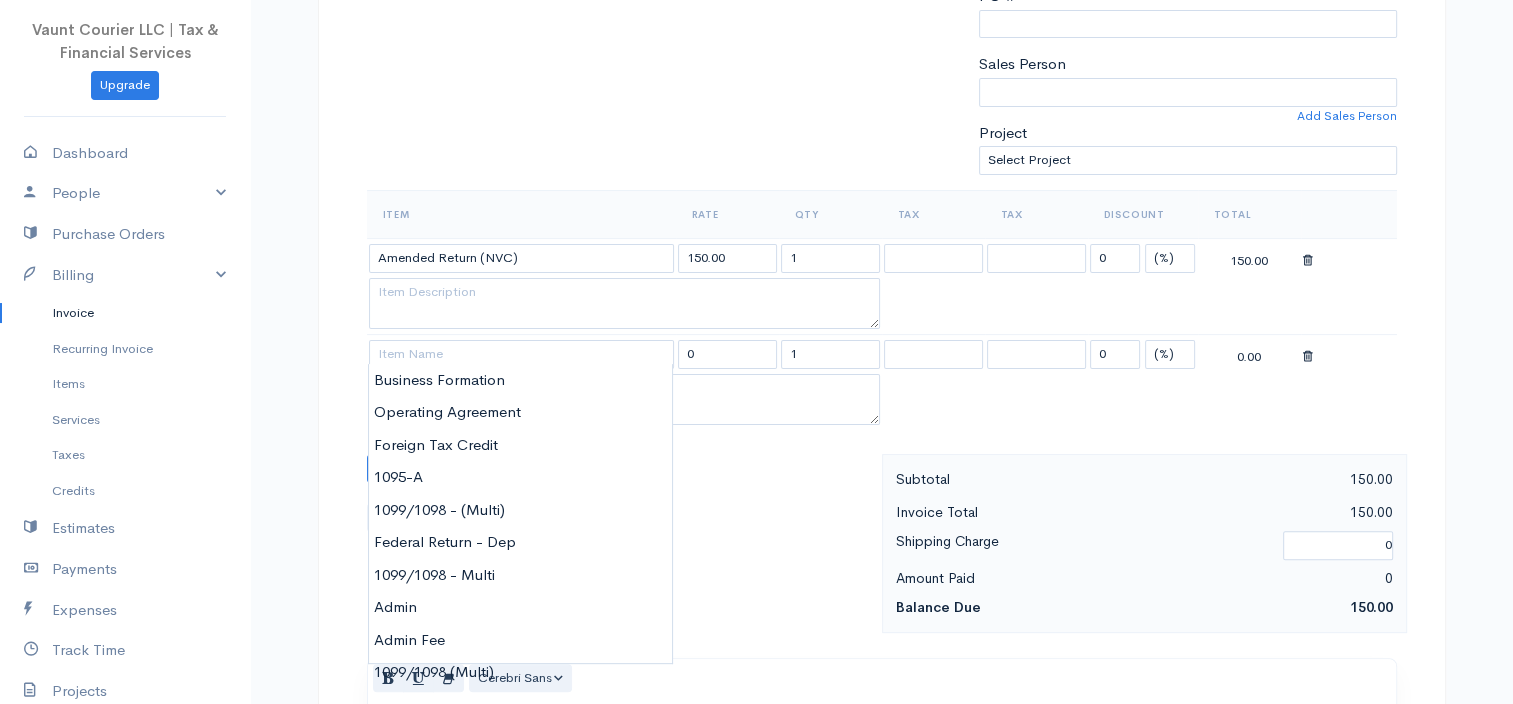 click on "DRAFT To [PERSON_NAME] [EMAIL_ADDRESS][DOMAIN_NAME] CMR 410 Box 468 APO 09049 09096 [Choose Country] [GEOGRAPHIC_DATA] [GEOGRAPHIC_DATA] [GEOGRAPHIC_DATA] [GEOGRAPHIC_DATA] [GEOGRAPHIC_DATA] [GEOGRAPHIC_DATA] [US_STATE] [GEOGRAPHIC_DATA] [GEOGRAPHIC_DATA] [GEOGRAPHIC_DATA] [GEOGRAPHIC_DATA] [GEOGRAPHIC_DATA] [GEOGRAPHIC_DATA] [GEOGRAPHIC_DATA] [GEOGRAPHIC_DATA] [GEOGRAPHIC_DATA] [GEOGRAPHIC_DATA] [GEOGRAPHIC_DATA] [GEOGRAPHIC_DATA] [GEOGRAPHIC_DATA] [GEOGRAPHIC_DATA] [GEOGRAPHIC_DATA] [GEOGRAPHIC_DATA] [GEOGRAPHIC_DATA] [GEOGRAPHIC_DATA] [GEOGRAPHIC_DATA] [GEOGRAPHIC_DATA] [GEOGRAPHIC_DATA] [GEOGRAPHIC_DATA] [GEOGRAPHIC_DATA] [GEOGRAPHIC_DATA] [GEOGRAPHIC_DATA] [GEOGRAPHIC_DATA] [GEOGRAPHIC_DATA] [GEOGRAPHIC_DATA] [GEOGRAPHIC_DATA] [GEOGRAPHIC_DATA] [GEOGRAPHIC_DATA] [GEOGRAPHIC_DATA] [GEOGRAPHIC_DATA] [GEOGRAPHIC_DATA] [GEOGRAPHIC_DATA] [GEOGRAPHIC_DATA] [GEOGRAPHIC_DATA] [GEOGRAPHIC_DATA] [GEOGRAPHIC_DATA] [GEOGRAPHIC_DATA] [GEOGRAPHIC_DATA] [GEOGRAPHIC_DATA]) [GEOGRAPHIC_DATA] [GEOGRAPHIC_DATA] [GEOGRAPHIC_DATA] [GEOGRAPHIC_DATA] [GEOGRAPHIC_DATA] [GEOGRAPHIC_DATA] ([GEOGRAPHIC_DATA]) [GEOGRAPHIC_DATA] ([GEOGRAPHIC_DATA]) [GEOGRAPHIC_DATA] [GEOGRAPHIC_DATA] [GEOGRAPHIC_DATA] [GEOGRAPHIC_DATA] [GEOGRAPHIC_DATA] [GEOGRAPHIC_DATA] [GEOGRAPHIC_DATA] [GEOGRAPHIC_DATA] [GEOGRAPHIC_DATA] [GEOGRAPHIC_DATA] [GEOGRAPHIC_DATA] [GEOGRAPHIC_DATA] [GEOGRAPHIC_DATA] [GEOGRAPHIC_DATA] [GEOGRAPHIC_DATA] [GEOGRAPHIC_DATA] [GEOGRAPHIC_DATA] [GEOGRAPHIC_DATA] ([GEOGRAPHIC_DATA]) [GEOGRAPHIC_DATA] [US_STATE] [GEOGRAPHIC_DATA] [GEOGRAPHIC_DATA] [GEOGRAPHIC_DATA] [GEOGRAPHIC_DATA] [GEOGRAPHIC_DATA]" at bounding box center [882, 991] 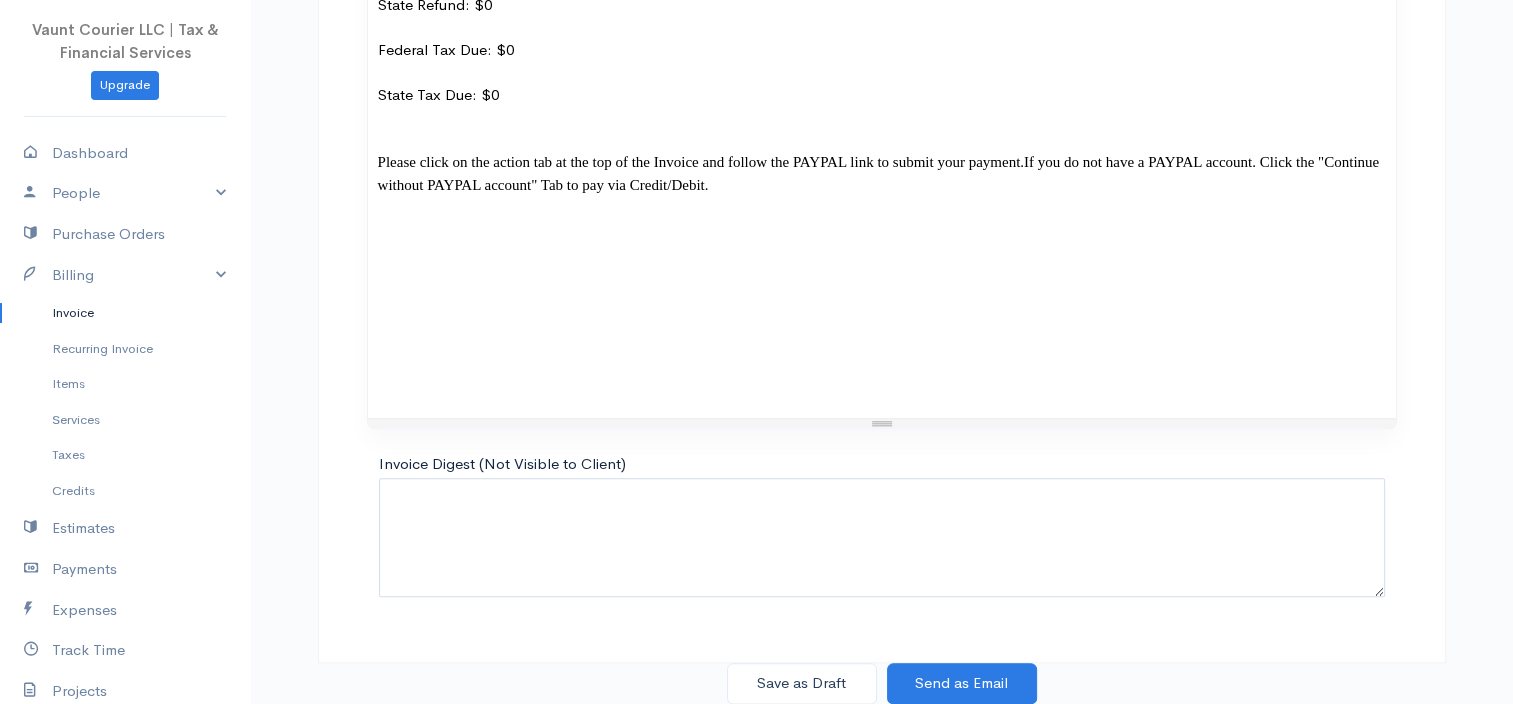 scroll, scrollTop: 2300, scrollLeft: 0, axis: vertical 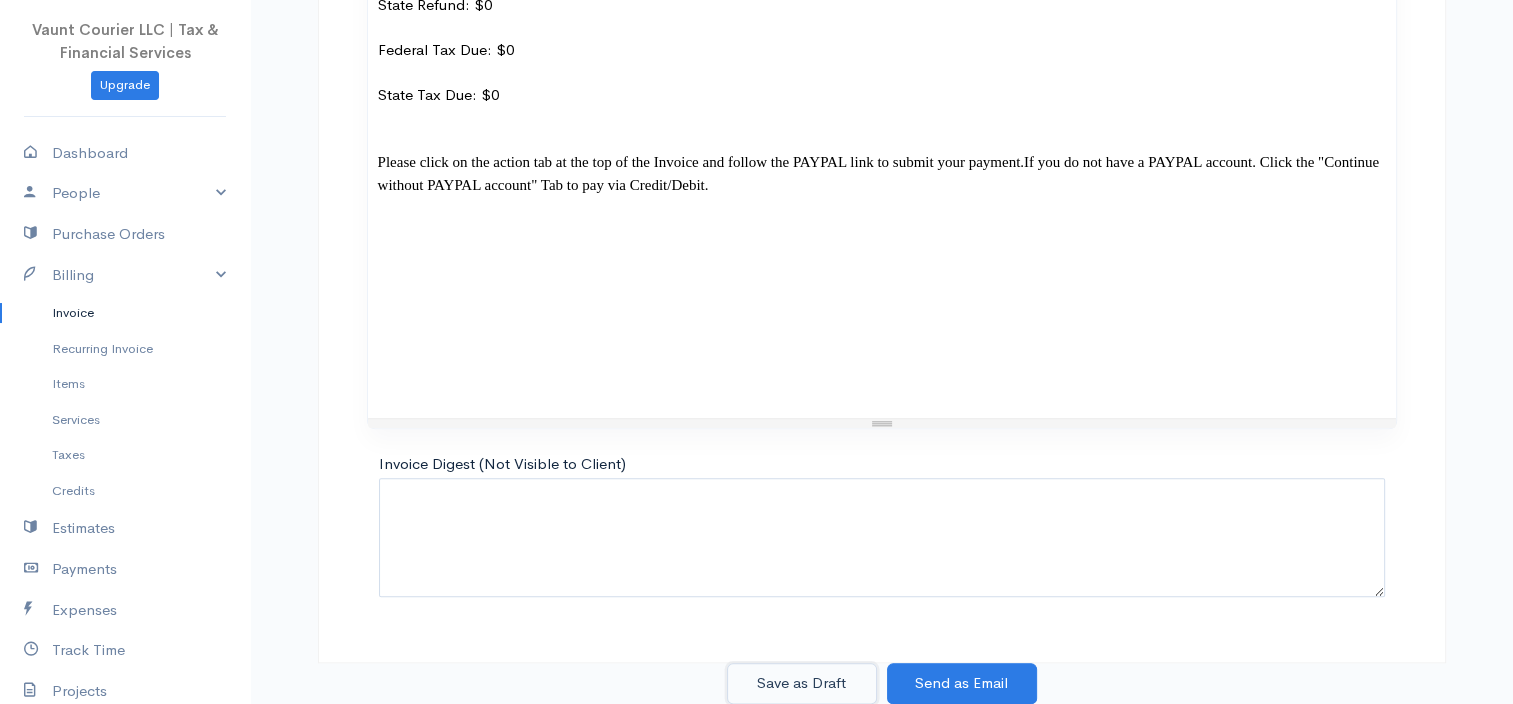 click on "Save as Draft" at bounding box center [802, 683] 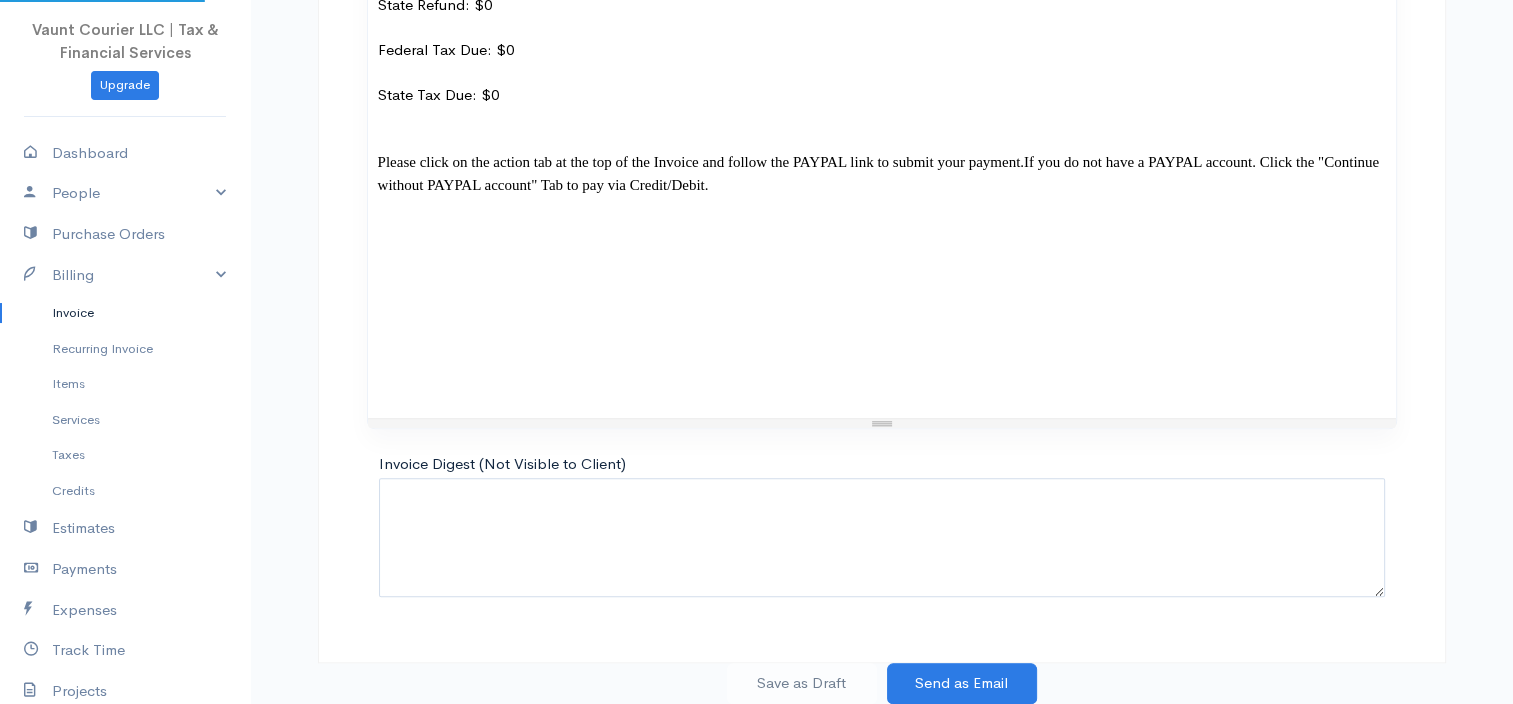 scroll, scrollTop: 0, scrollLeft: 0, axis: both 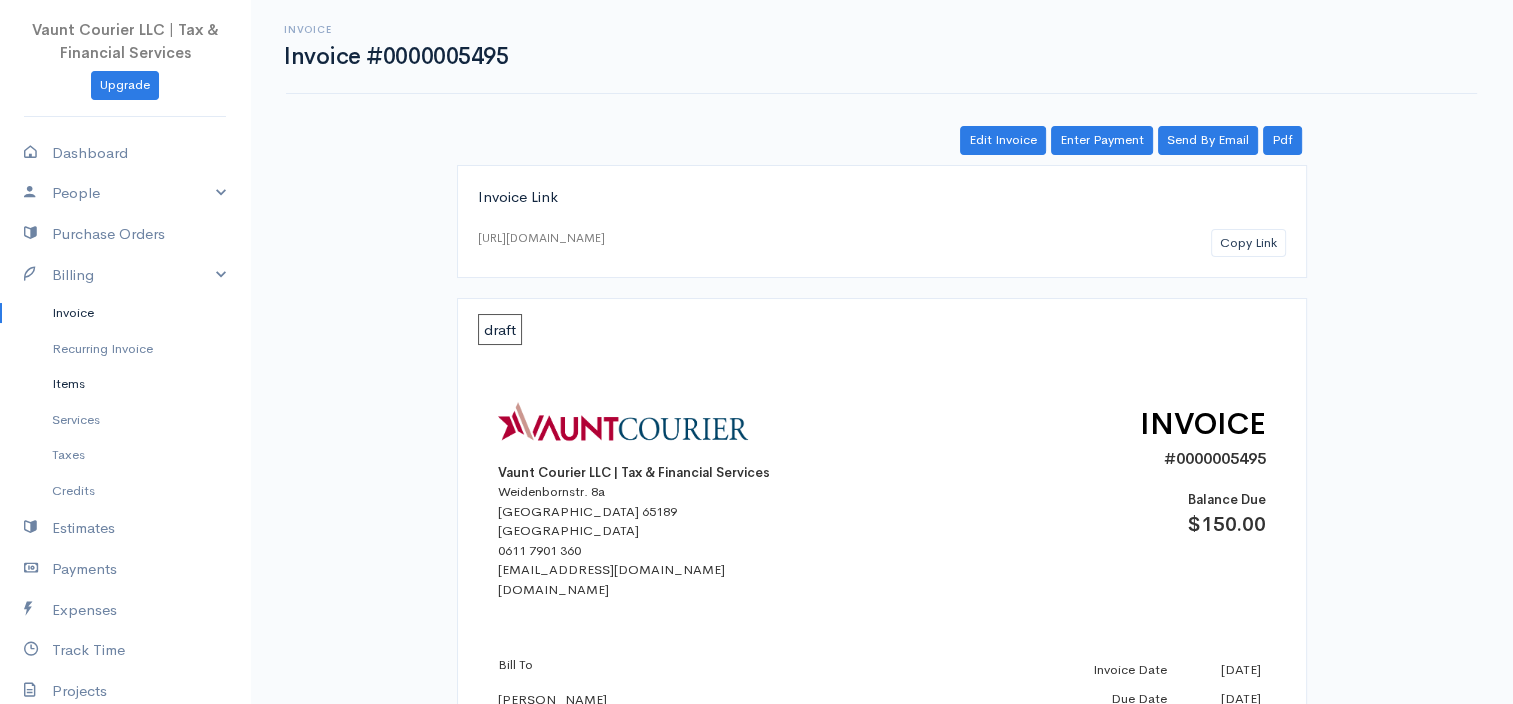 click on "Items" at bounding box center (125, 384) 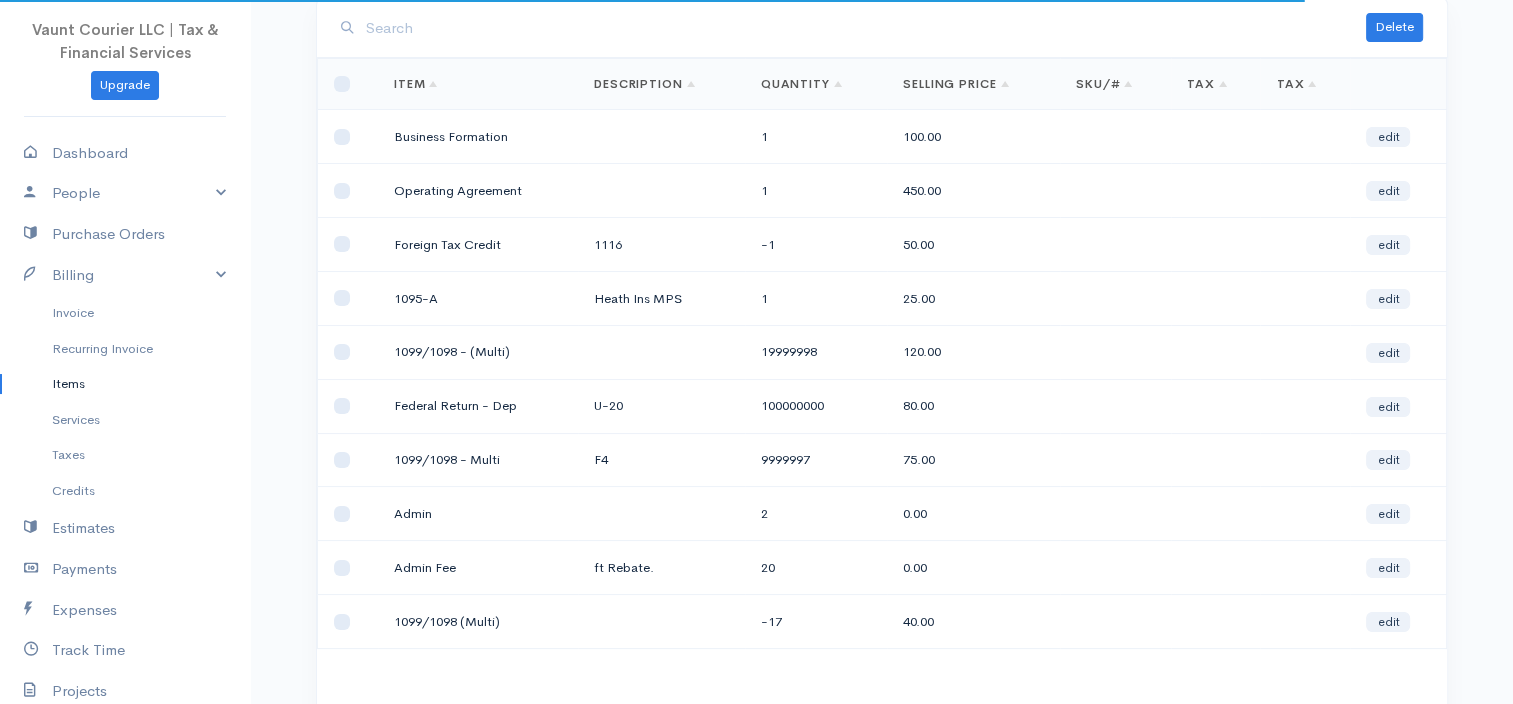 scroll, scrollTop: 248, scrollLeft: 0, axis: vertical 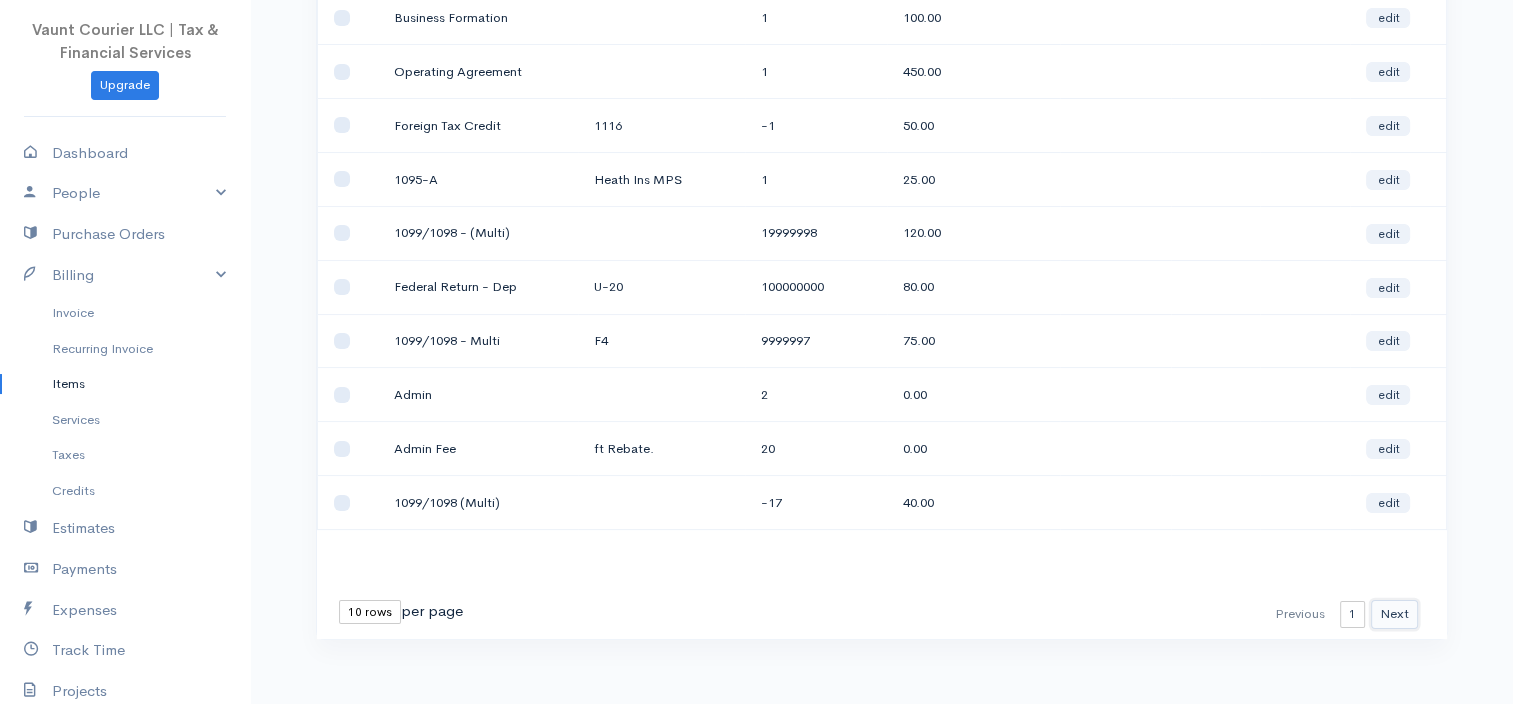 click on "Next" at bounding box center [1394, 614] 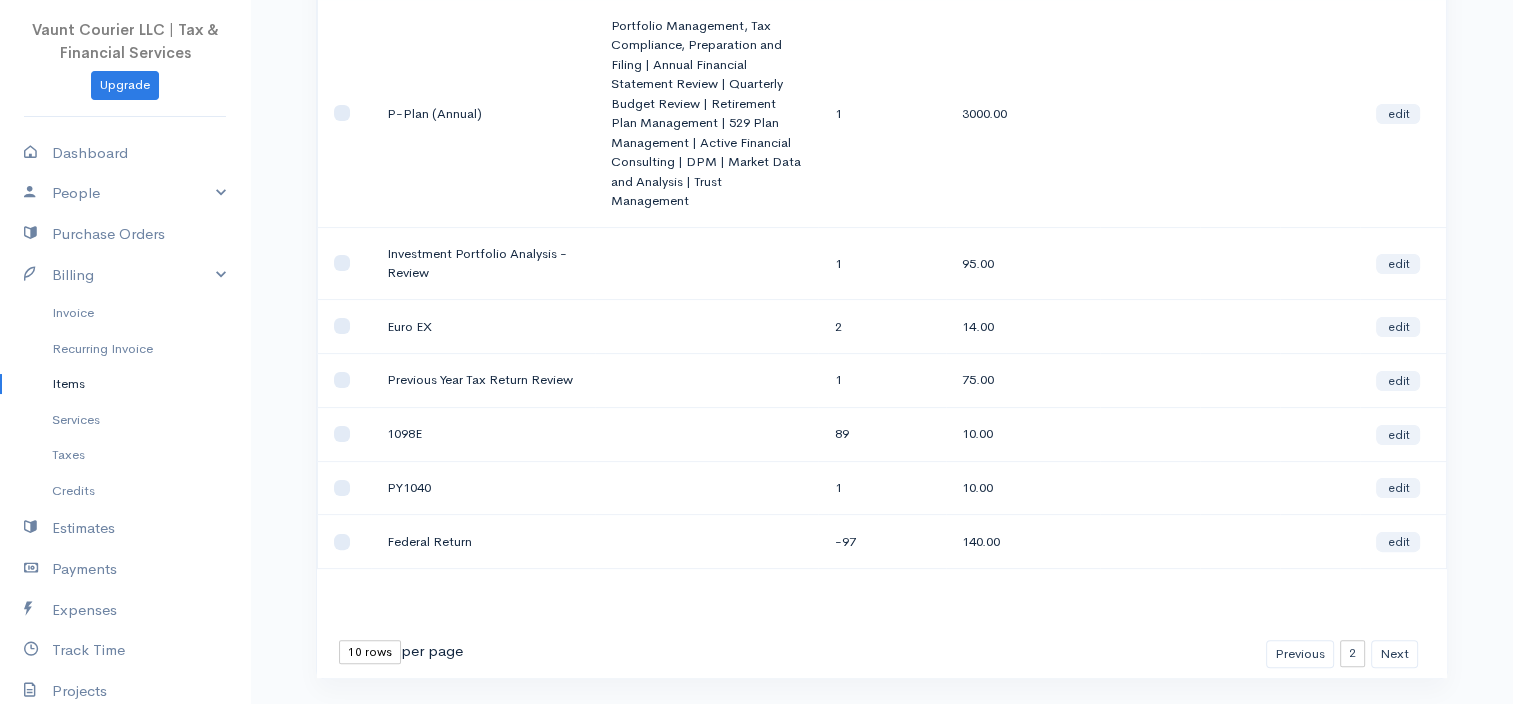 scroll, scrollTop: 423, scrollLeft: 0, axis: vertical 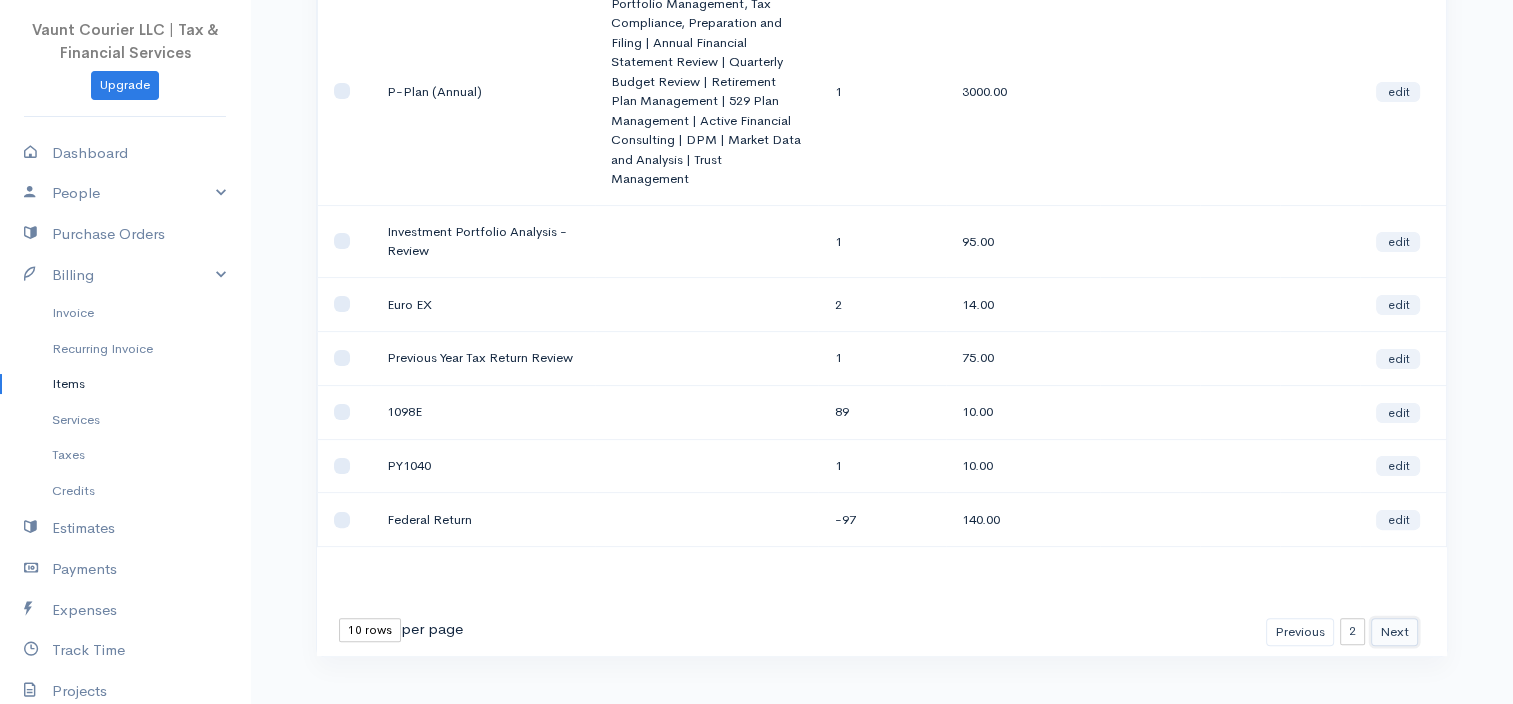 click on "Next" at bounding box center [1394, 632] 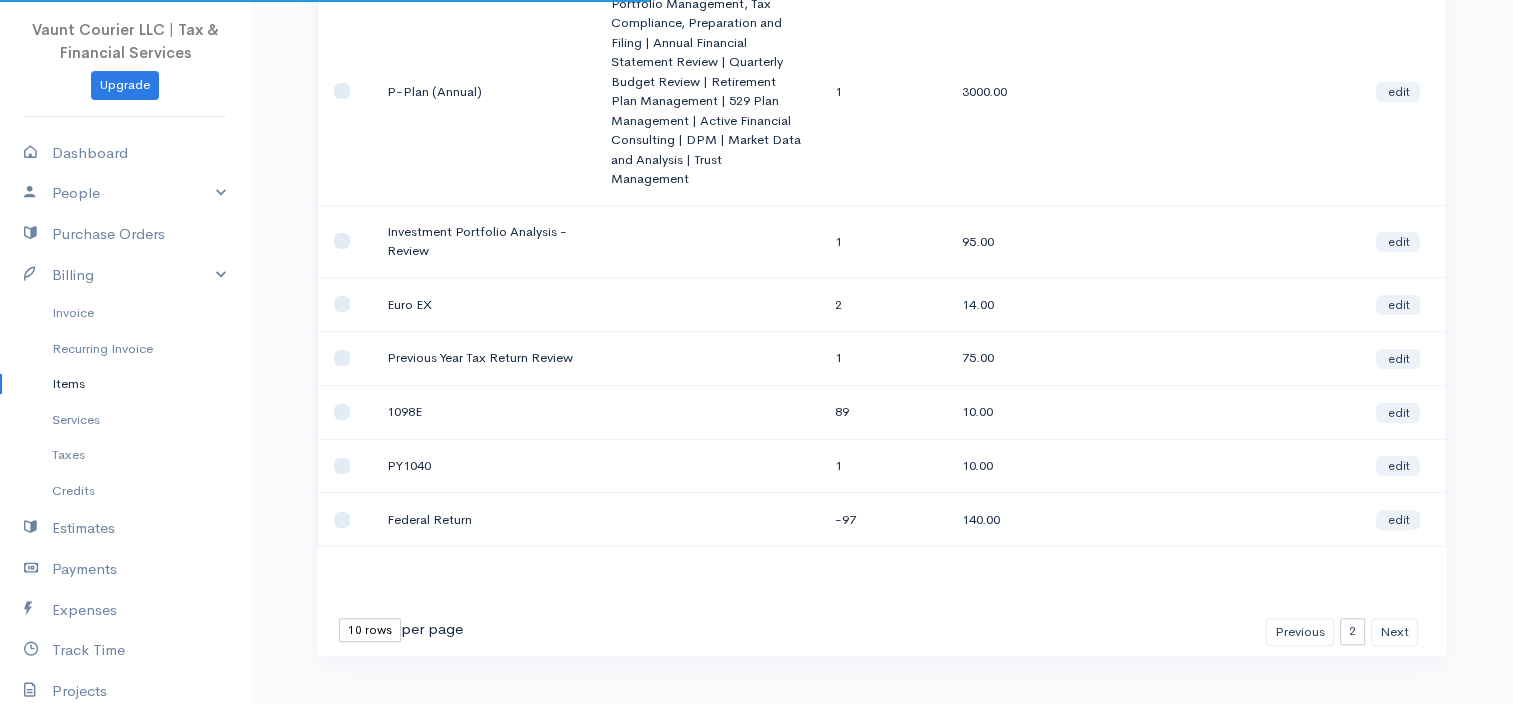 scroll, scrollTop: 268, scrollLeft: 0, axis: vertical 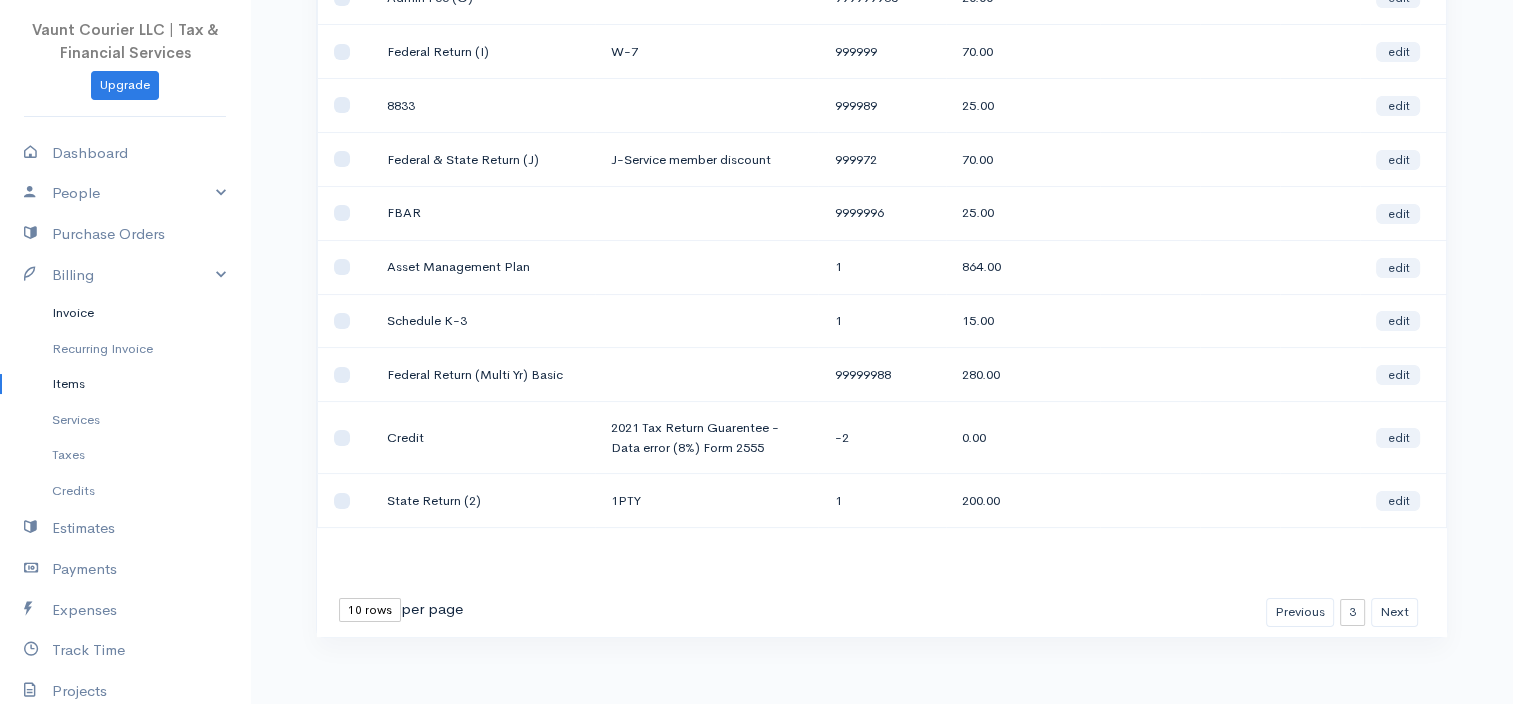 click on "Invoice" at bounding box center [125, 313] 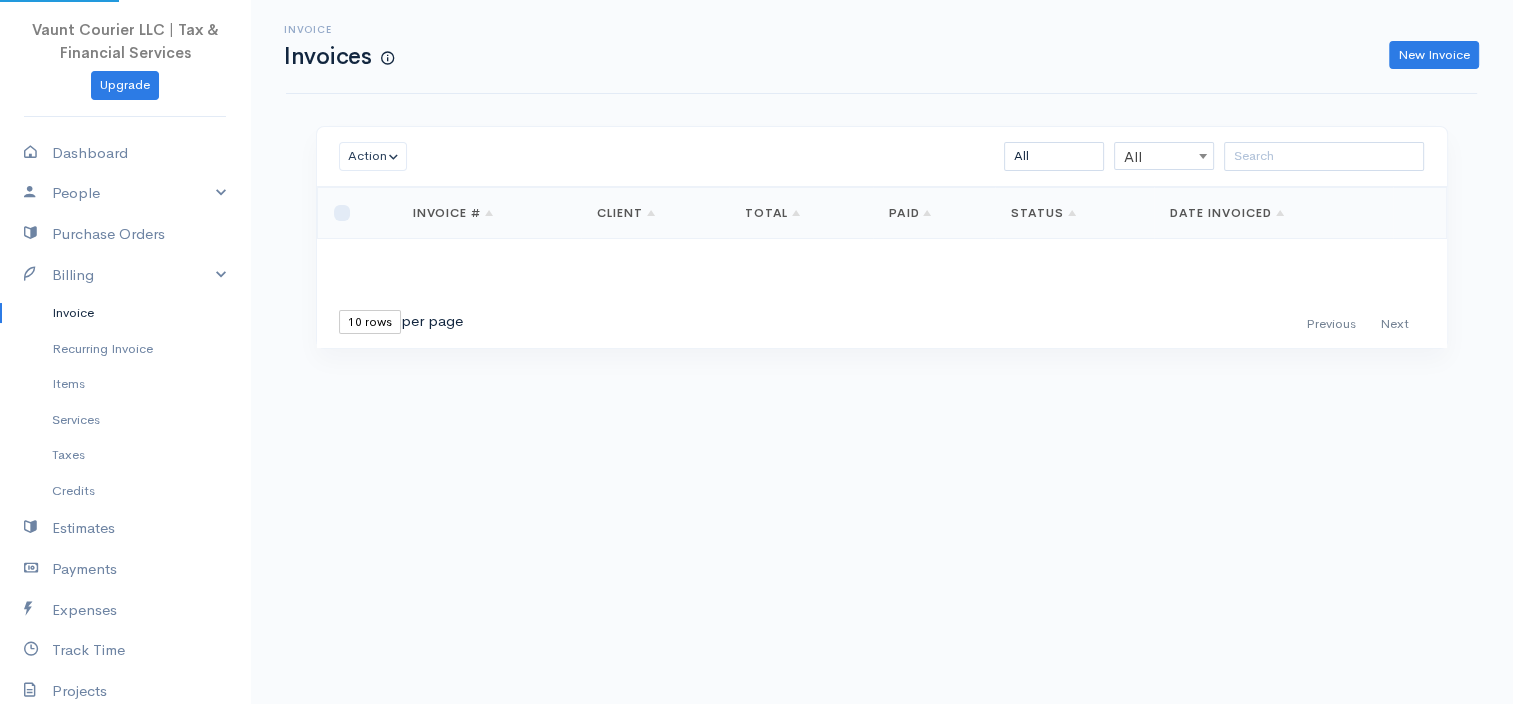 scroll, scrollTop: 0, scrollLeft: 0, axis: both 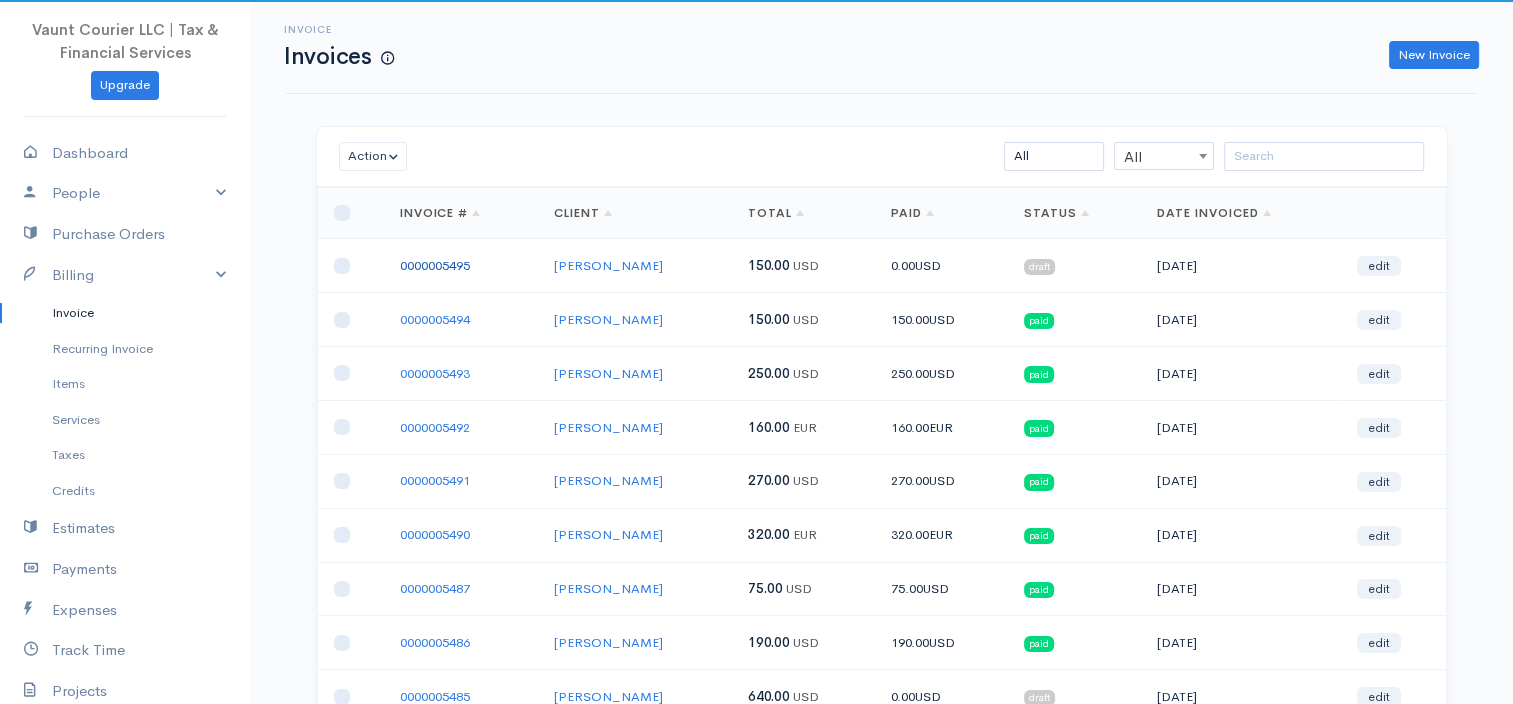 click on "0000005495" at bounding box center [435, 265] 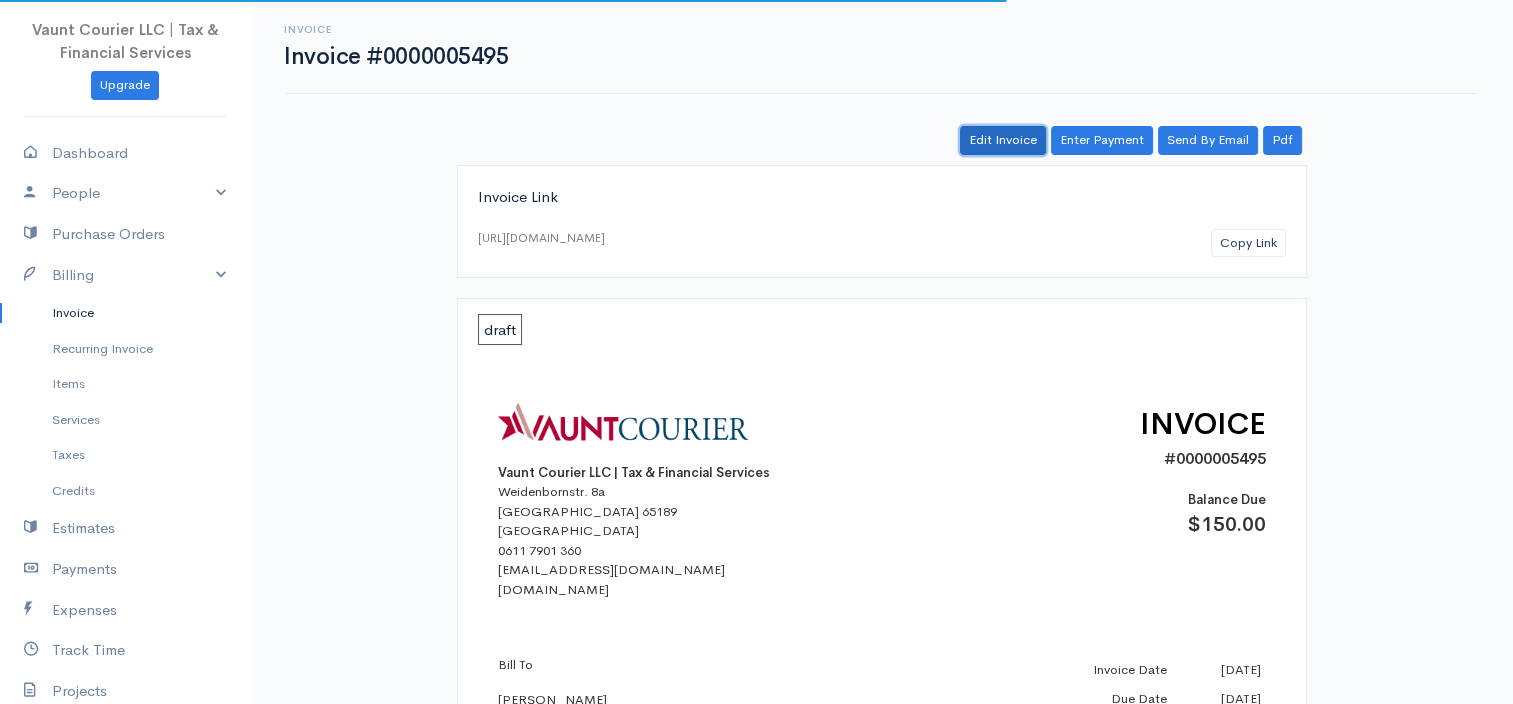 click on "Edit Invoice" at bounding box center [1003, 140] 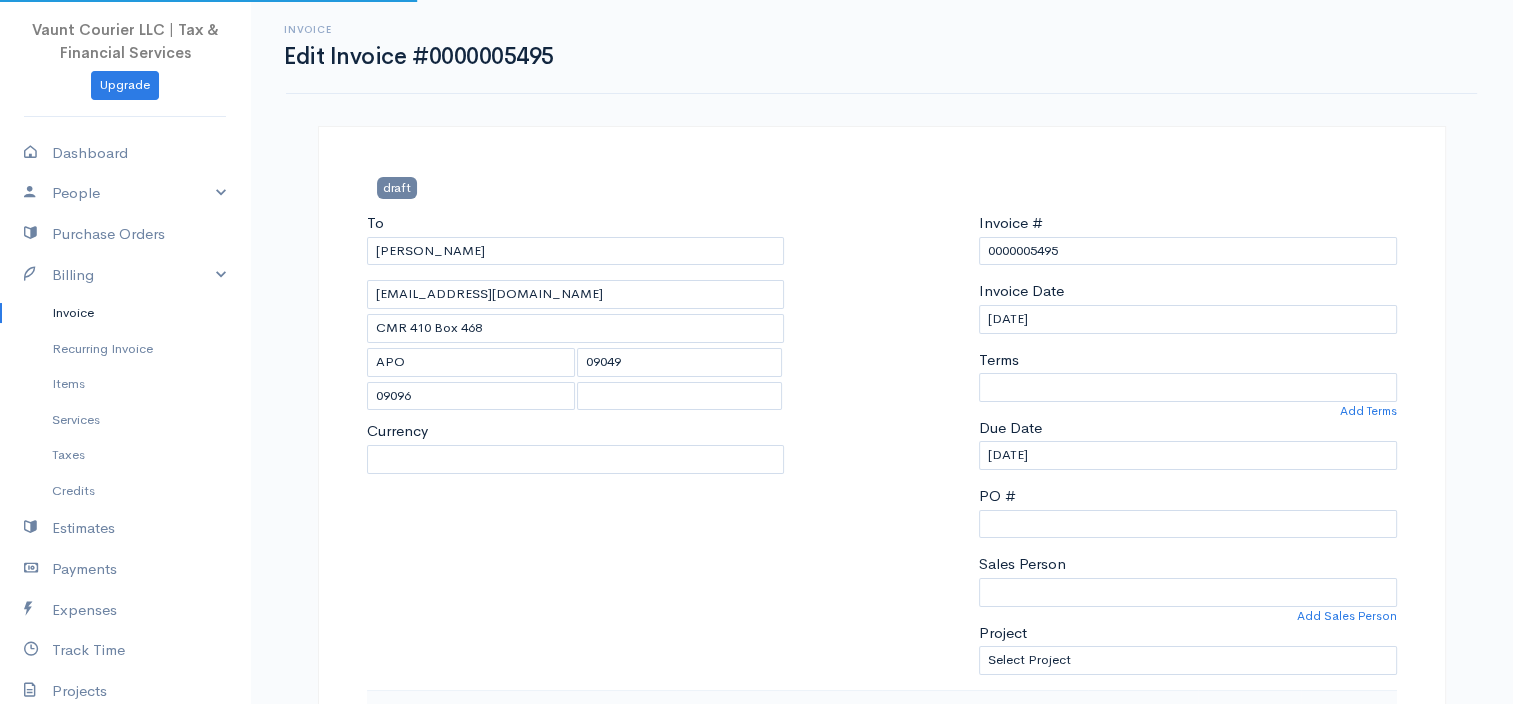 select on "0" 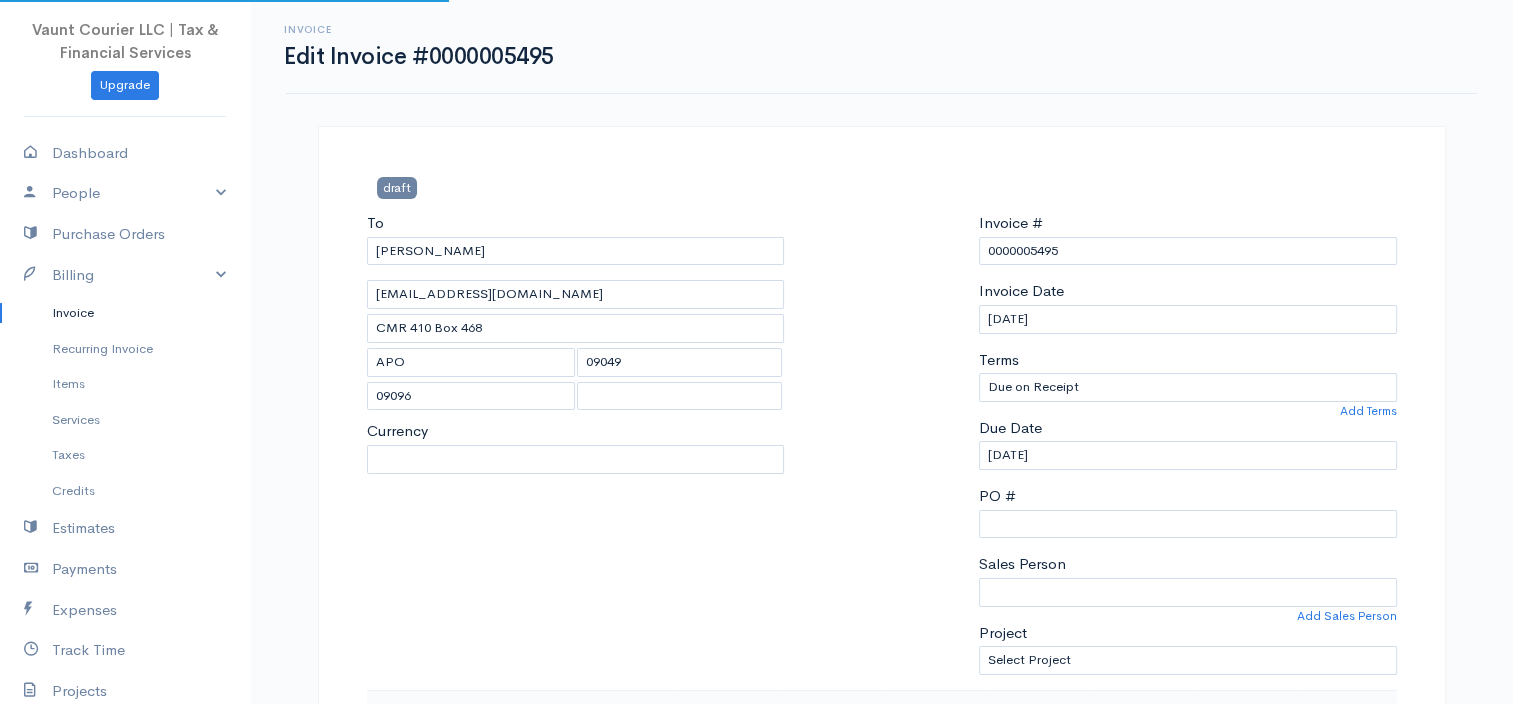 select on "[GEOGRAPHIC_DATA]" 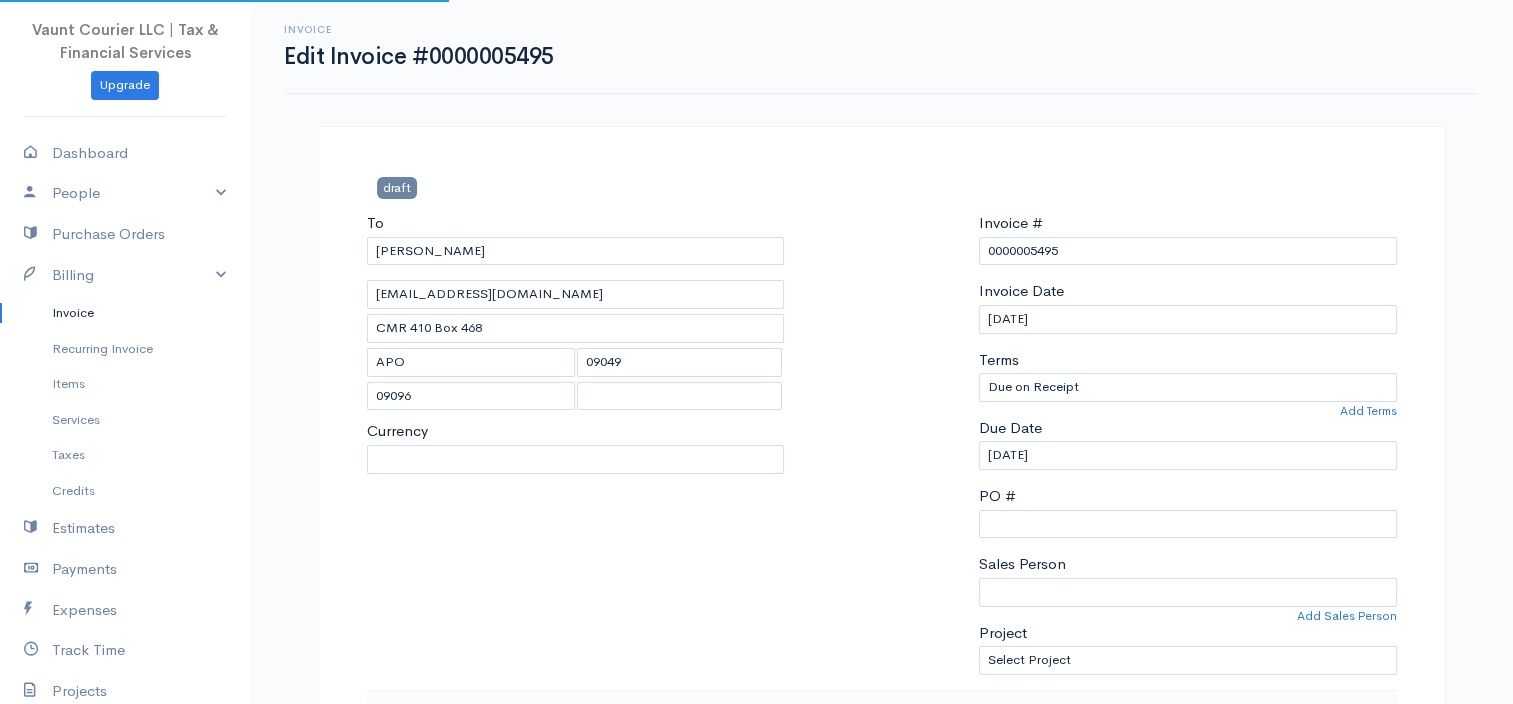 select on "USD" 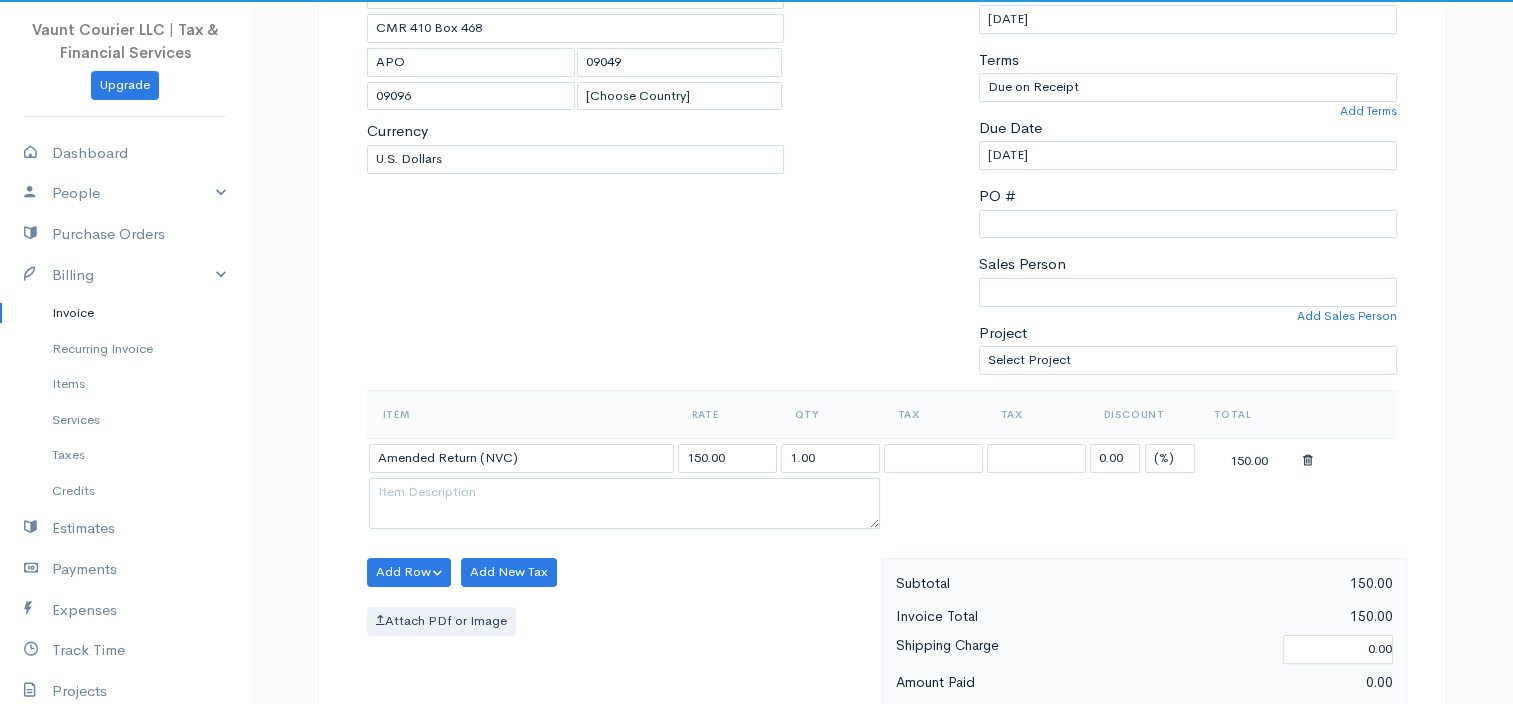 scroll, scrollTop: 700, scrollLeft: 0, axis: vertical 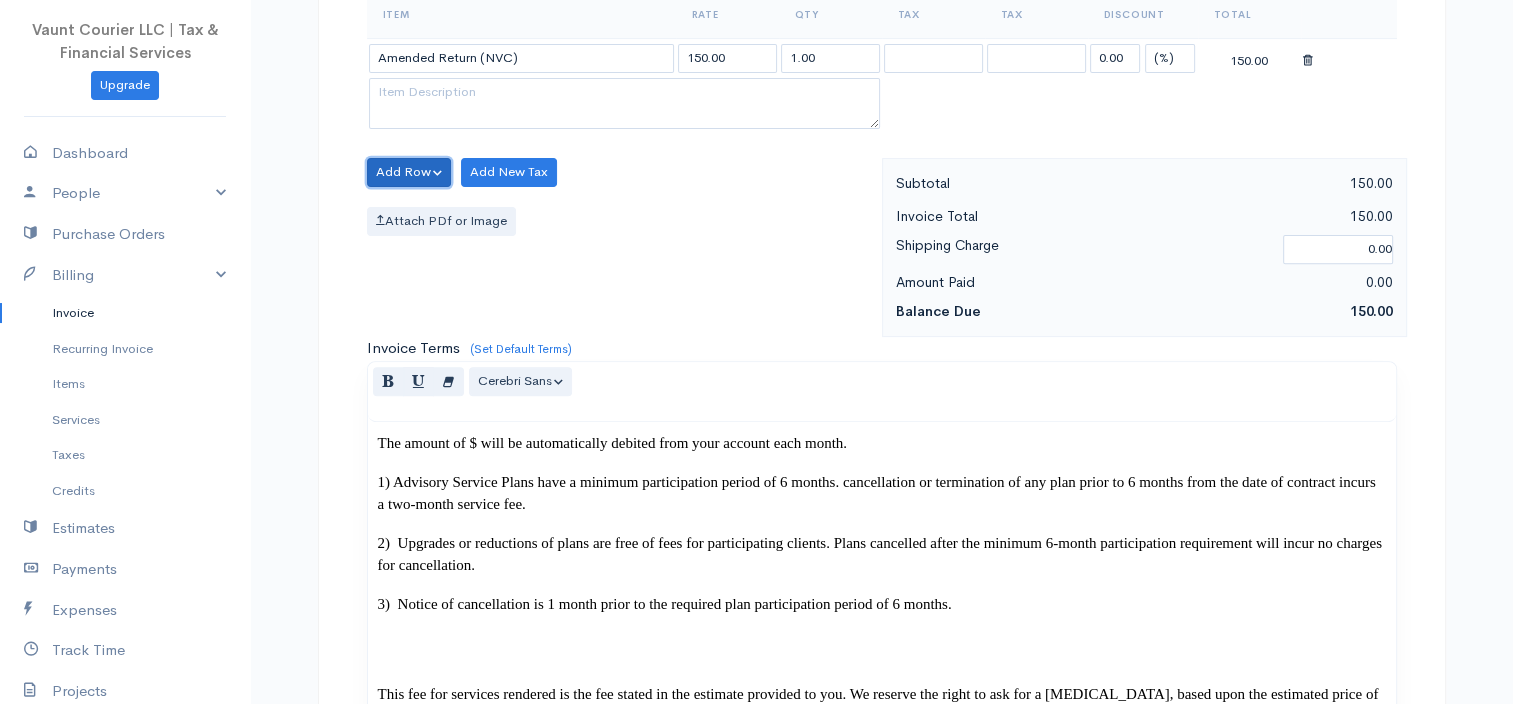 click on "Add Row" at bounding box center [409, 172] 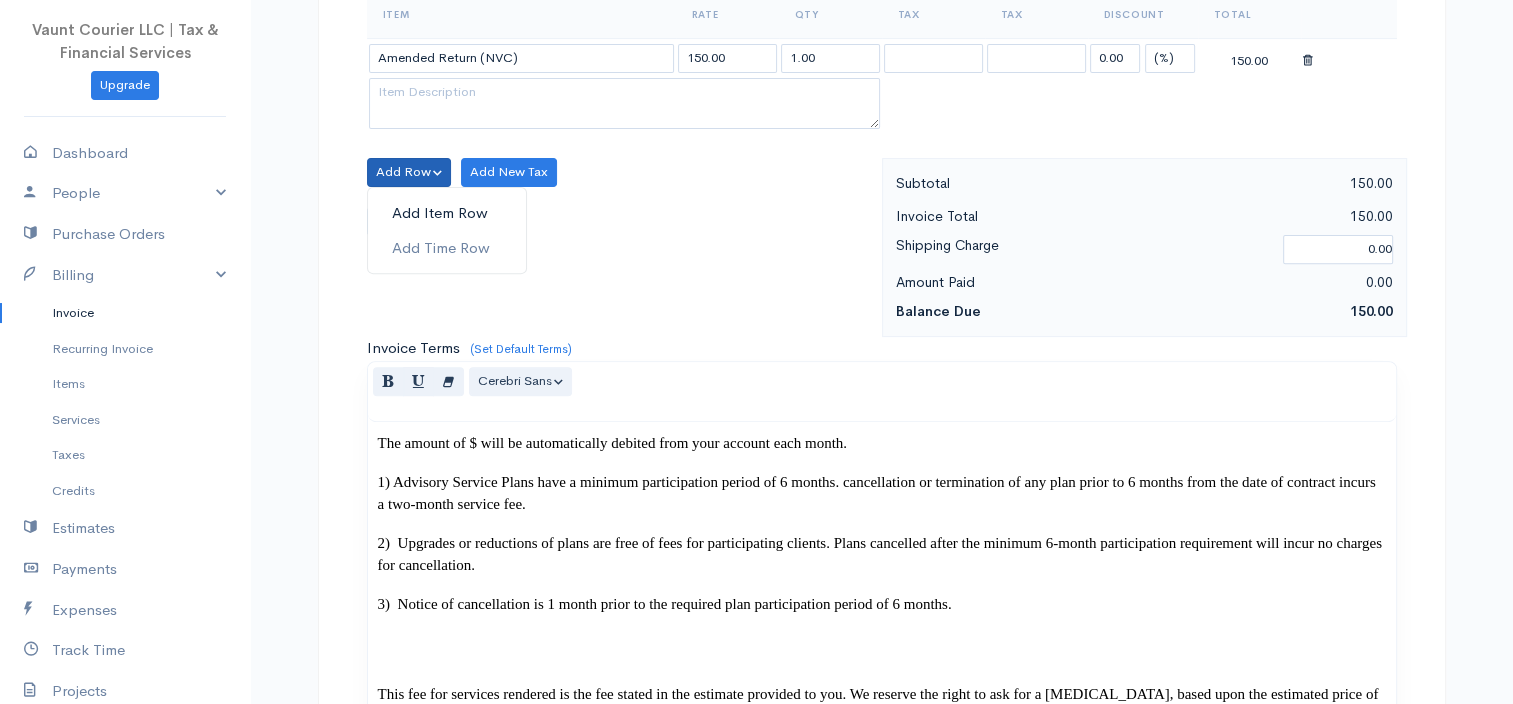 click on "Add Item Row" at bounding box center (447, 213) 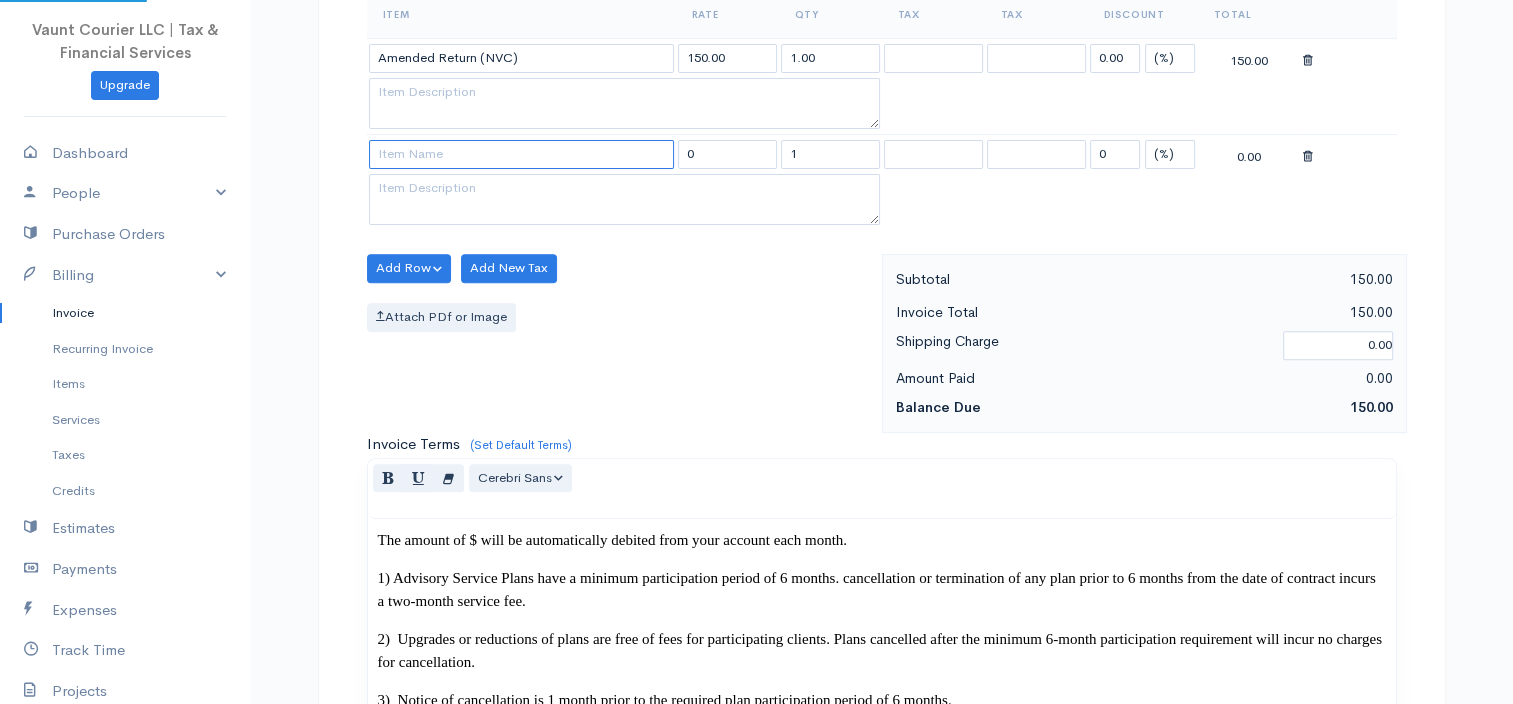 click at bounding box center [521, 154] 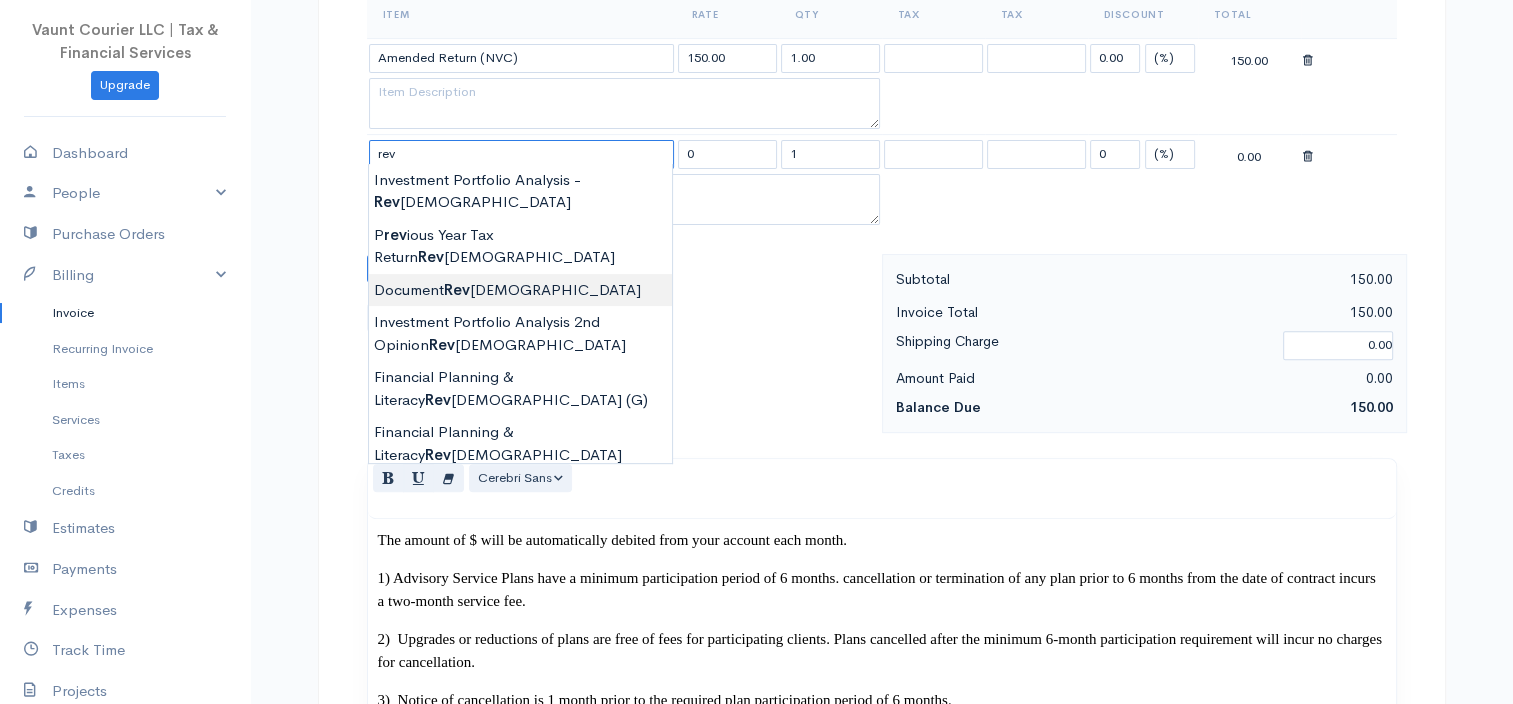type on "Document Review" 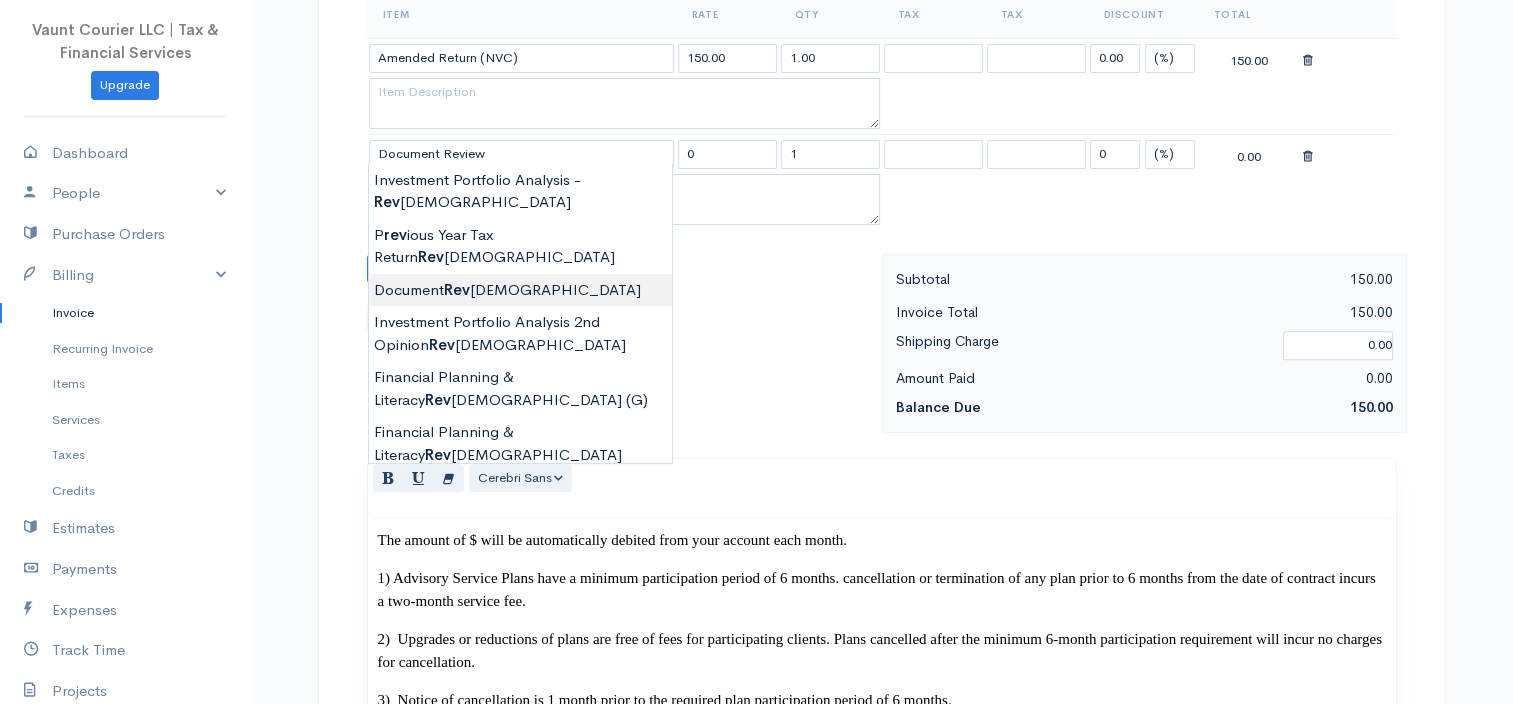 type on "410.00" 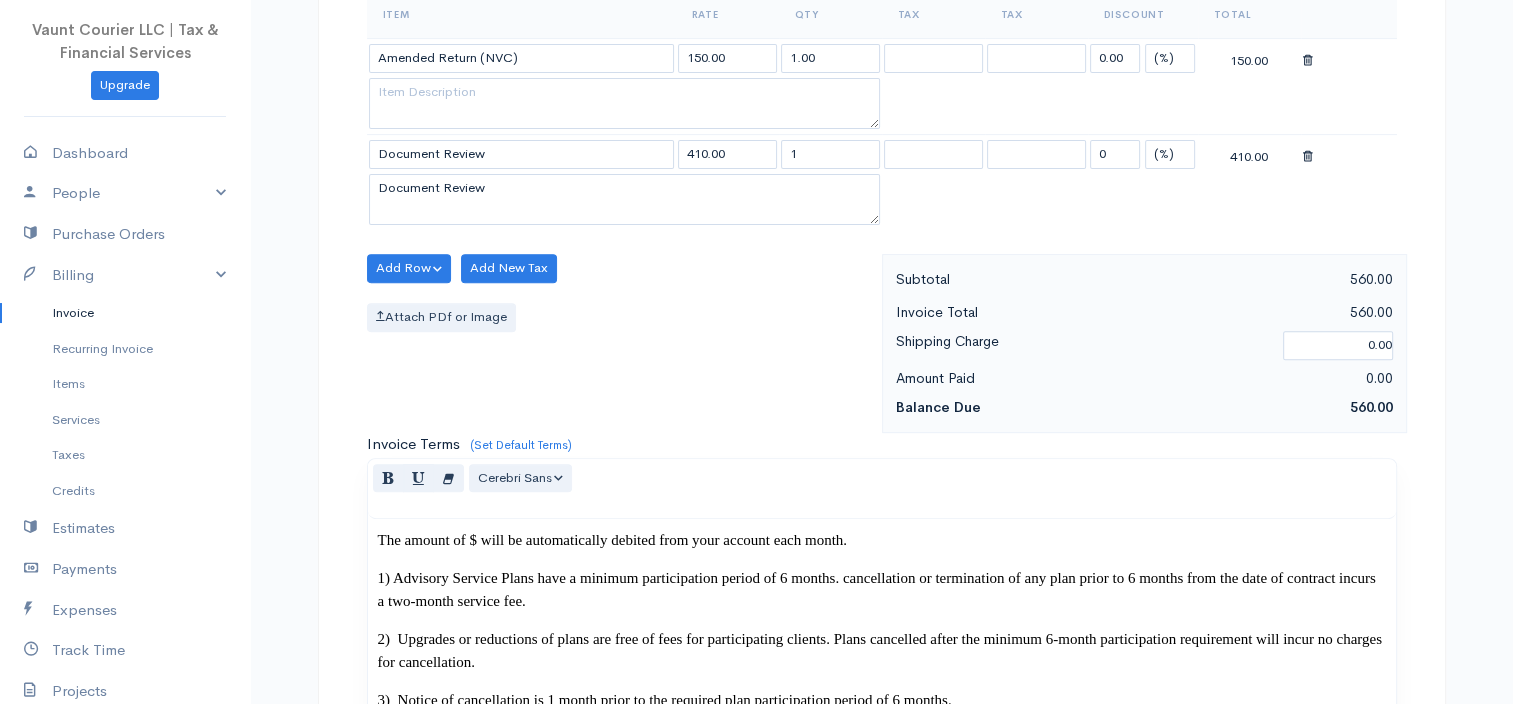click on "Vaunt Courier LLC | Tax & Financial Services
Upgrade
Dashboard
People
Clients
Vendors
Staff Users
Purchase Orders
Billing
Invoice
Recurring Invoice
Items
Services
Taxes
Credits
Estimates
Payments
Expenses
Track Time
Projects
Reports
Settings
My Organizations
Logout
Help
@CloudBooksApp 2022
Invoice
Edit Invoice #0000005495
draft To [PERSON_NAME] [EMAIL_ADDRESS][DOMAIN_NAME] CMR 410 Box 468 APO 09049 09096 [Choose Country] [GEOGRAPHIC_DATA] [GEOGRAPHIC_DATA] [GEOGRAPHIC_DATA] [GEOGRAPHIC_DATA] [GEOGRAPHIC_DATA] 1" at bounding box center [756, 728] 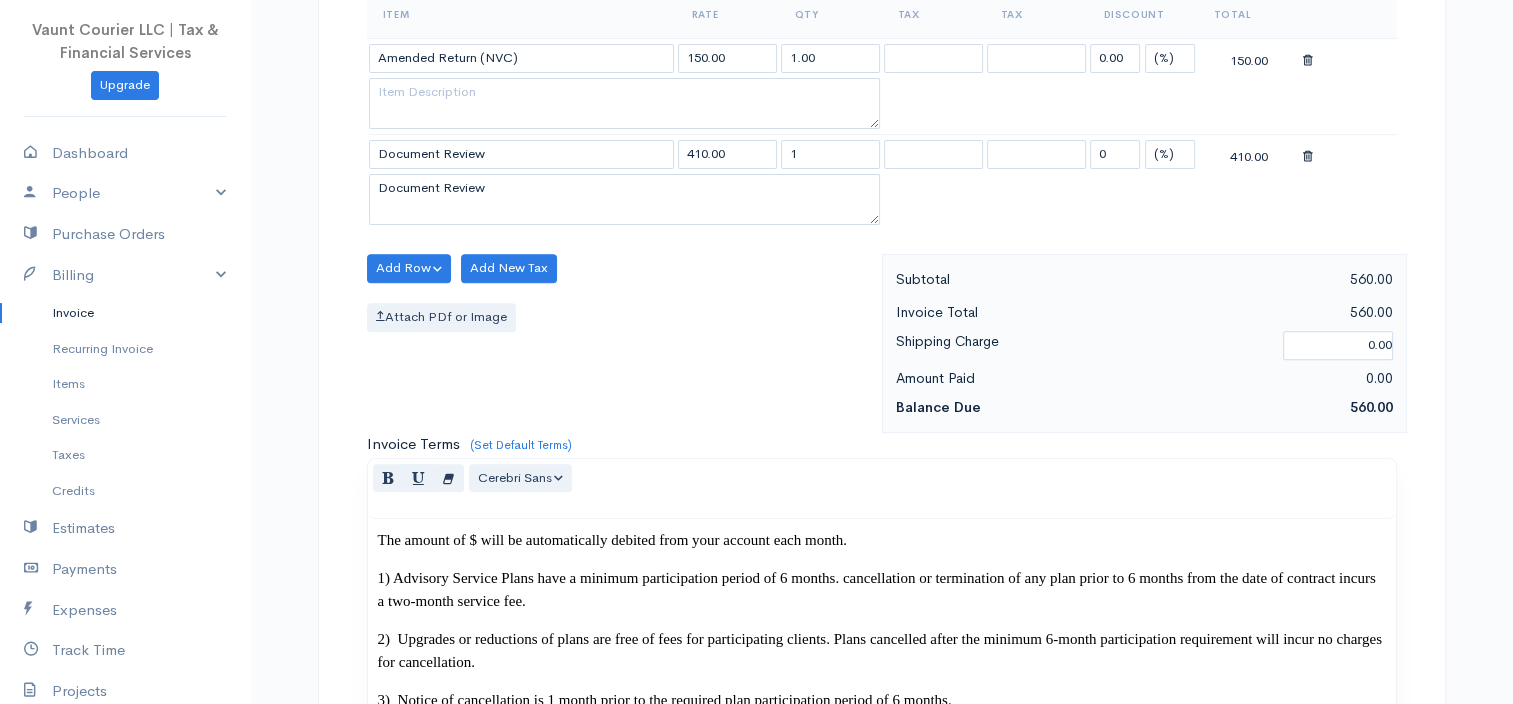 click at bounding box center (1308, 157) 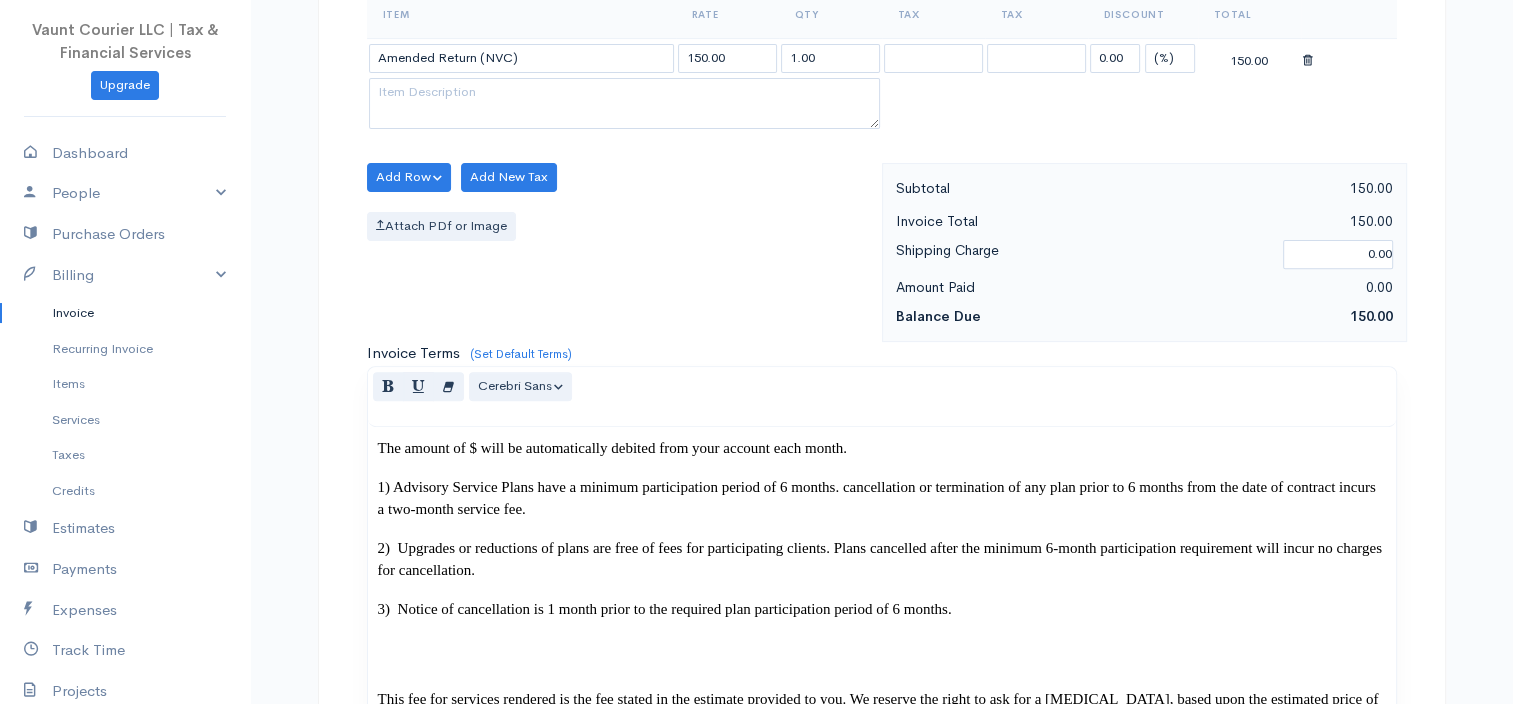 click on "Item Rate Qty Tax Tax Discount Total Amended Return (NVC) 150.00 1.00 0.00 (%) Flat 150.00" at bounding box center (882, 76) 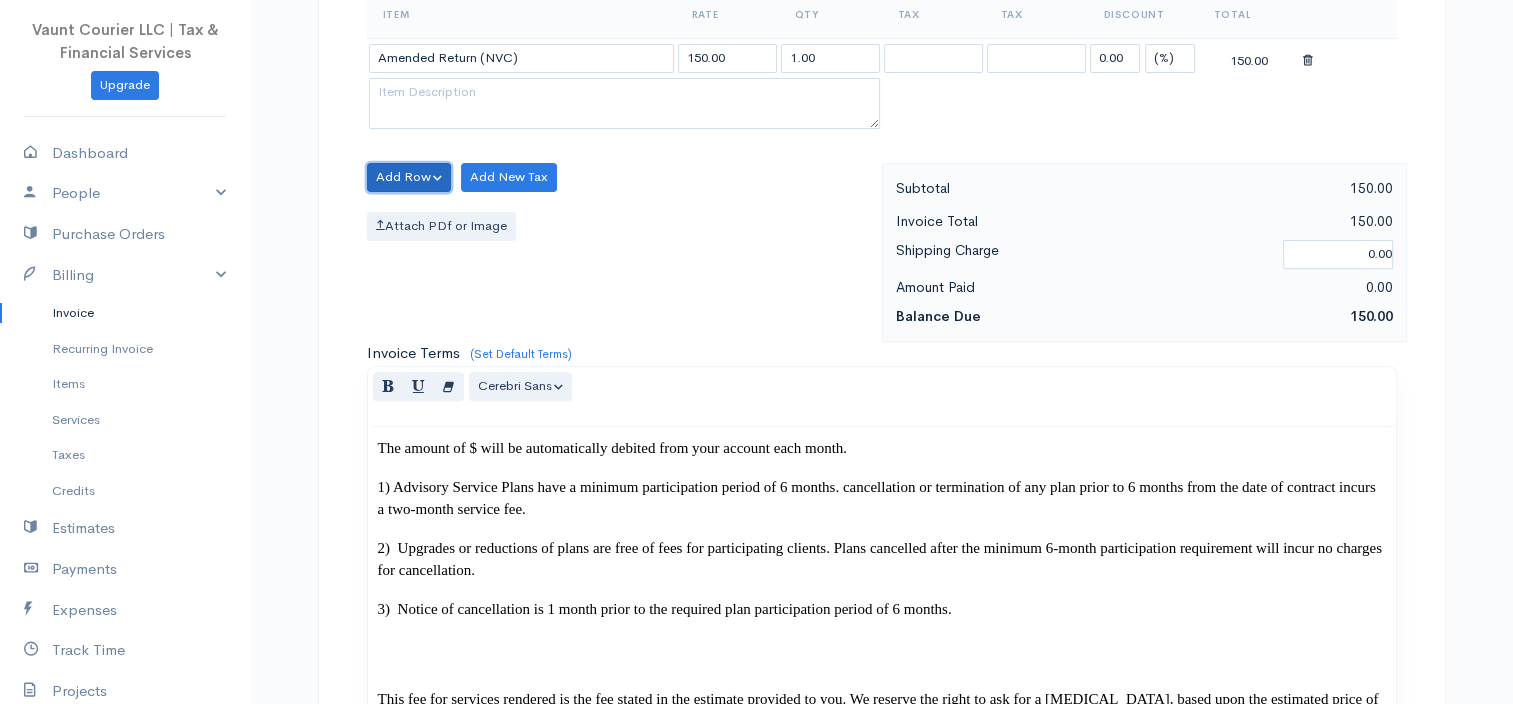 click on "Add Row" at bounding box center [409, 177] 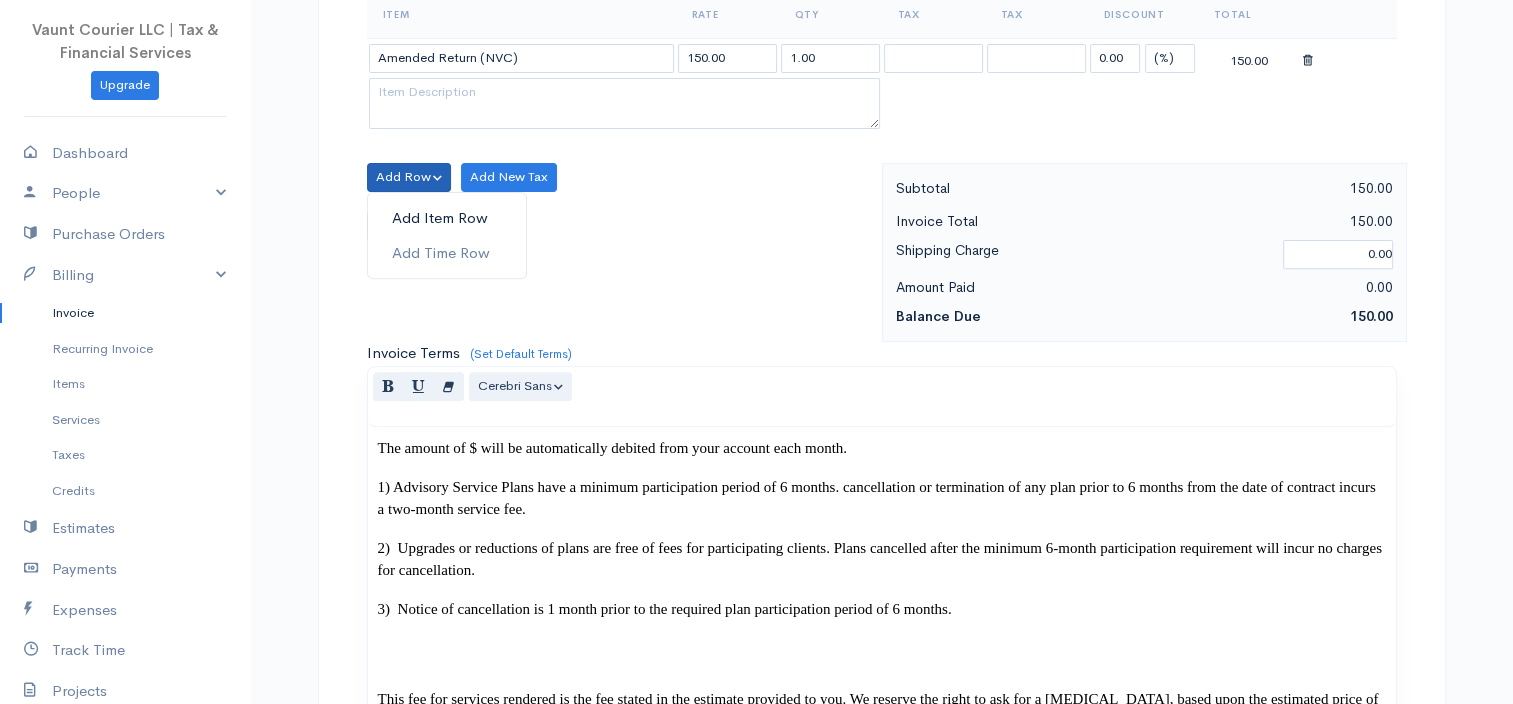 click on "Add Item Row" at bounding box center [447, 218] 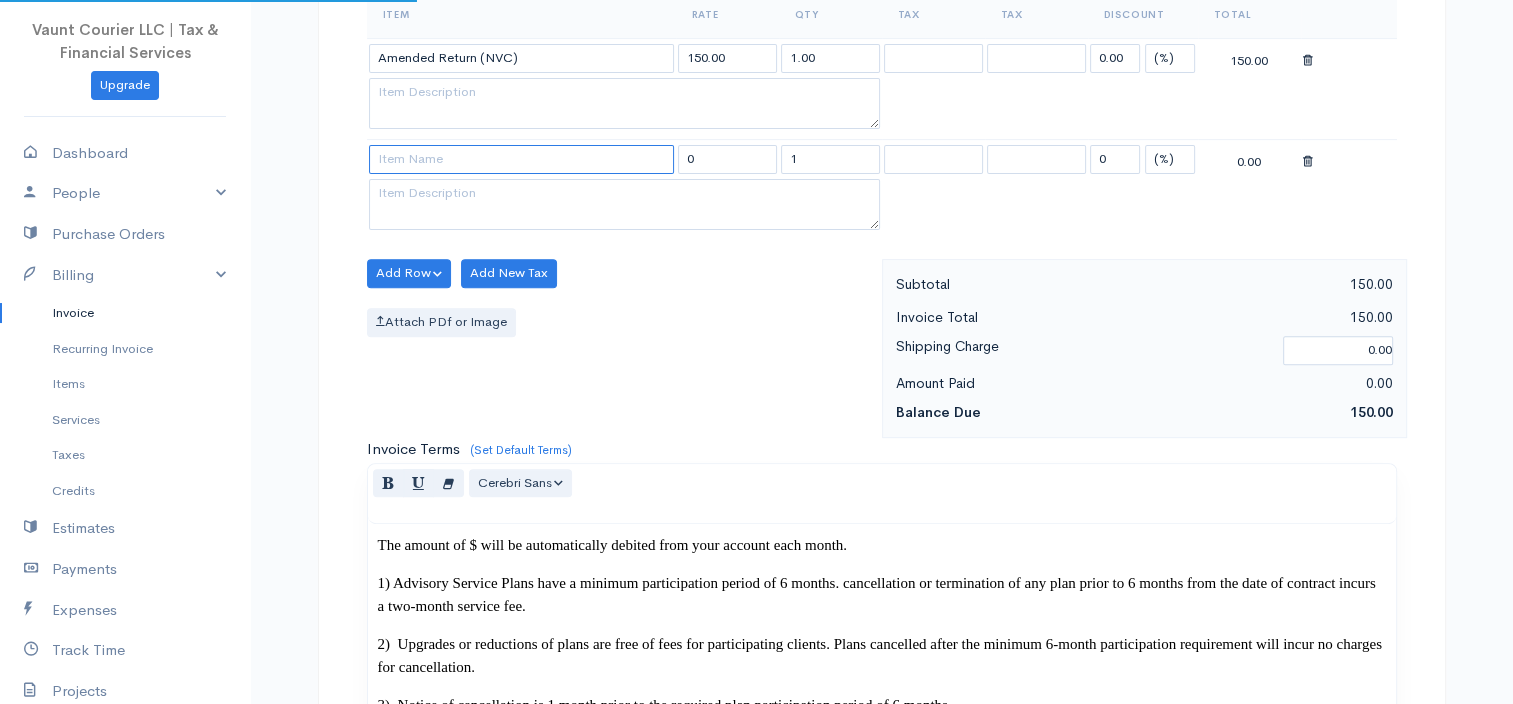 click at bounding box center (521, 159) 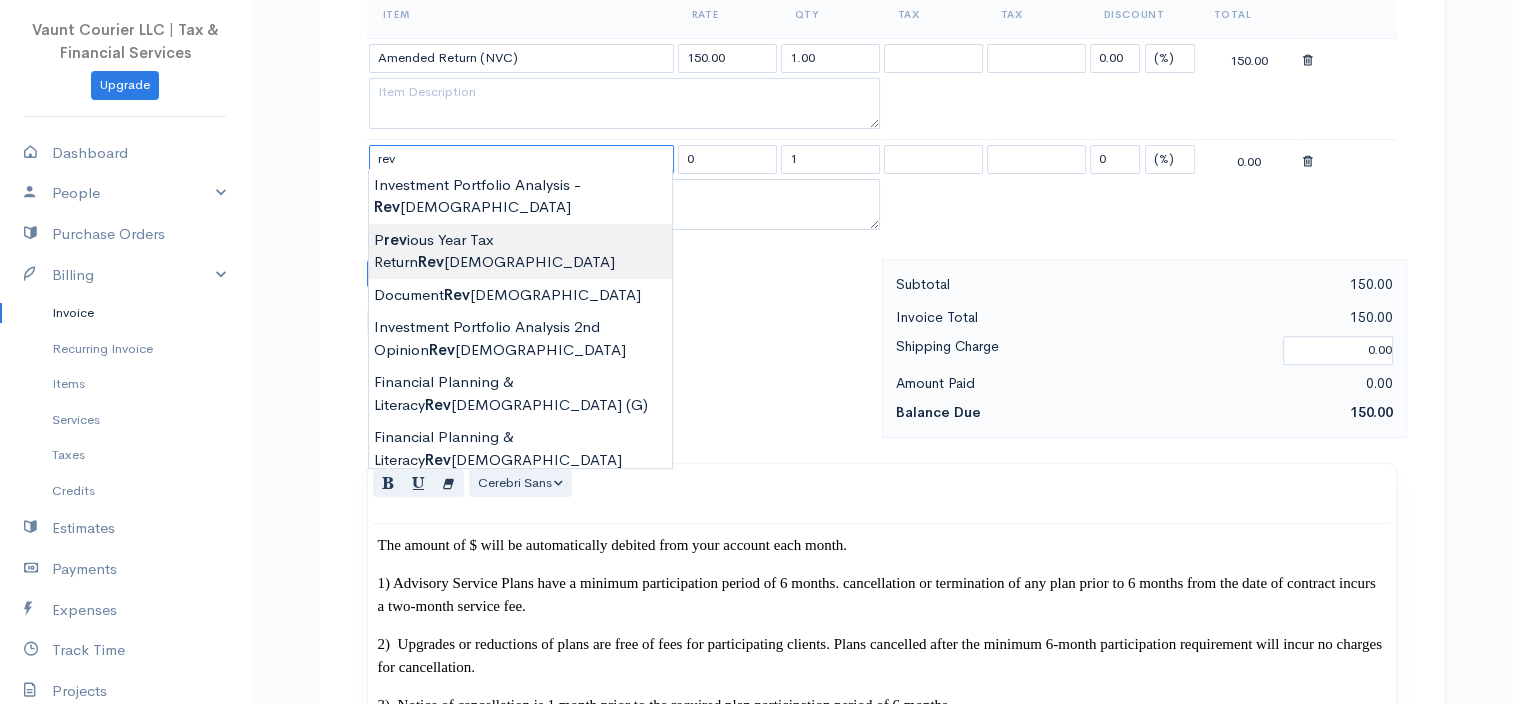 type on "Previous Year Tax Return Review" 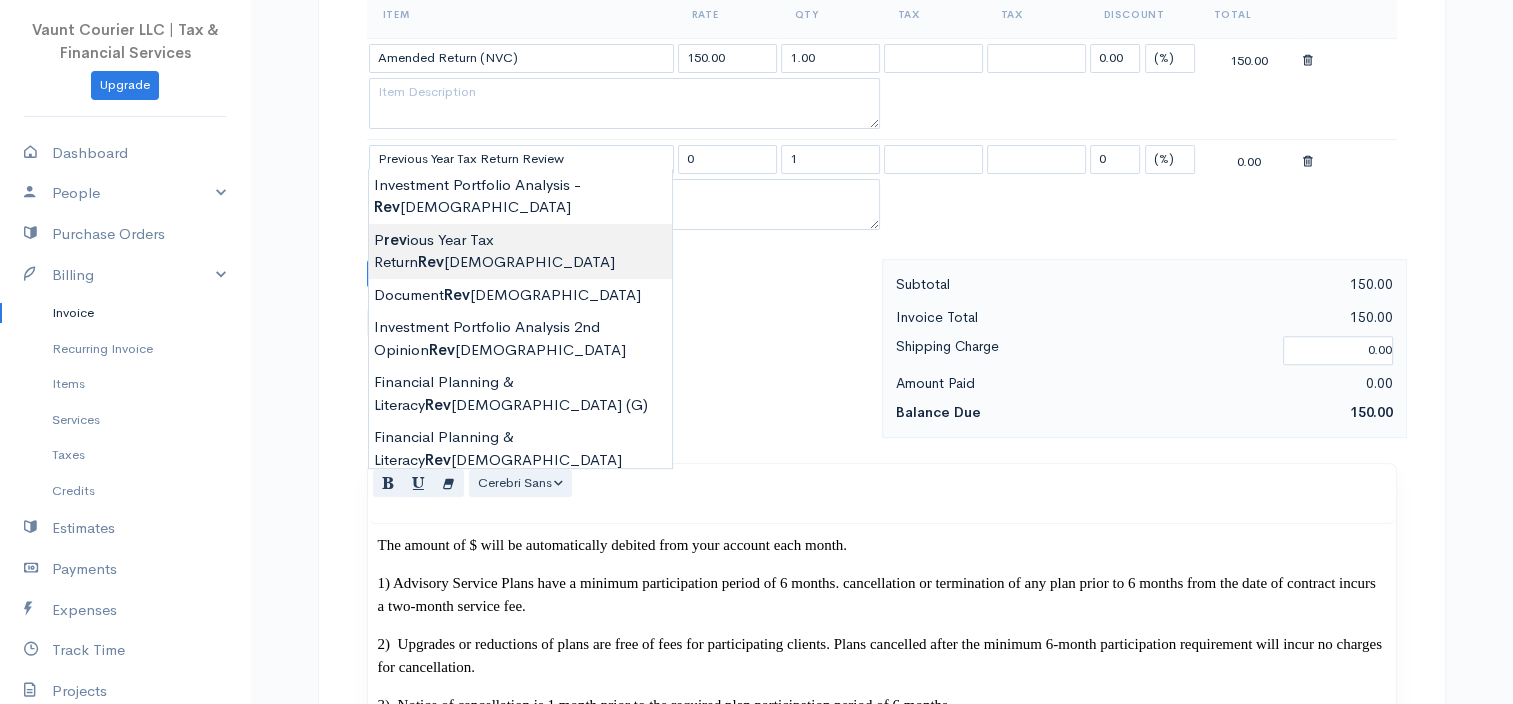 type on "75.00" 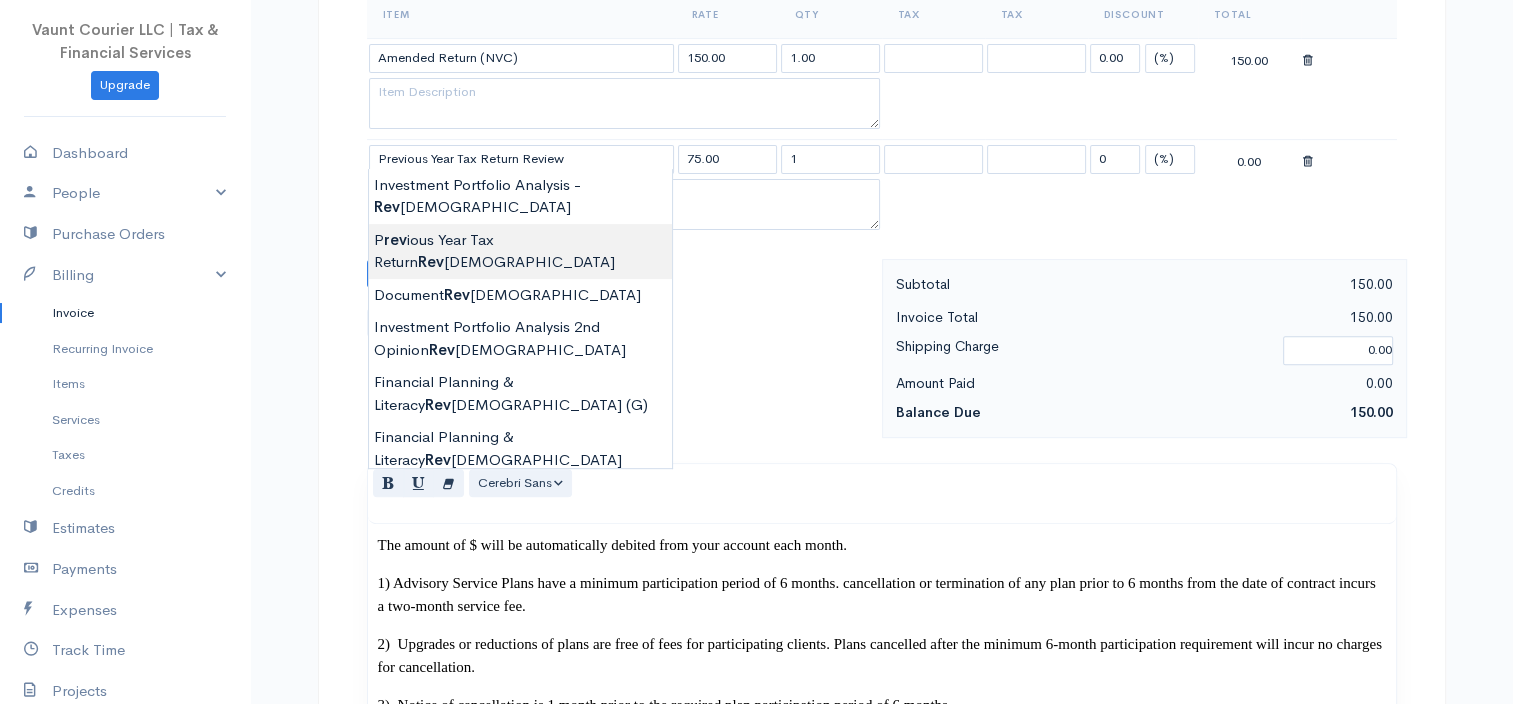 click on "Vaunt Courier LLC | Tax & Financial Services
Upgrade
Dashboard
People
Clients
Vendors
Staff Users
Purchase Orders
Billing
Invoice
Recurring Invoice
Items
Services
Taxes
Credits
Estimates
Payments
Expenses
Track Time
Projects
Reports
Settings
My Organizations
Logout
Help
@CloudBooksApp 2022
Invoice
Edit Invoice #0000005495
draft To [PERSON_NAME] [EMAIL_ADDRESS][DOMAIN_NAME] CMR 410 Box 468 APO 09049 09096 [Choose Country] [GEOGRAPHIC_DATA] [GEOGRAPHIC_DATA] [GEOGRAPHIC_DATA] [GEOGRAPHIC_DATA] [GEOGRAPHIC_DATA] 1" at bounding box center (756, 731) 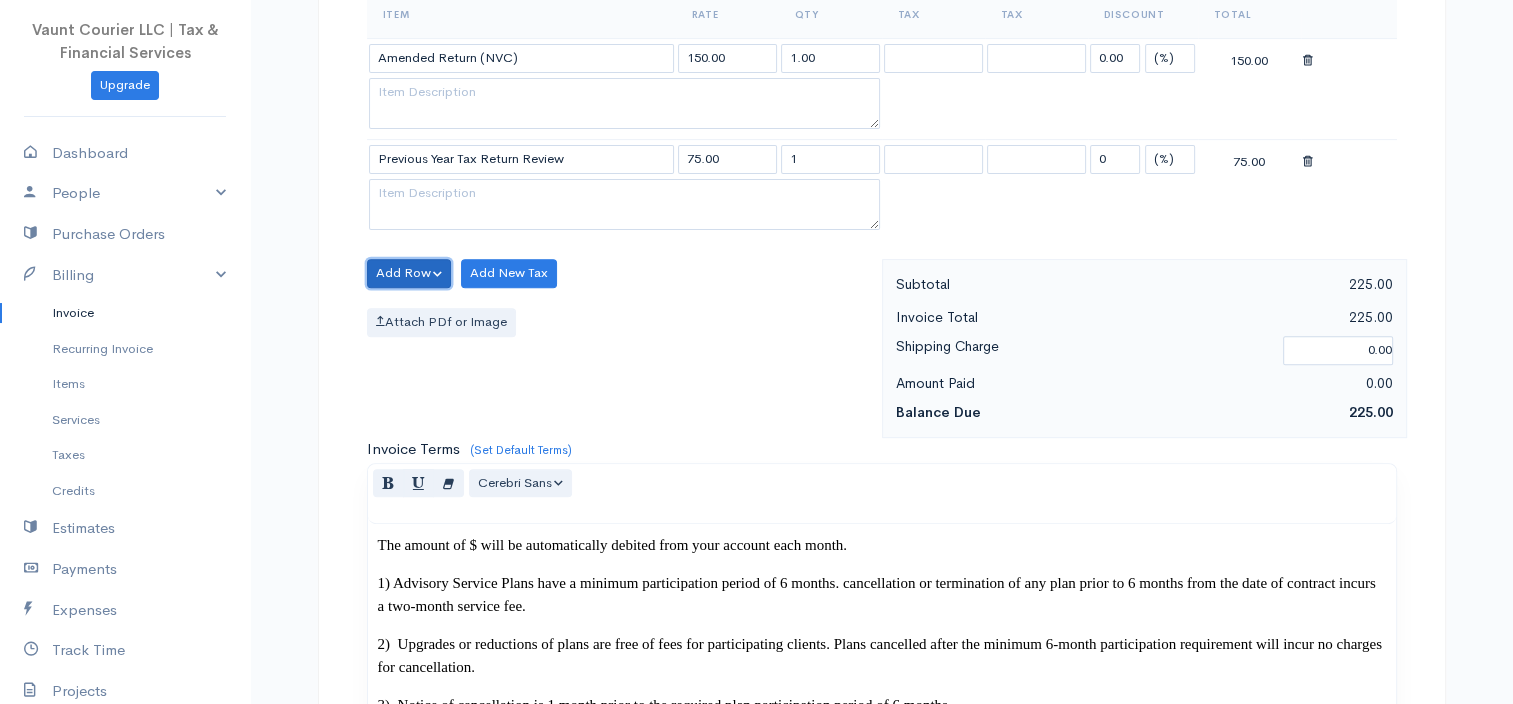 click on "Add Row" at bounding box center [409, 273] 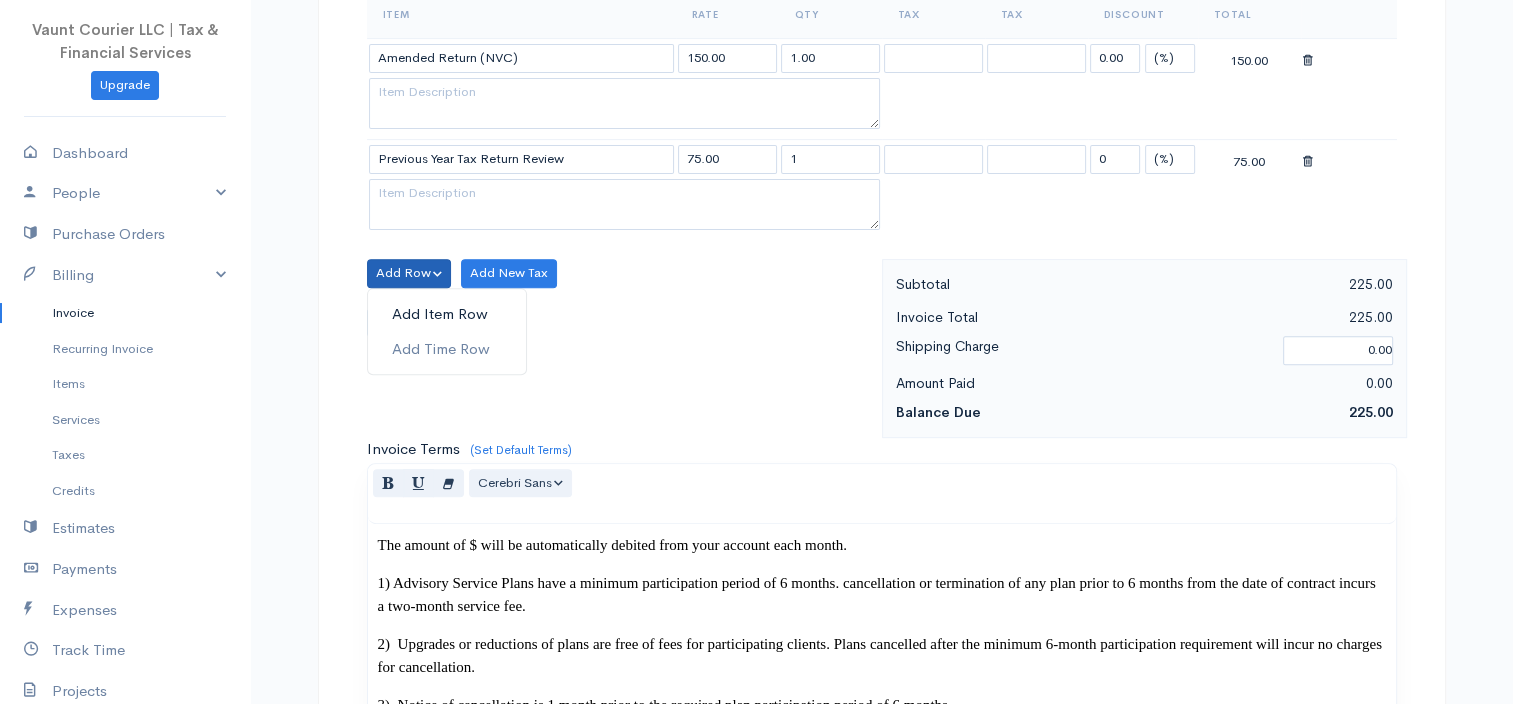 click on "Add Item Row" at bounding box center (447, 314) 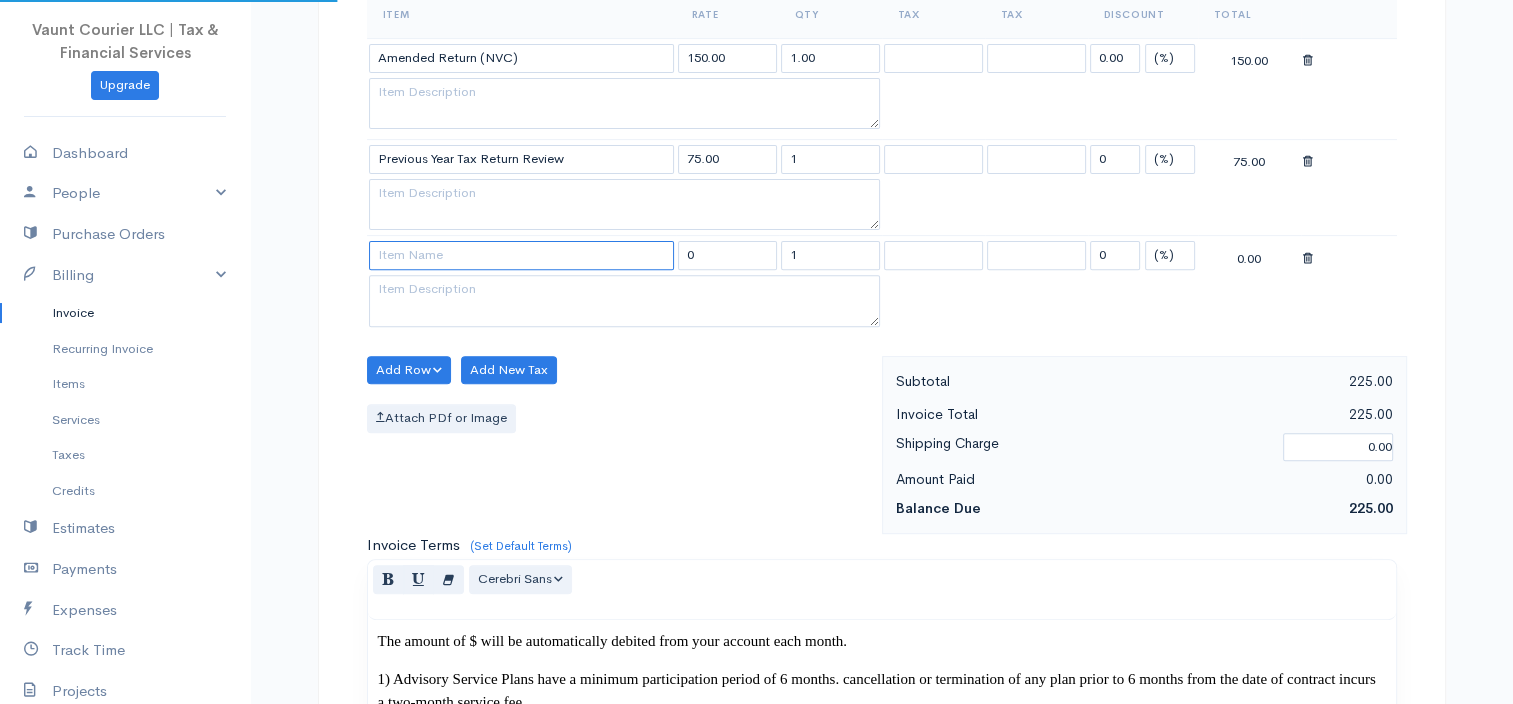 click at bounding box center [521, 255] 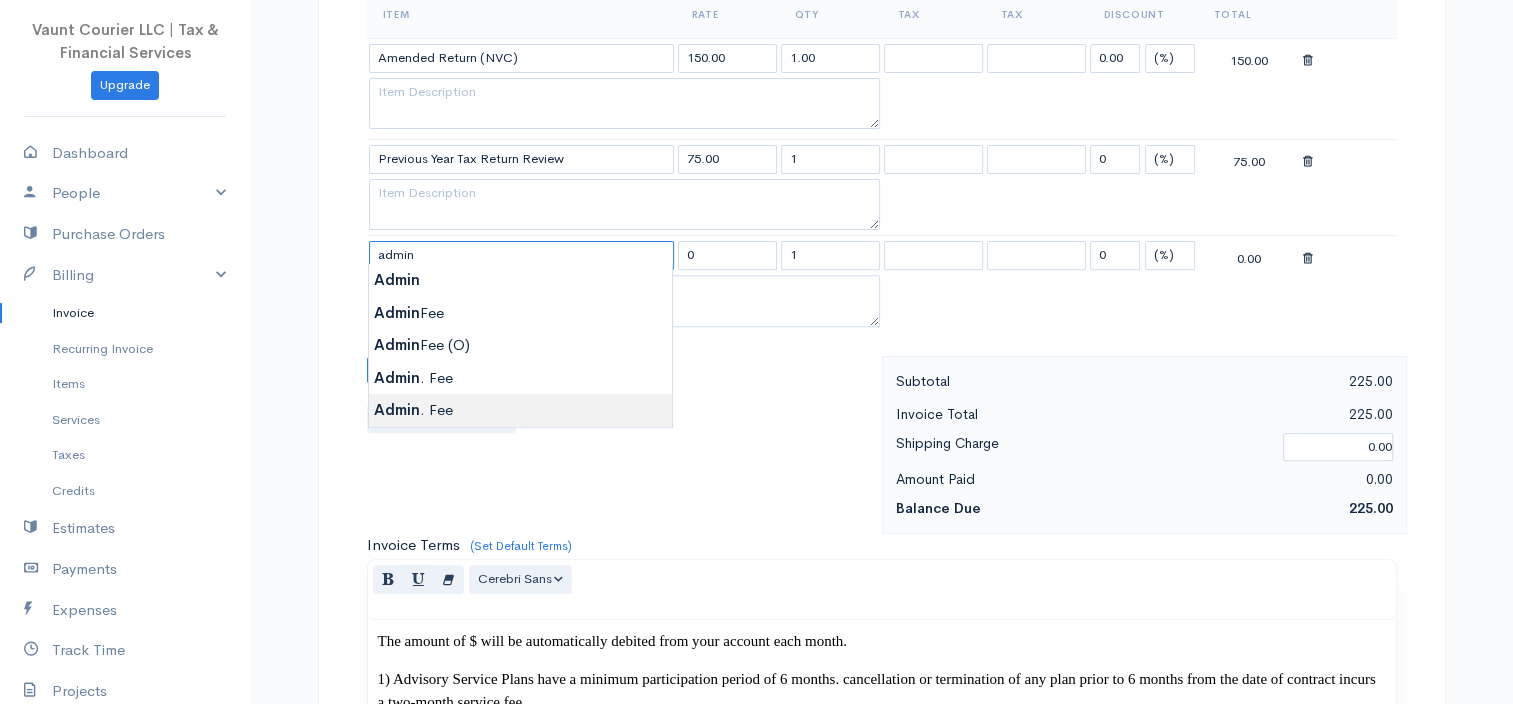 type on "Admin. Fee" 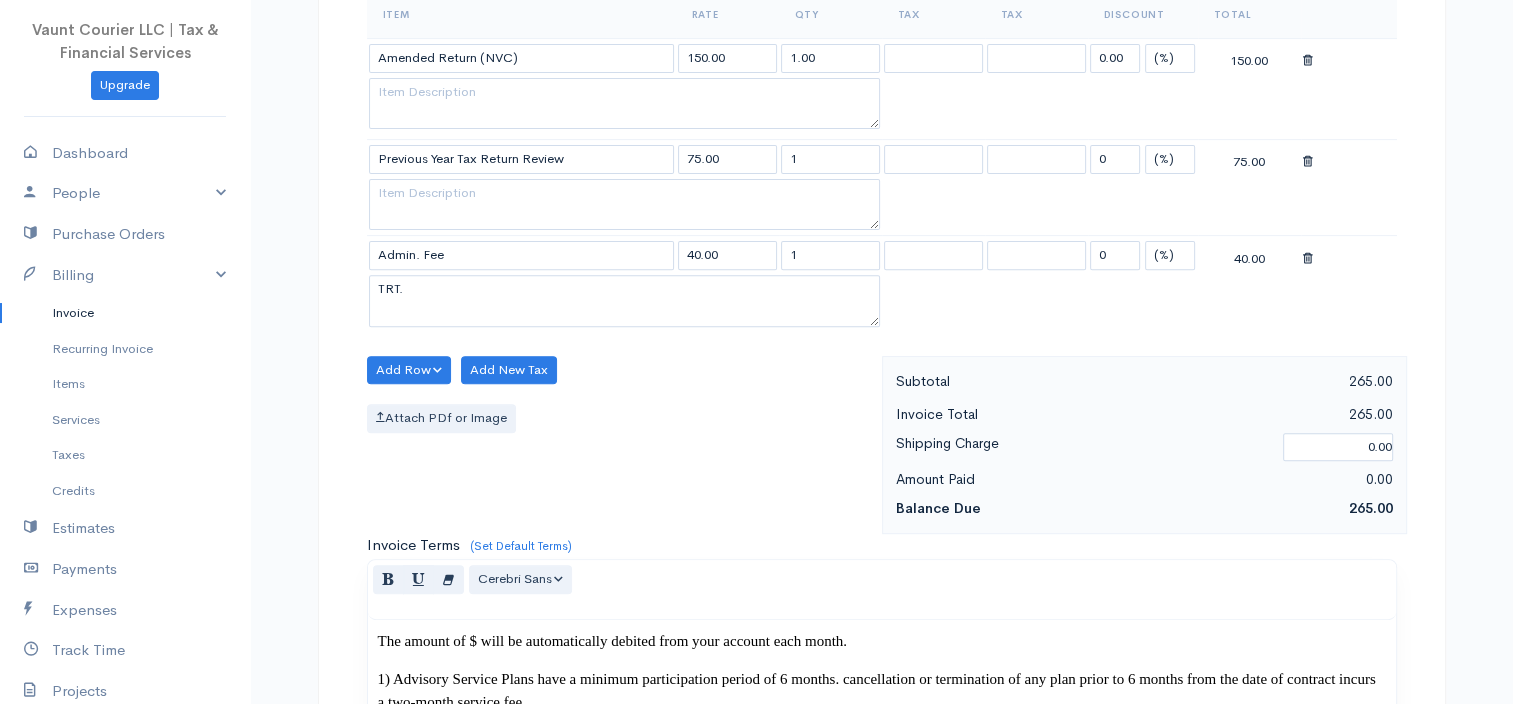click on "Vaunt Courier LLC | Tax & Financial Services
Upgrade
Dashboard
People
Clients
Vendors
Staff Users
Purchase Orders
Billing
Invoice
Recurring Invoice
Items
Services
Taxes
Credits
Estimates
Payments
Expenses
Track Time
Projects
Reports
Settings
My Organizations
Logout
Help
@CloudBooksApp 2022
Invoice
Edit Invoice #0000005495
draft To [PERSON_NAME] [EMAIL_ADDRESS][DOMAIN_NAME] CMR 410 Box 468 APO 09049 09096 [Choose Country] [GEOGRAPHIC_DATA] [GEOGRAPHIC_DATA] [GEOGRAPHIC_DATA] [GEOGRAPHIC_DATA] [GEOGRAPHIC_DATA] 1" at bounding box center (756, 779) 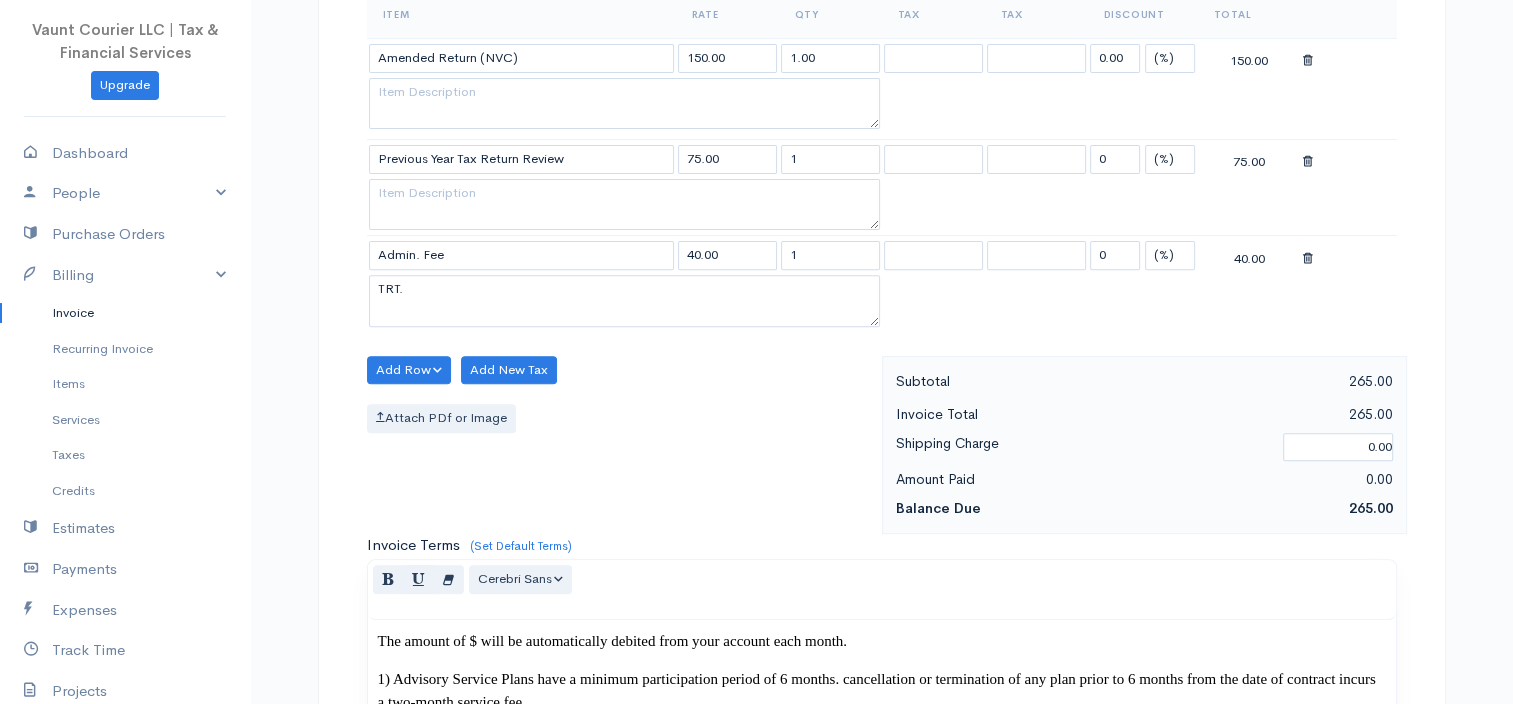 click at bounding box center (1308, 259) 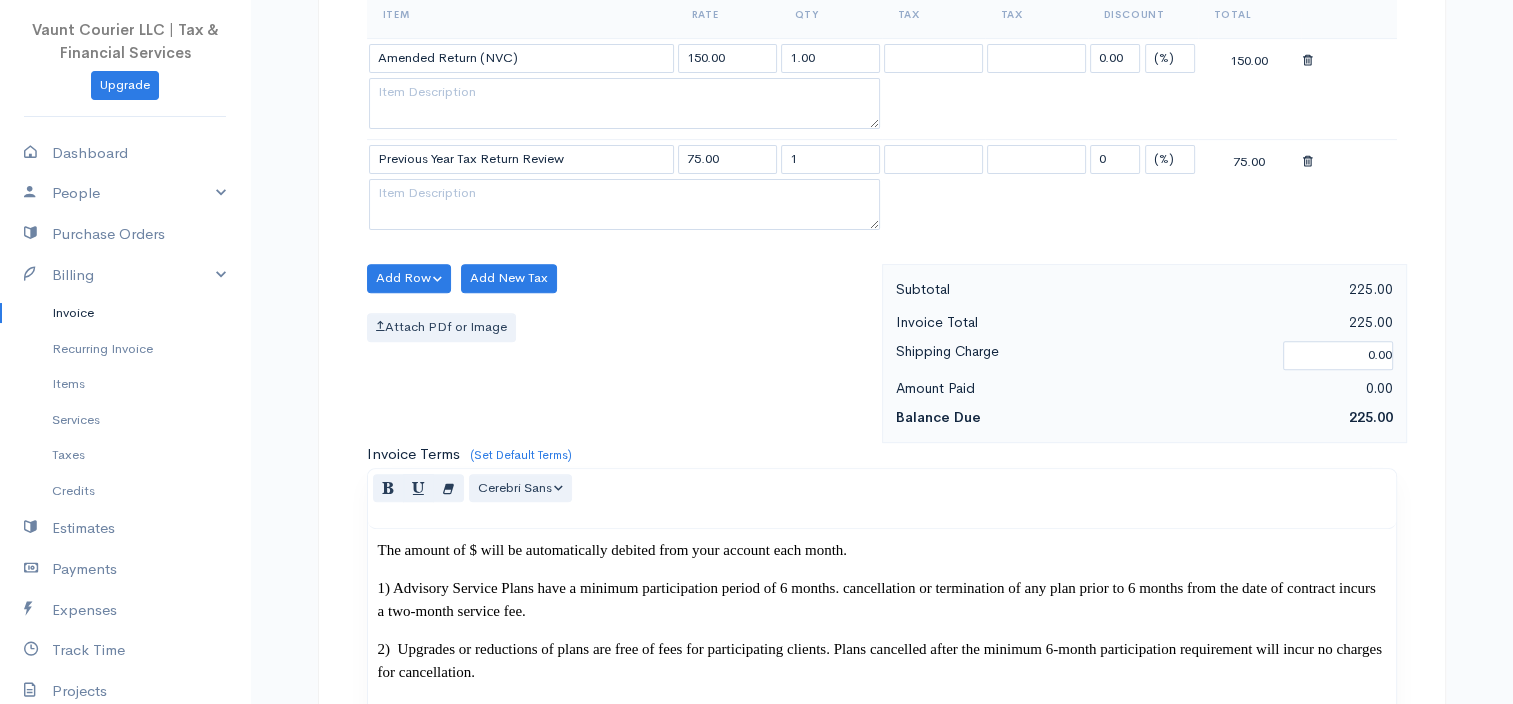 click on "Invoice" at bounding box center (125, 313) 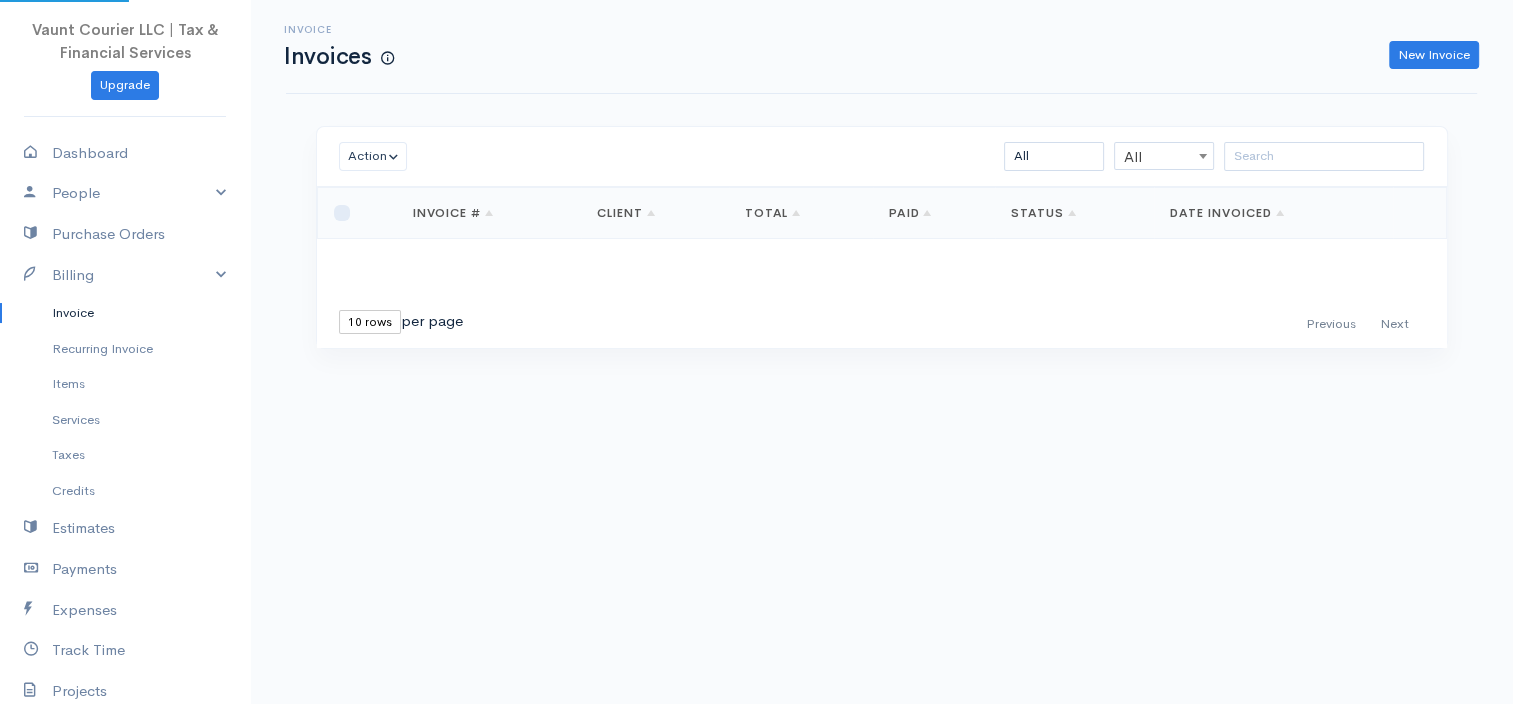 scroll, scrollTop: 0, scrollLeft: 0, axis: both 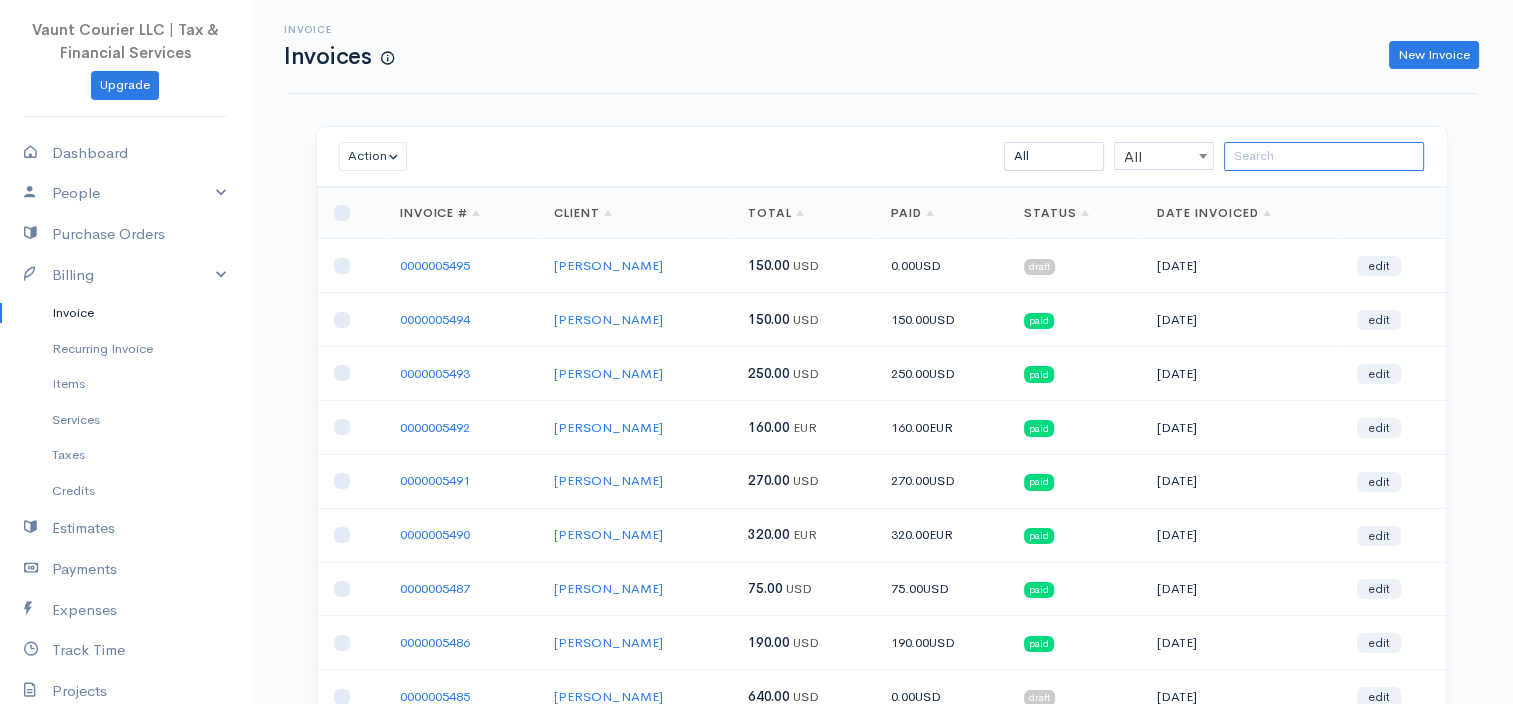 click at bounding box center [1324, 156] 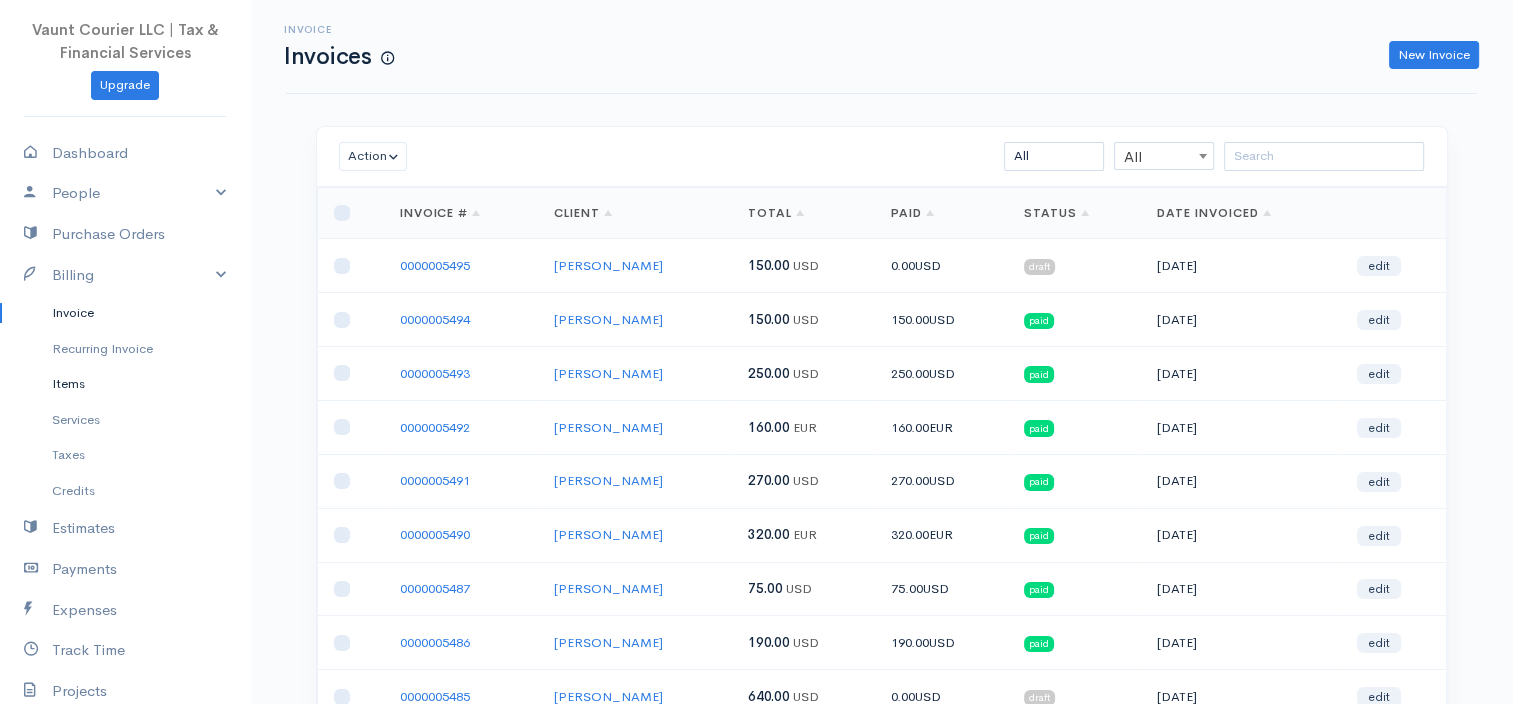 click on "Items" at bounding box center (125, 384) 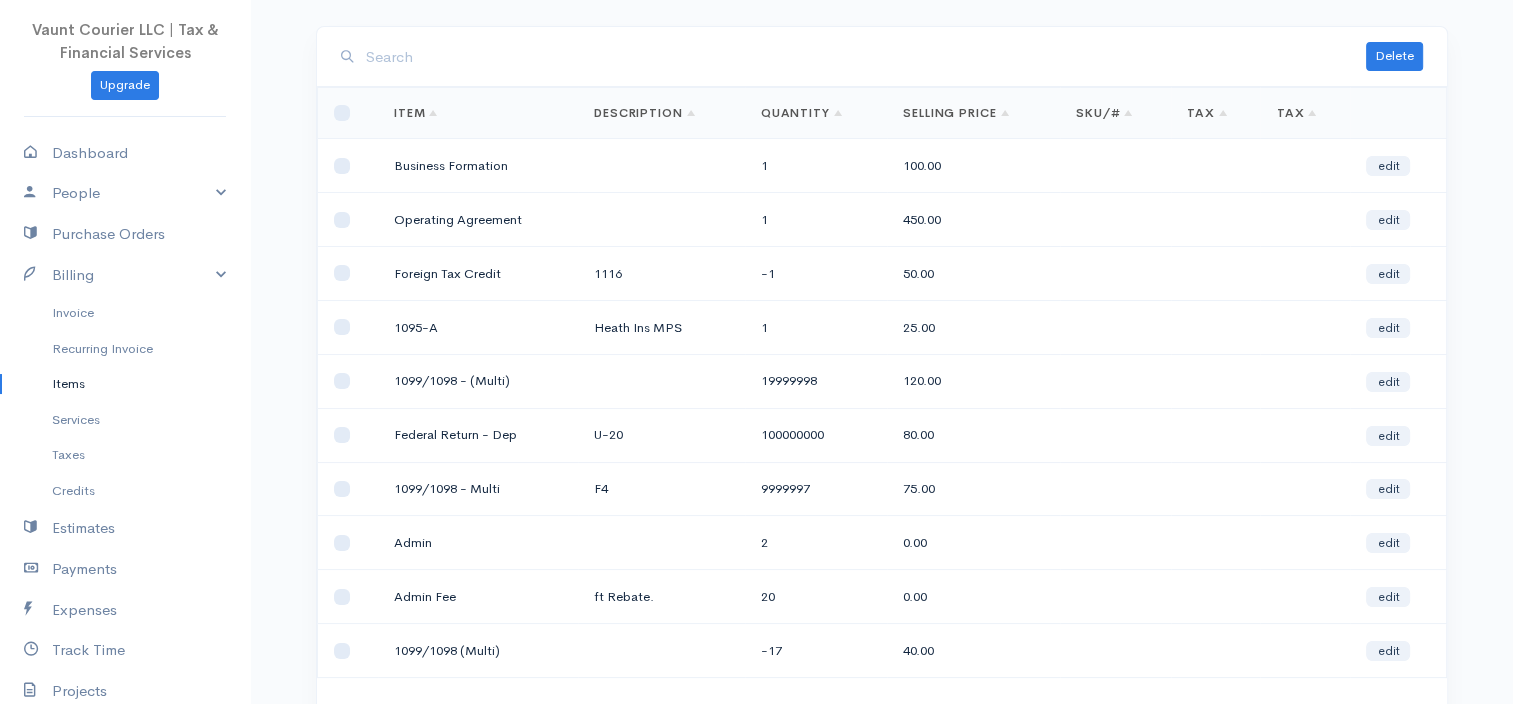 scroll, scrollTop: 0, scrollLeft: 0, axis: both 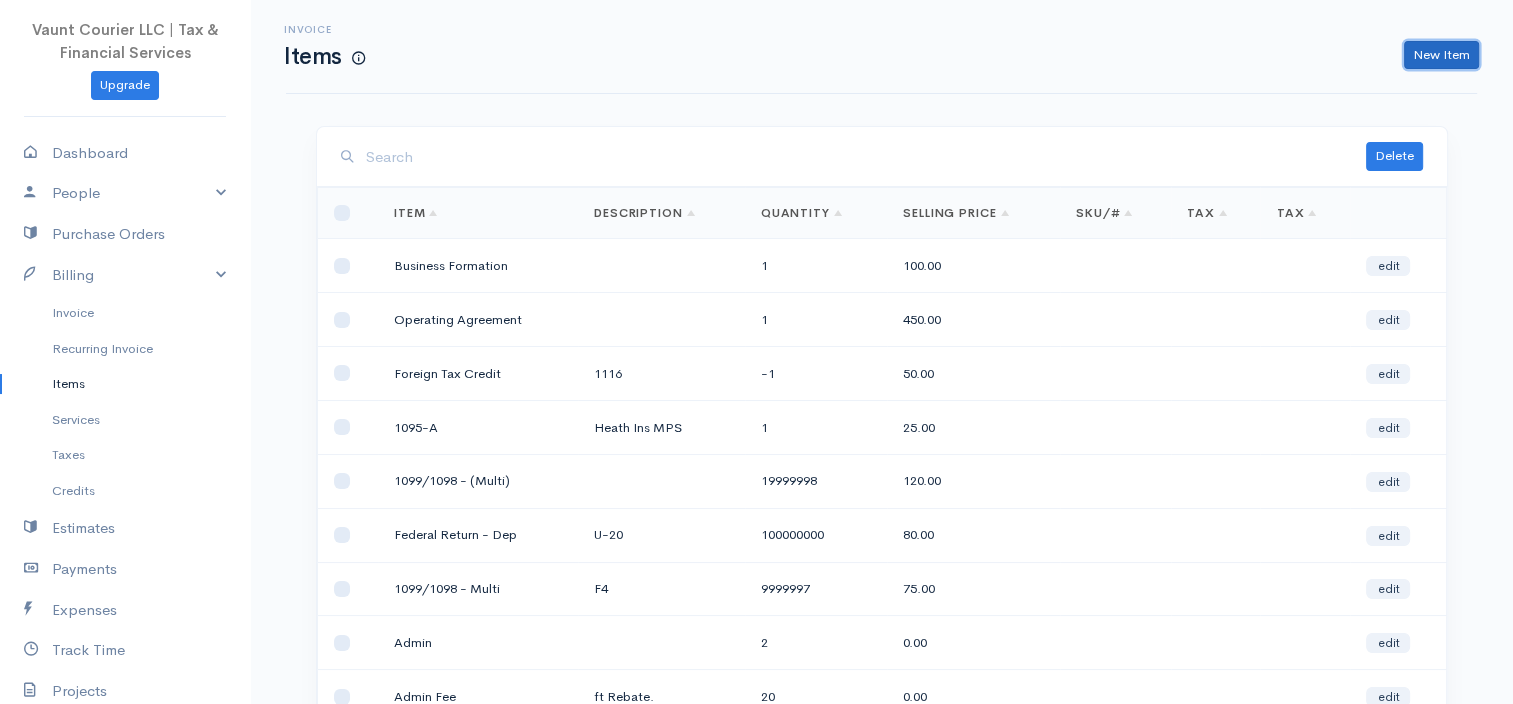 click on "New Item" at bounding box center (1441, 55) 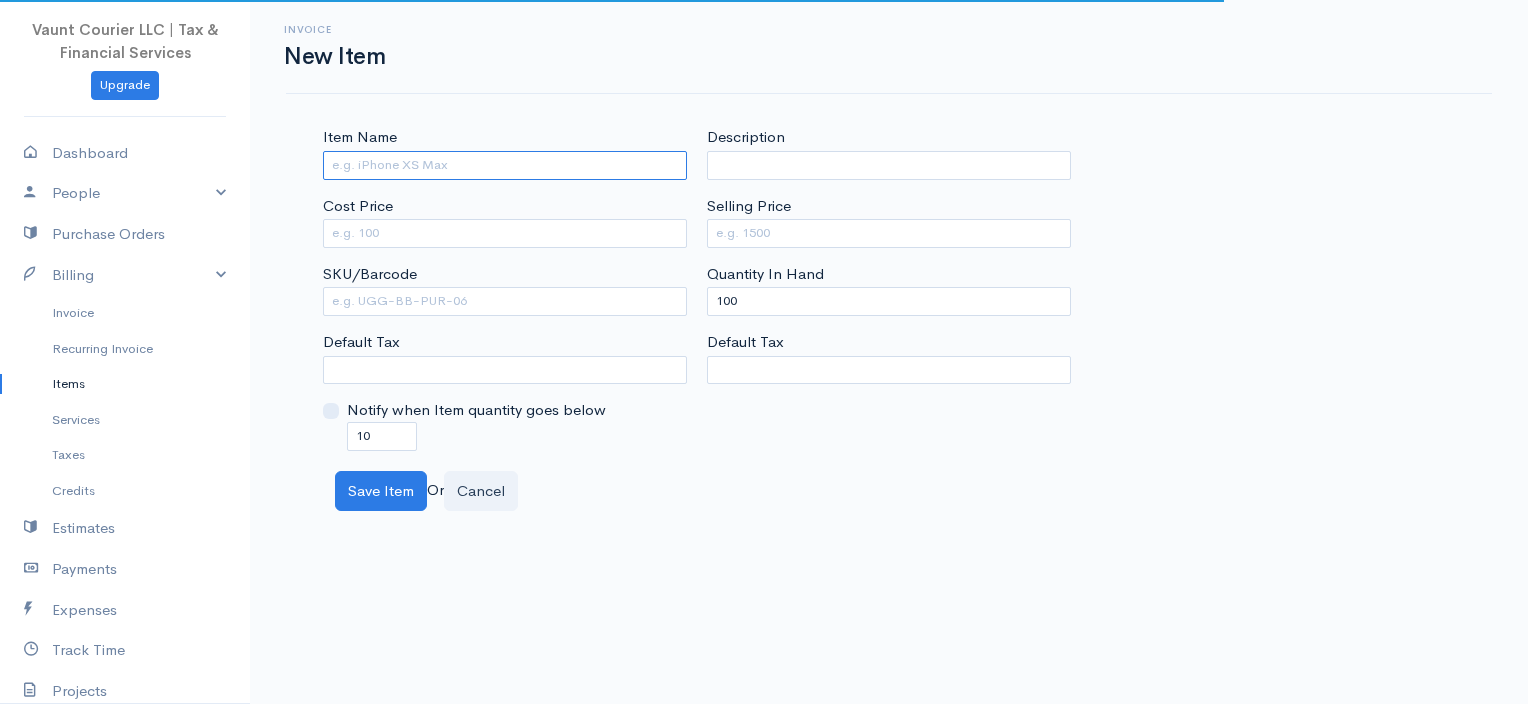click on "Item Name" at bounding box center (505, 165) 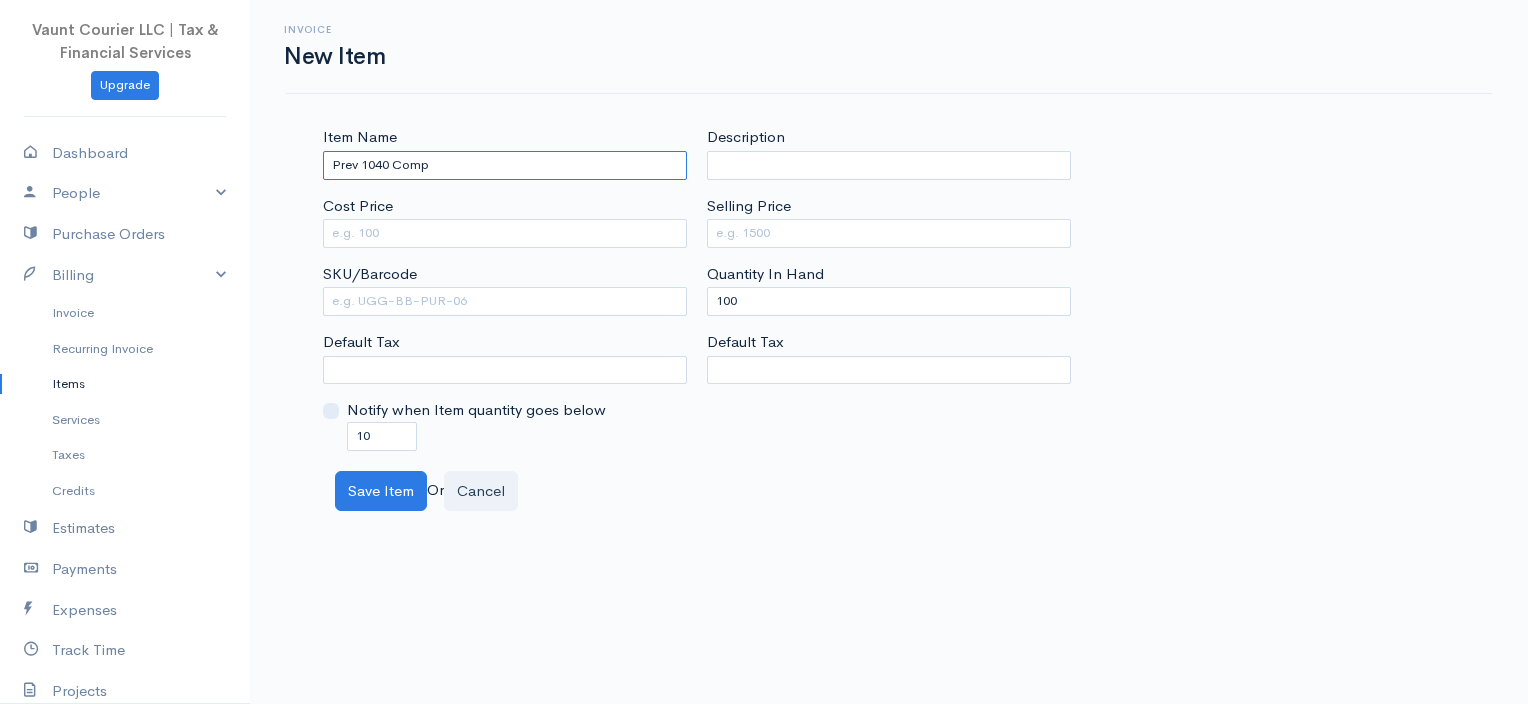 type on "Prev 1040 Comp" 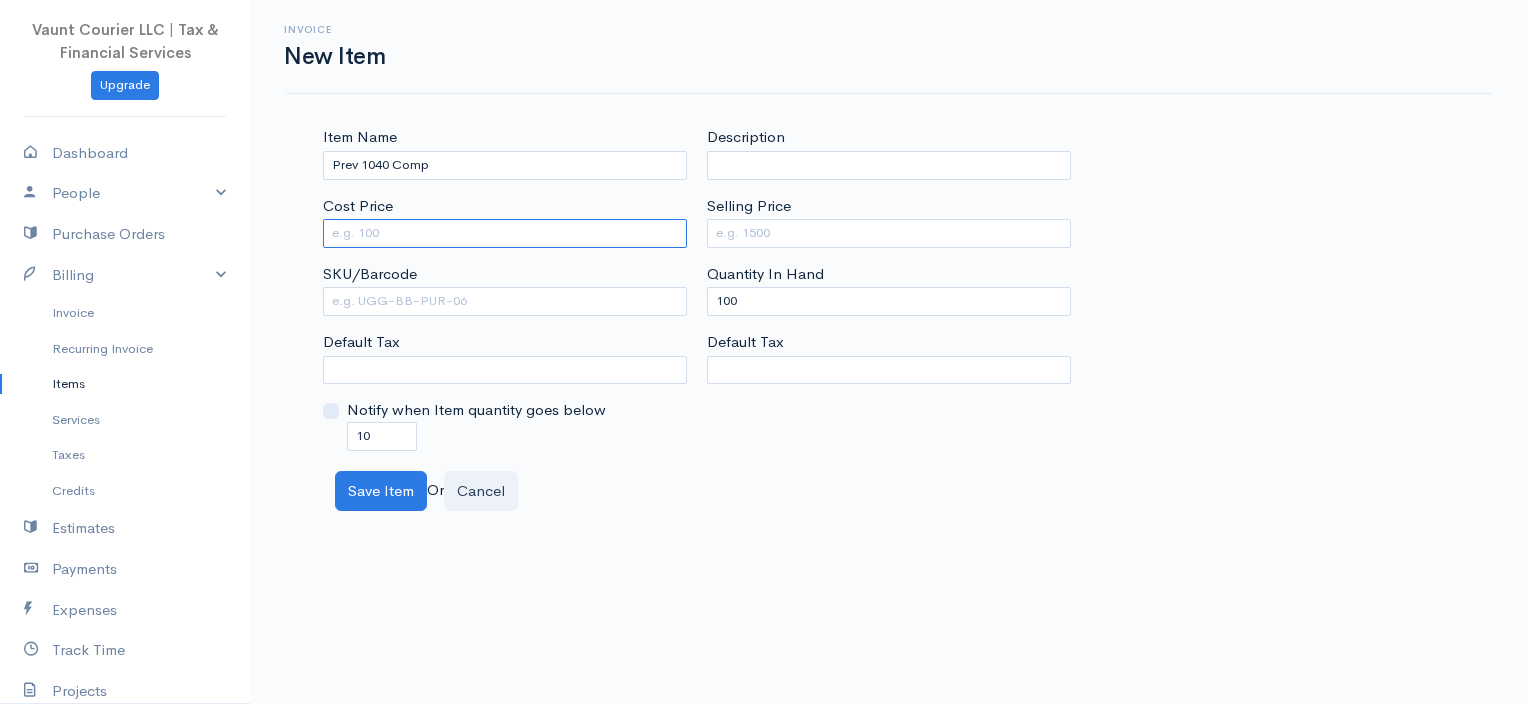 click on "Cost Price" at bounding box center [505, 233] 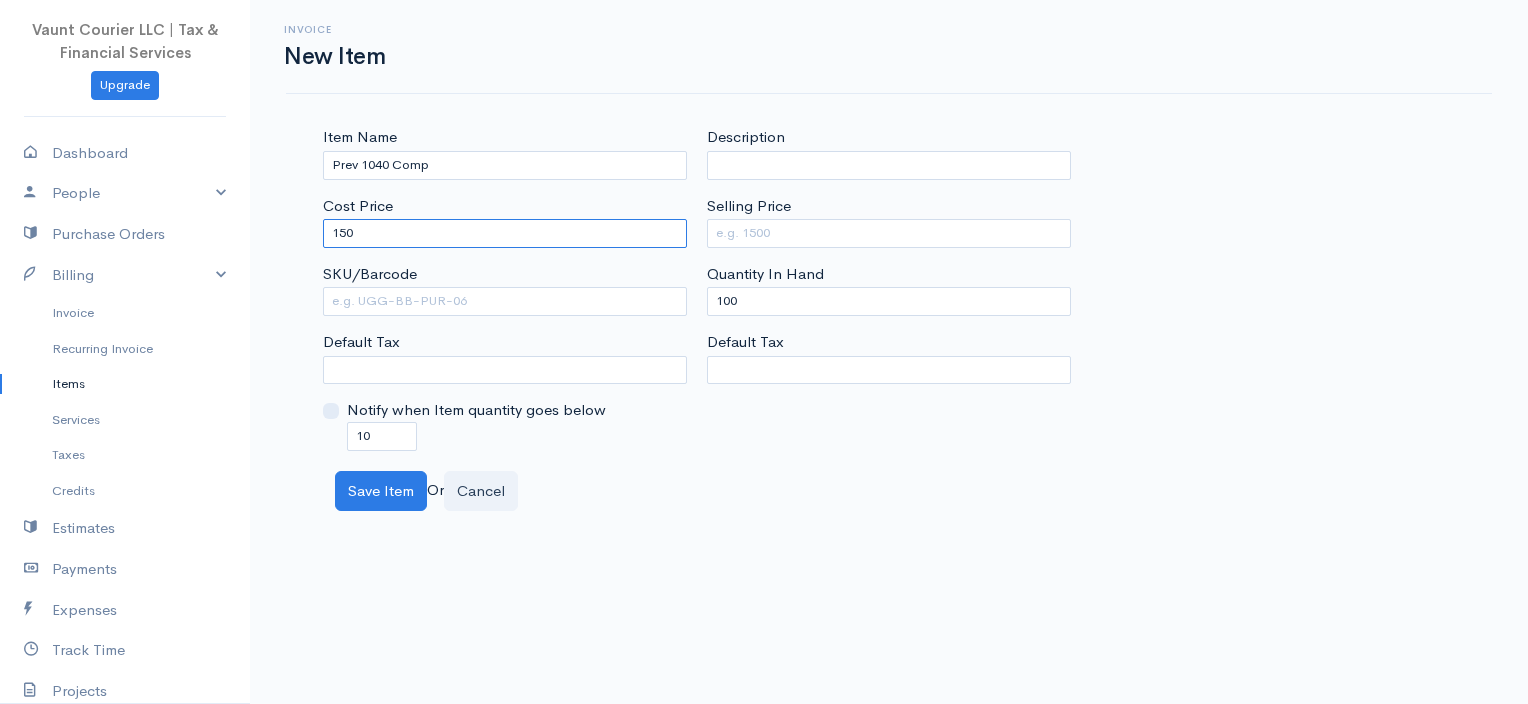 type on "150" 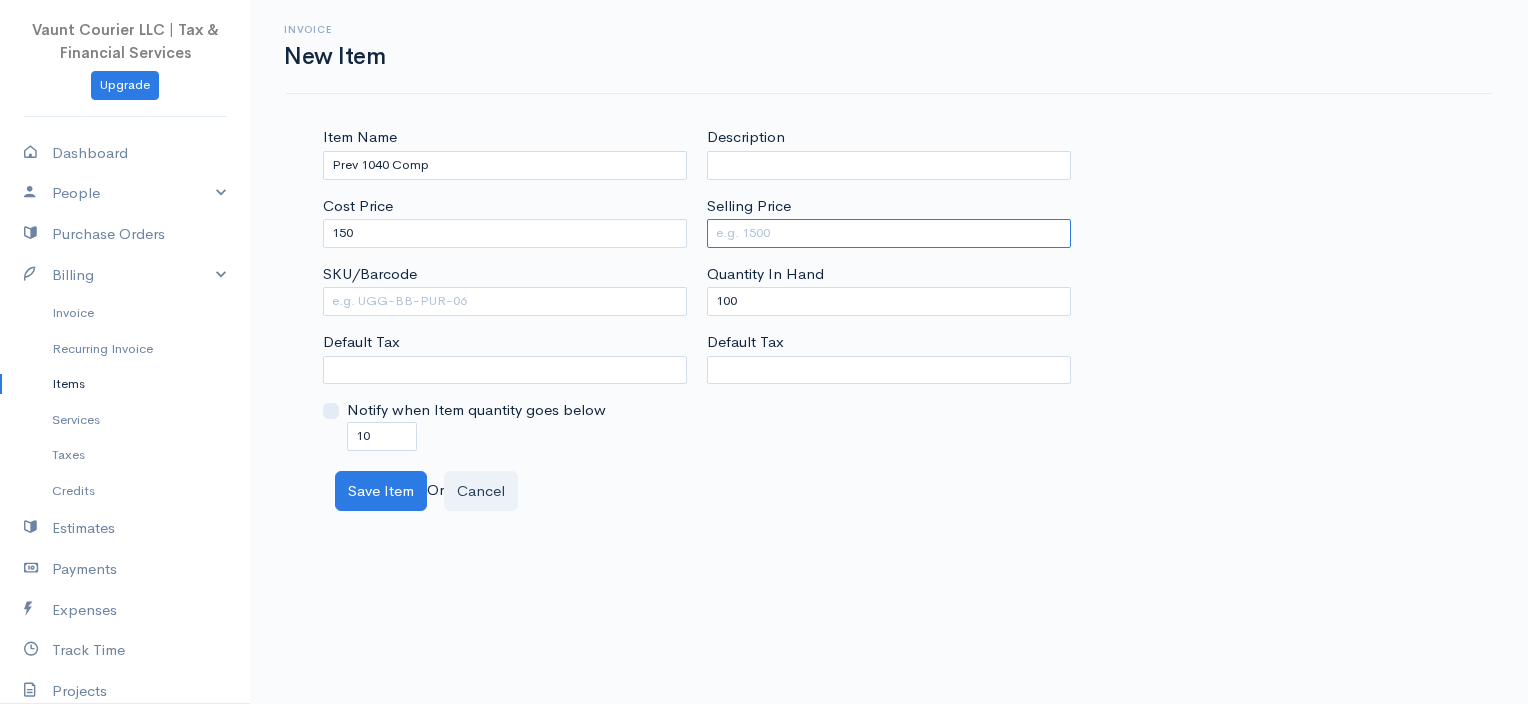 click on "Selling Price" at bounding box center [889, 233] 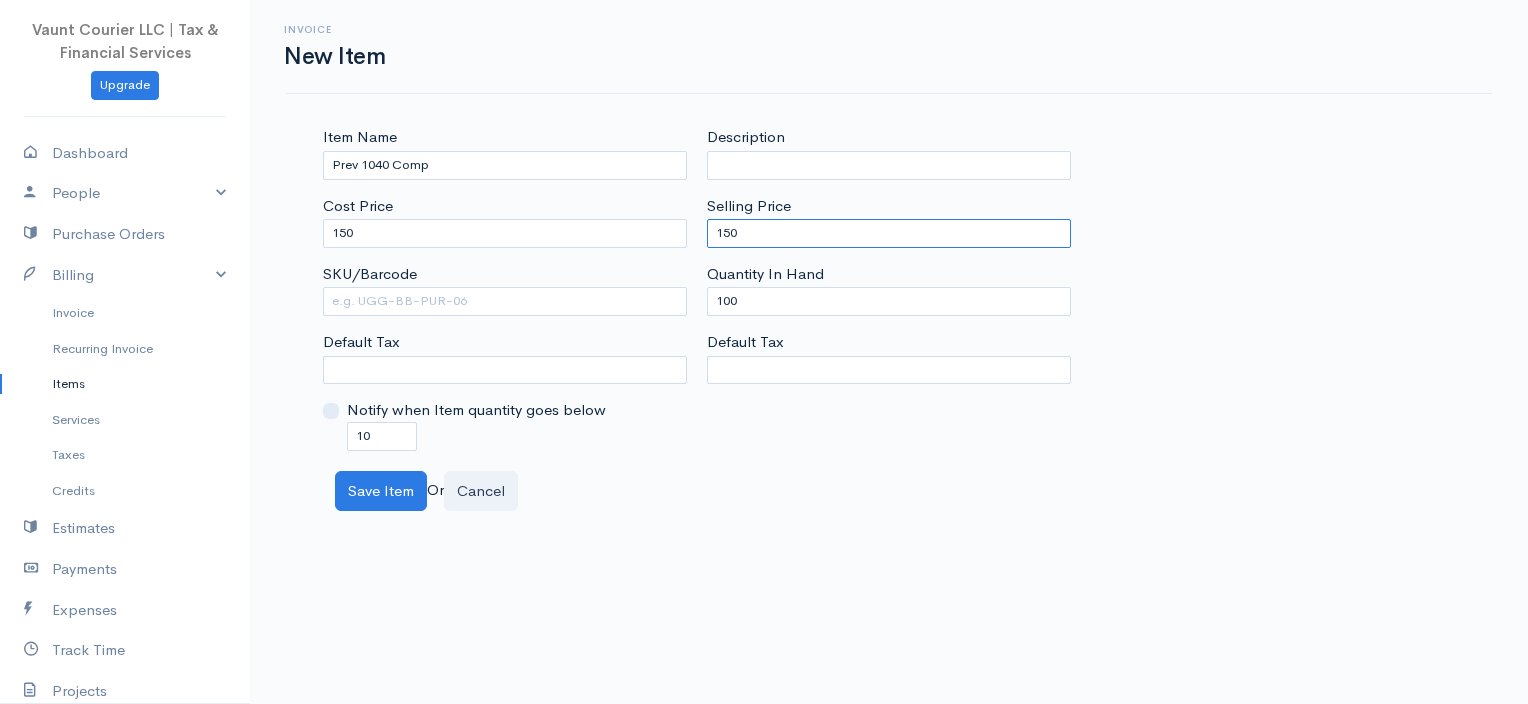 type on "150" 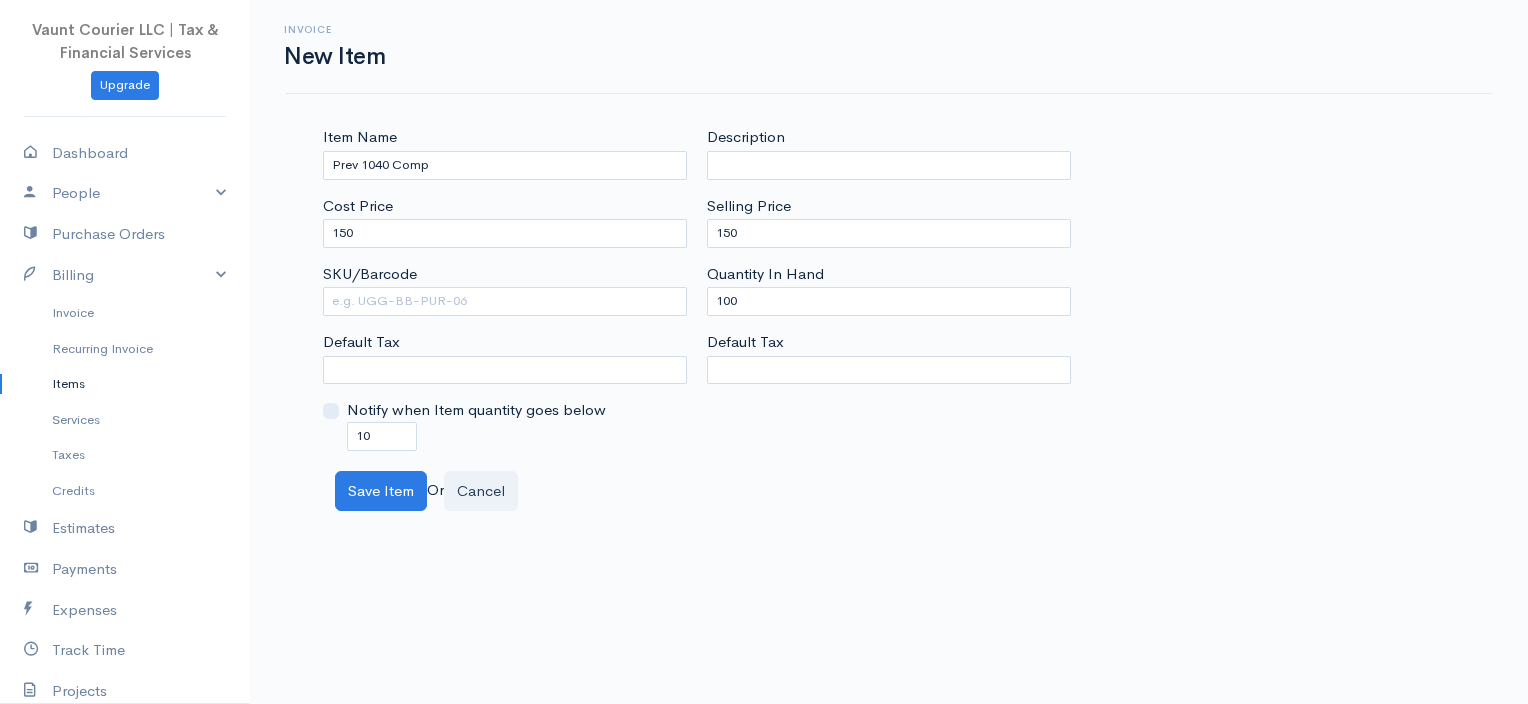 click on "Save Item   Or   Cancel" at bounding box center (889, 491) 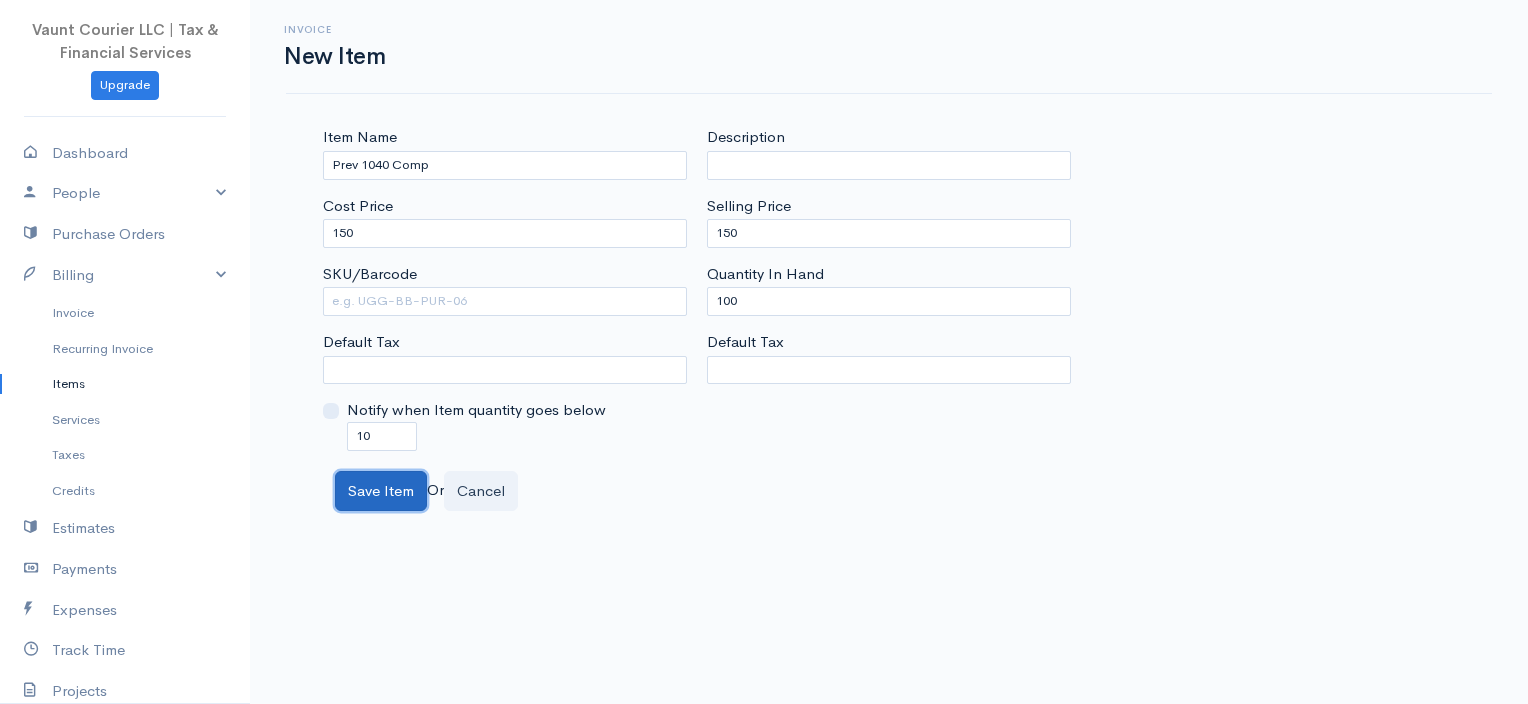 click on "Save Item" at bounding box center (381, 491) 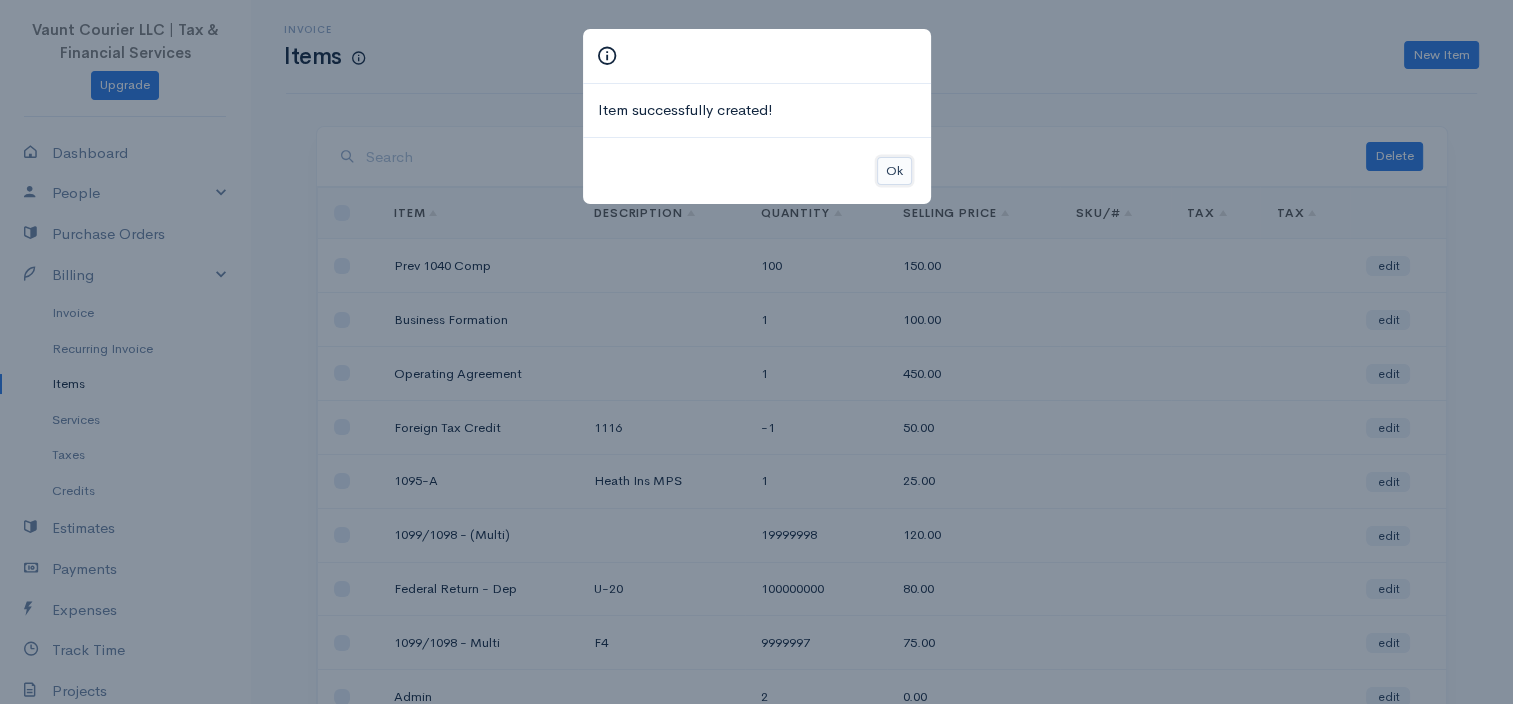 click on "Ok" at bounding box center (894, 171) 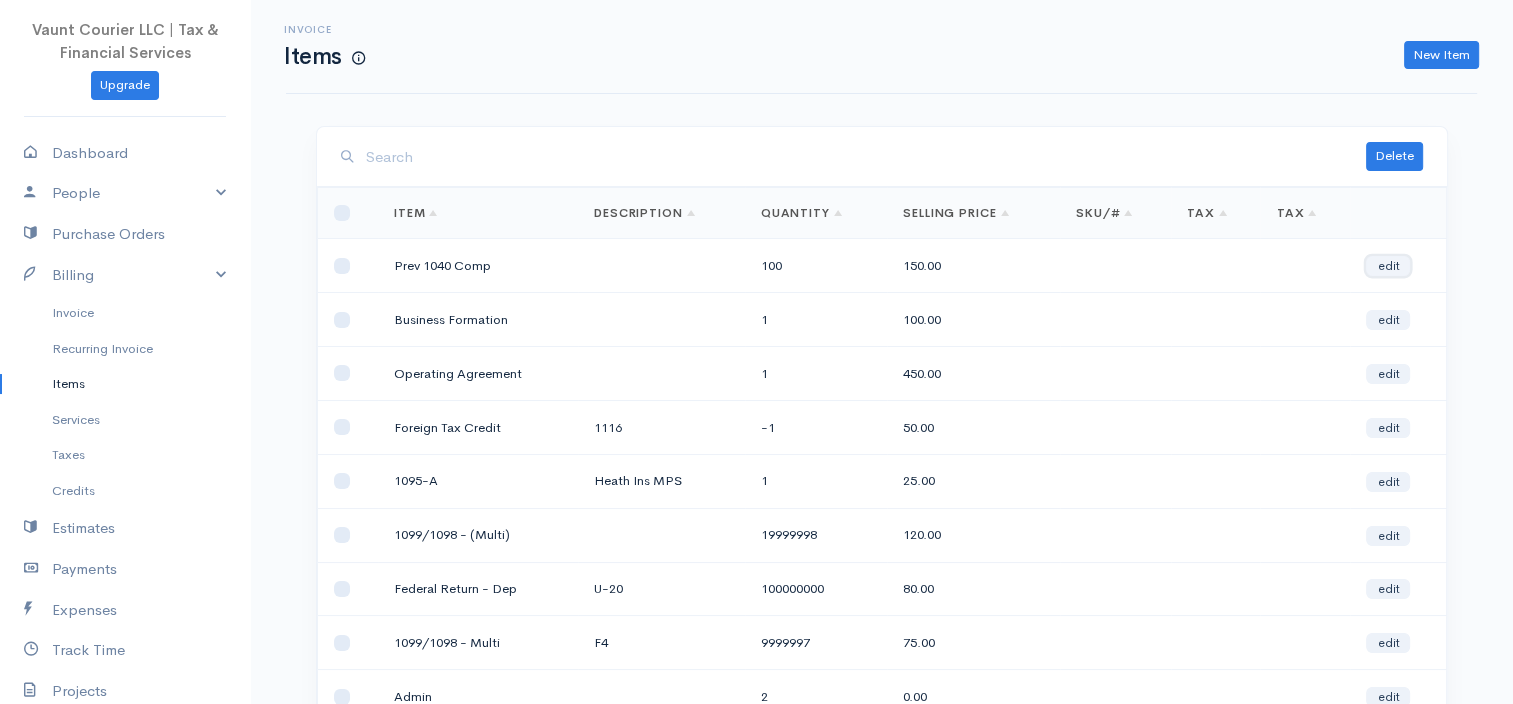 click on "edit" at bounding box center [1388, 266] 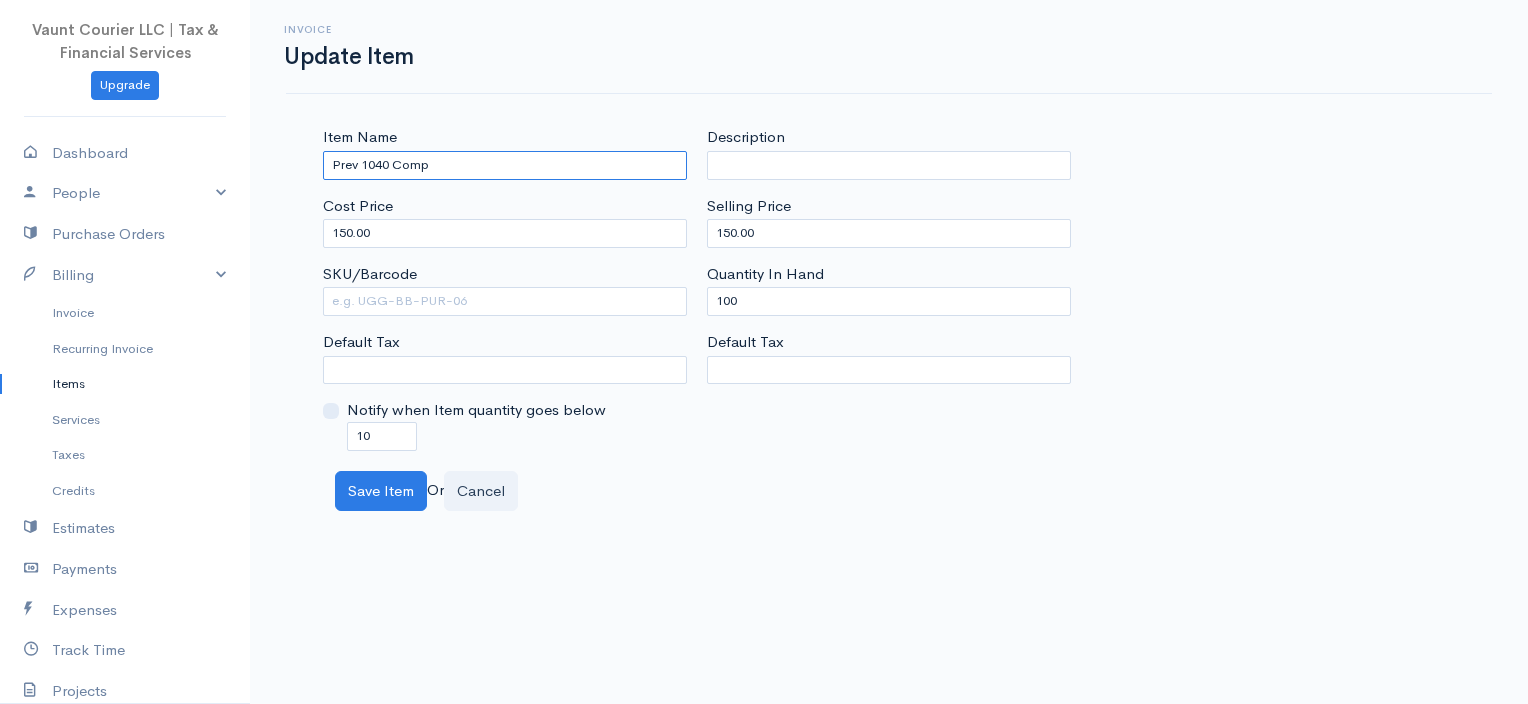 click on "Prev 1040 Comp" at bounding box center (505, 165) 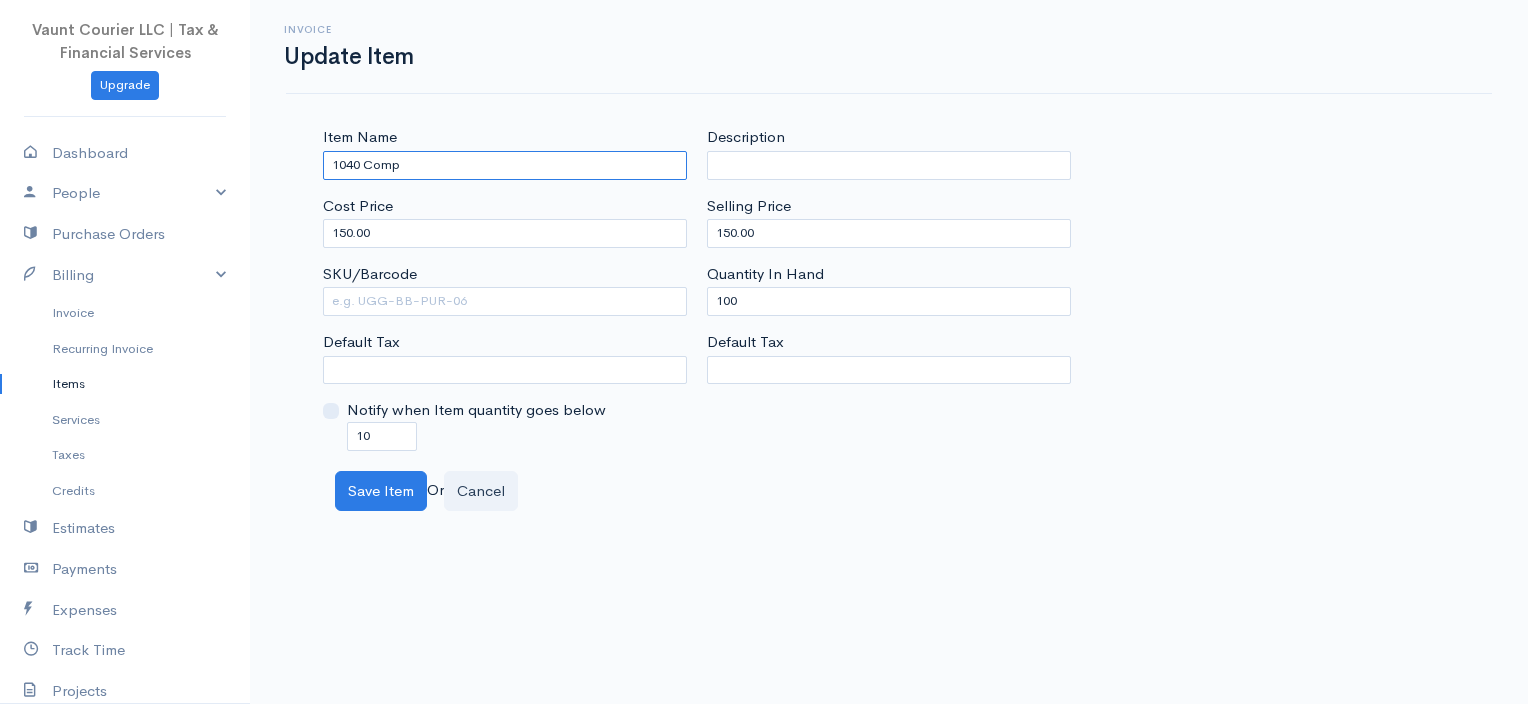 click on "1040 Comp" at bounding box center [505, 165] 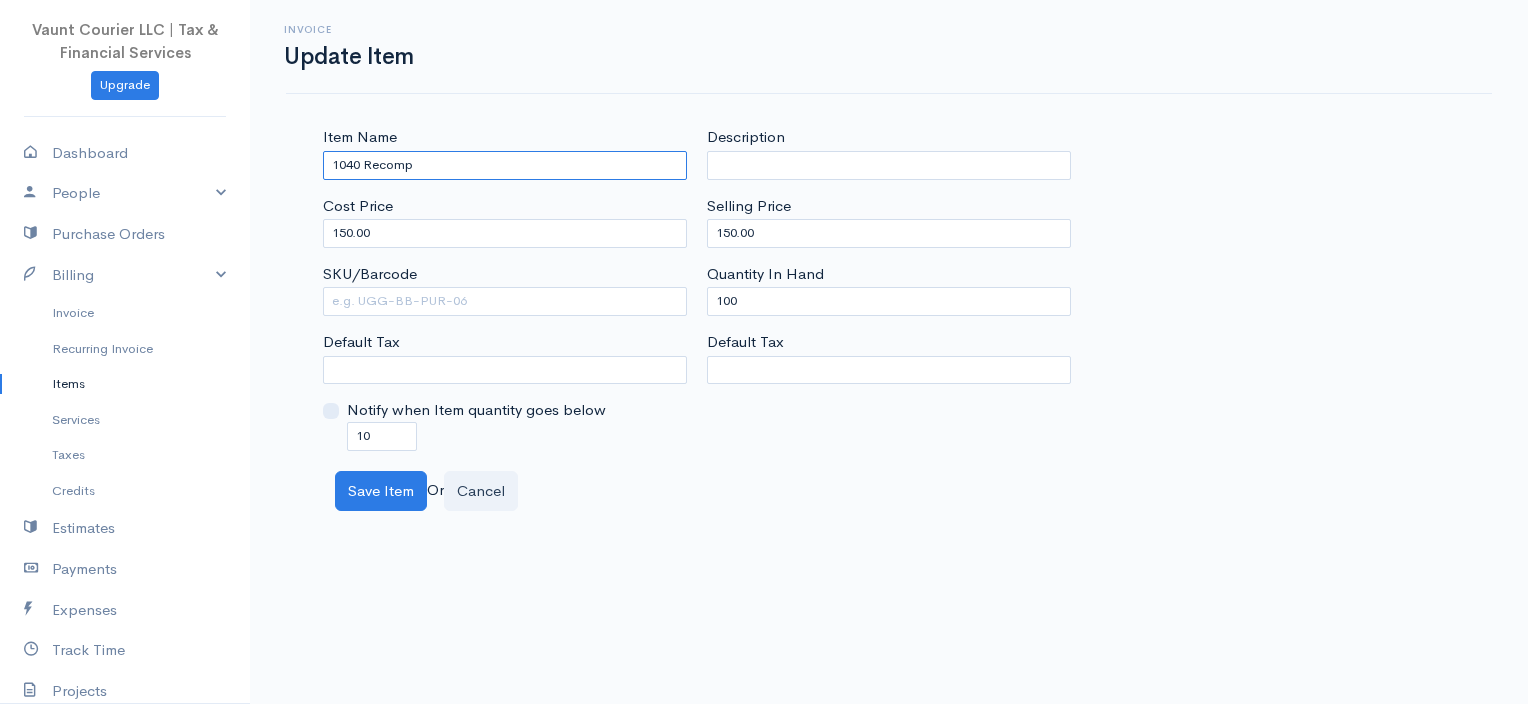 click on "1040 Recomp" at bounding box center (505, 165) 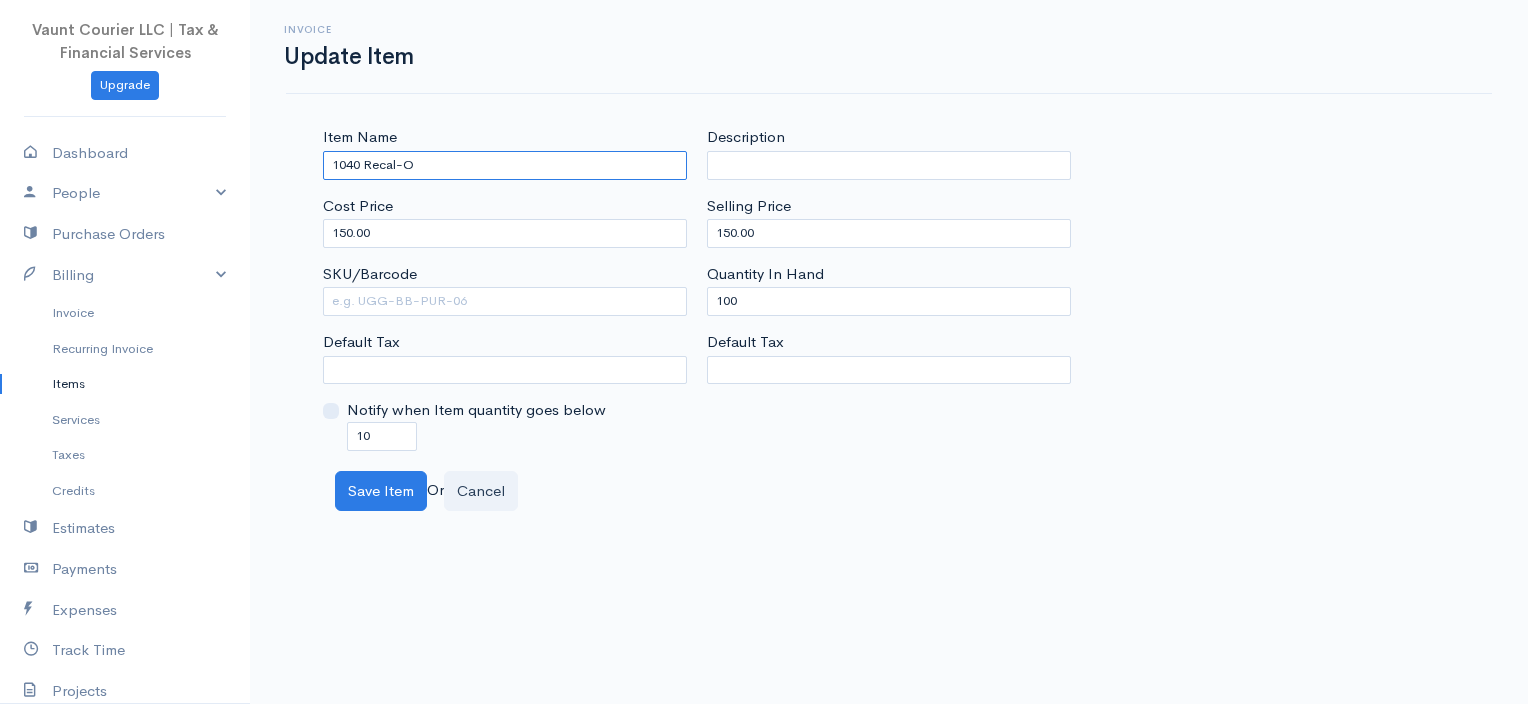 drag, startPoint x: 421, startPoint y: 168, endPoint x: 406, endPoint y: 168, distance: 15 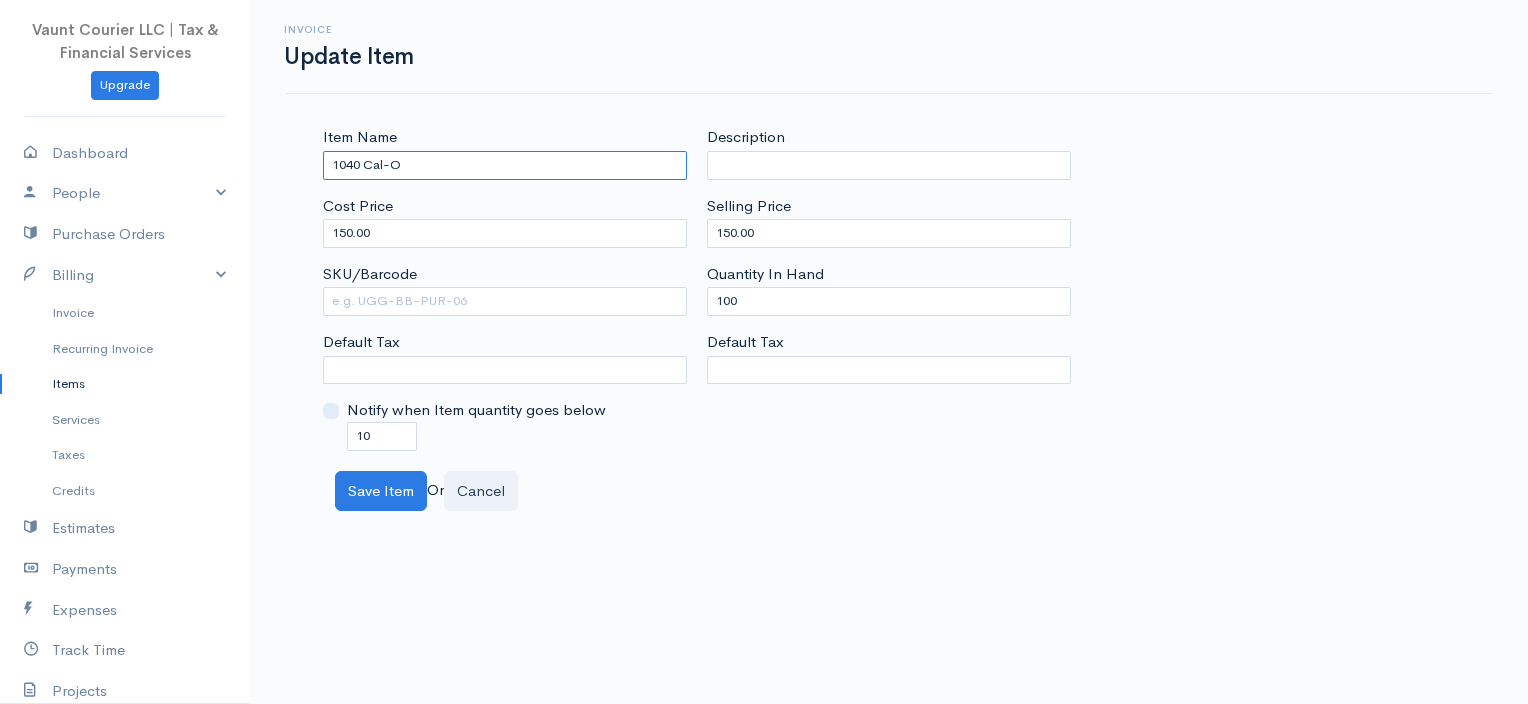 click on "1040 Cal-O" at bounding box center [505, 165] 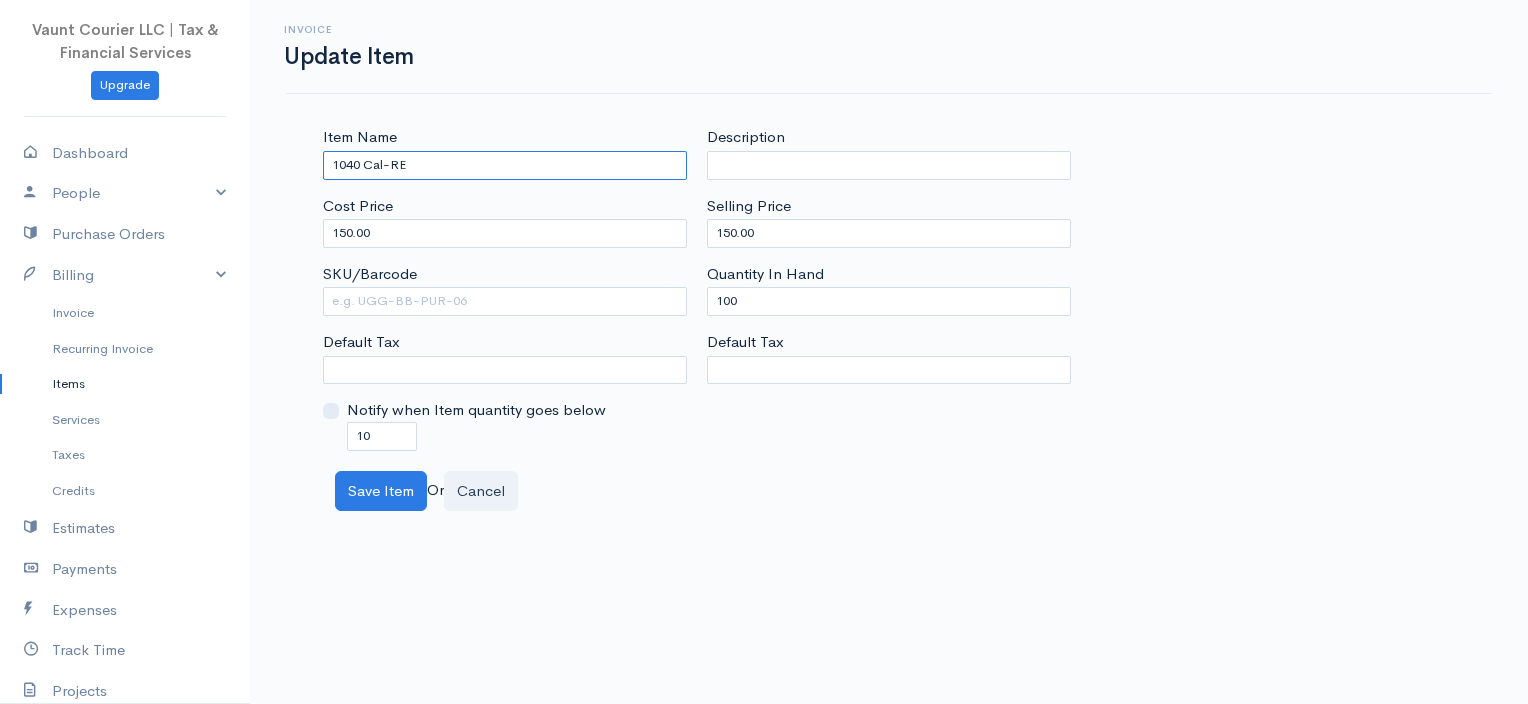 click on "1040 Cal-RE" at bounding box center (505, 165) 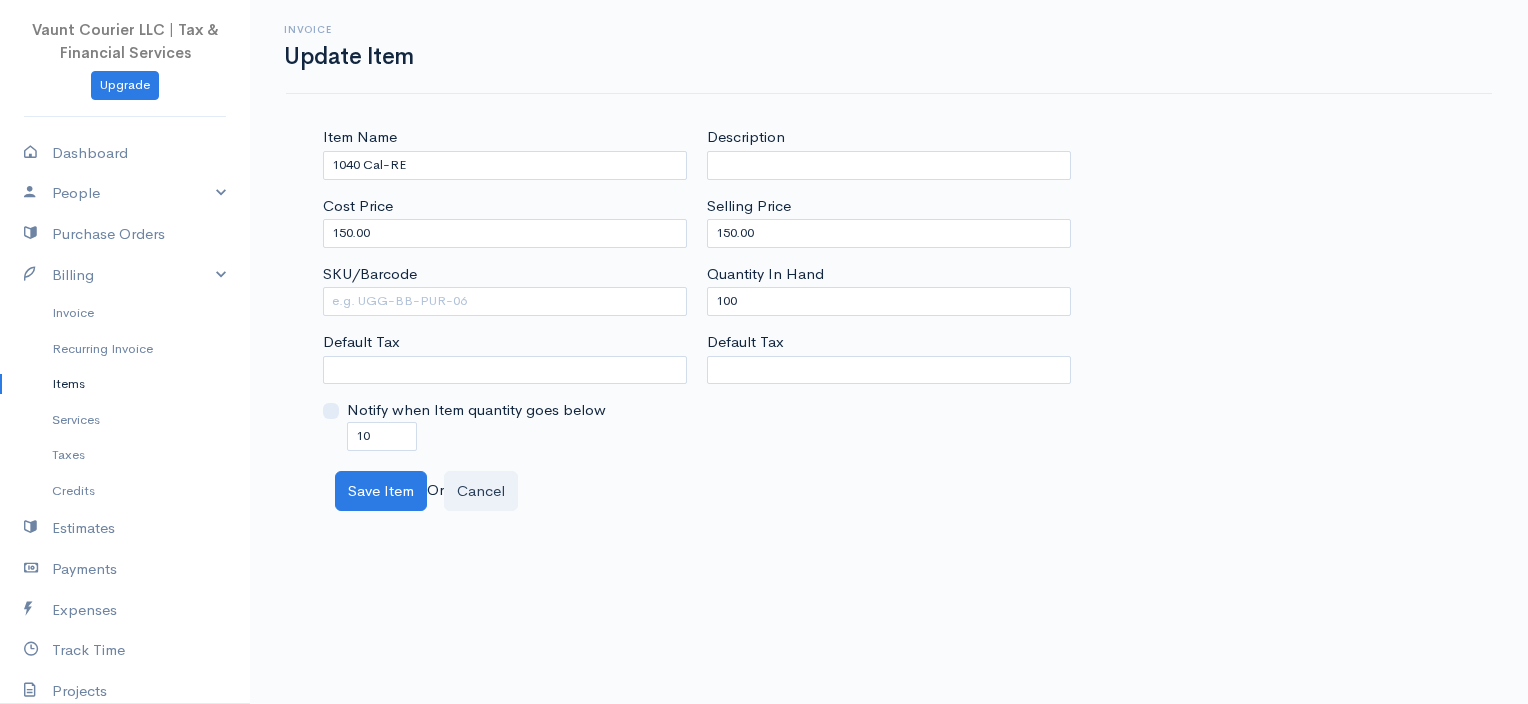 click on "Item Name 1040 Cal-RE" at bounding box center (505, 152) 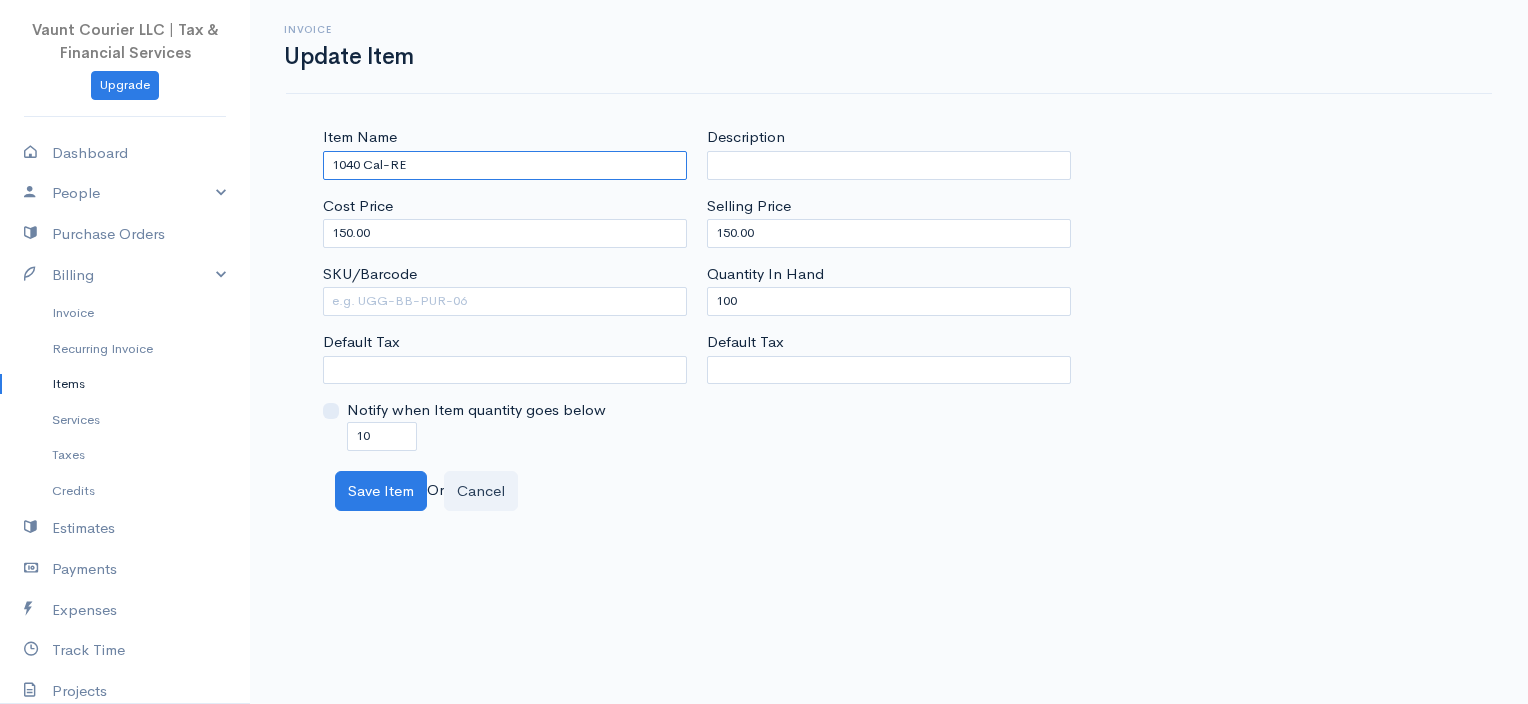 click on "1040 Cal-RE" at bounding box center (505, 165) 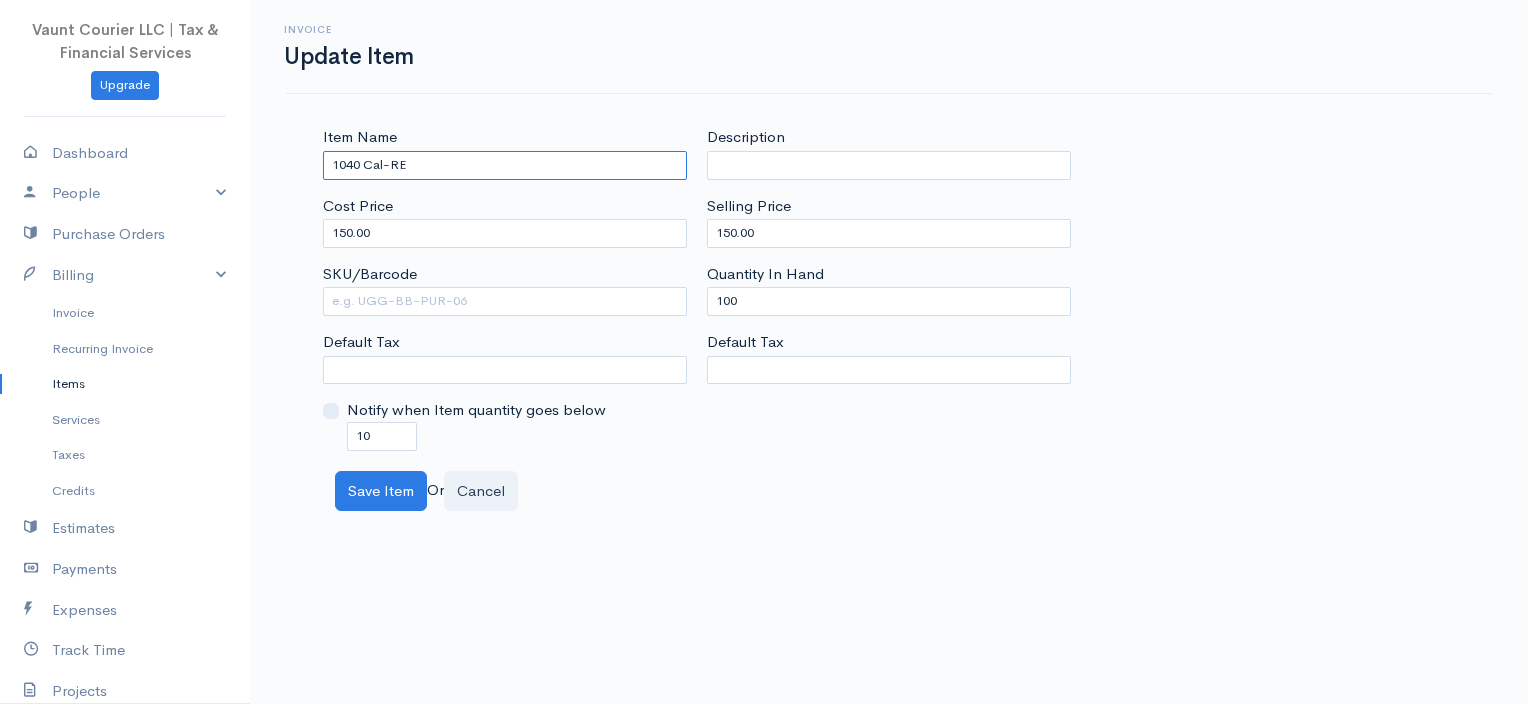 click on "1040 Cal-RE" at bounding box center (505, 165) 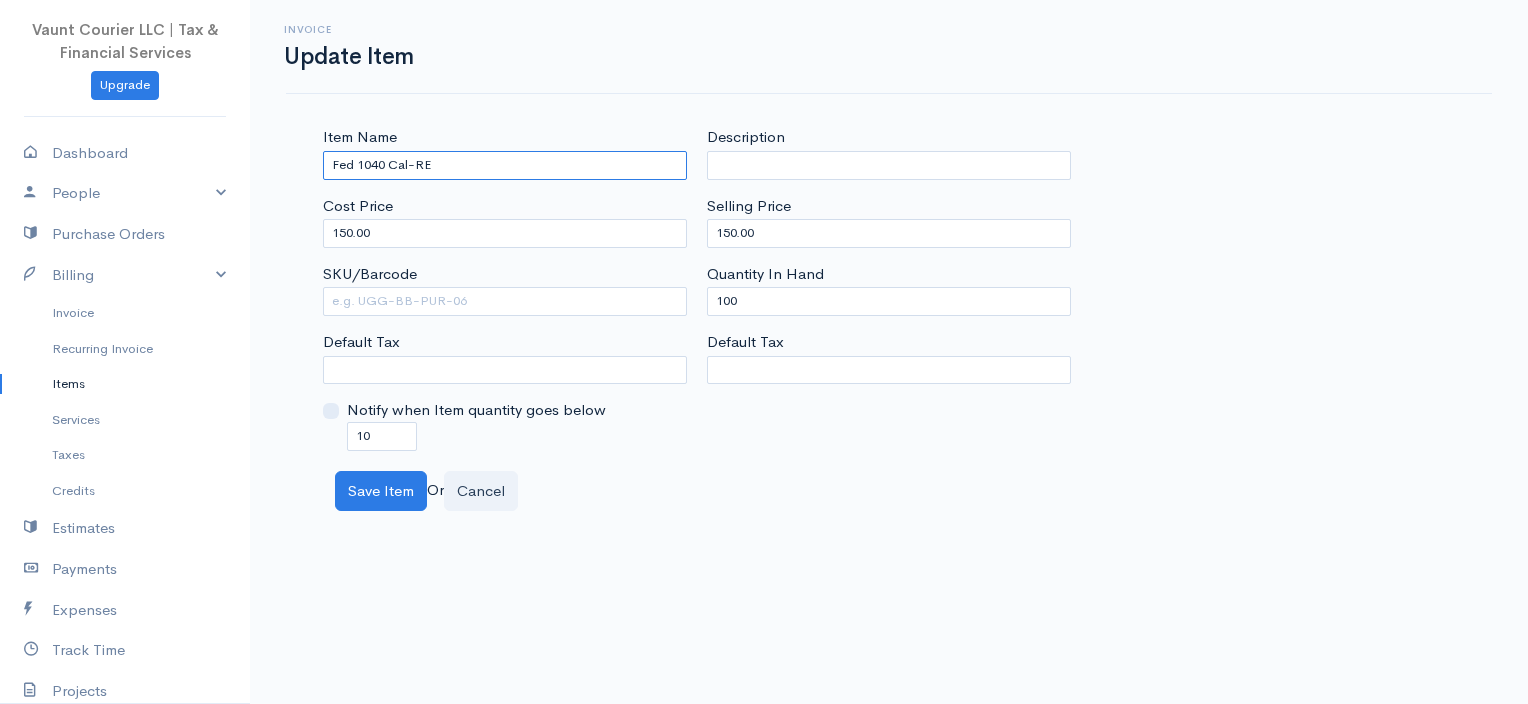 type on "Fed 1040 Cal-RE" 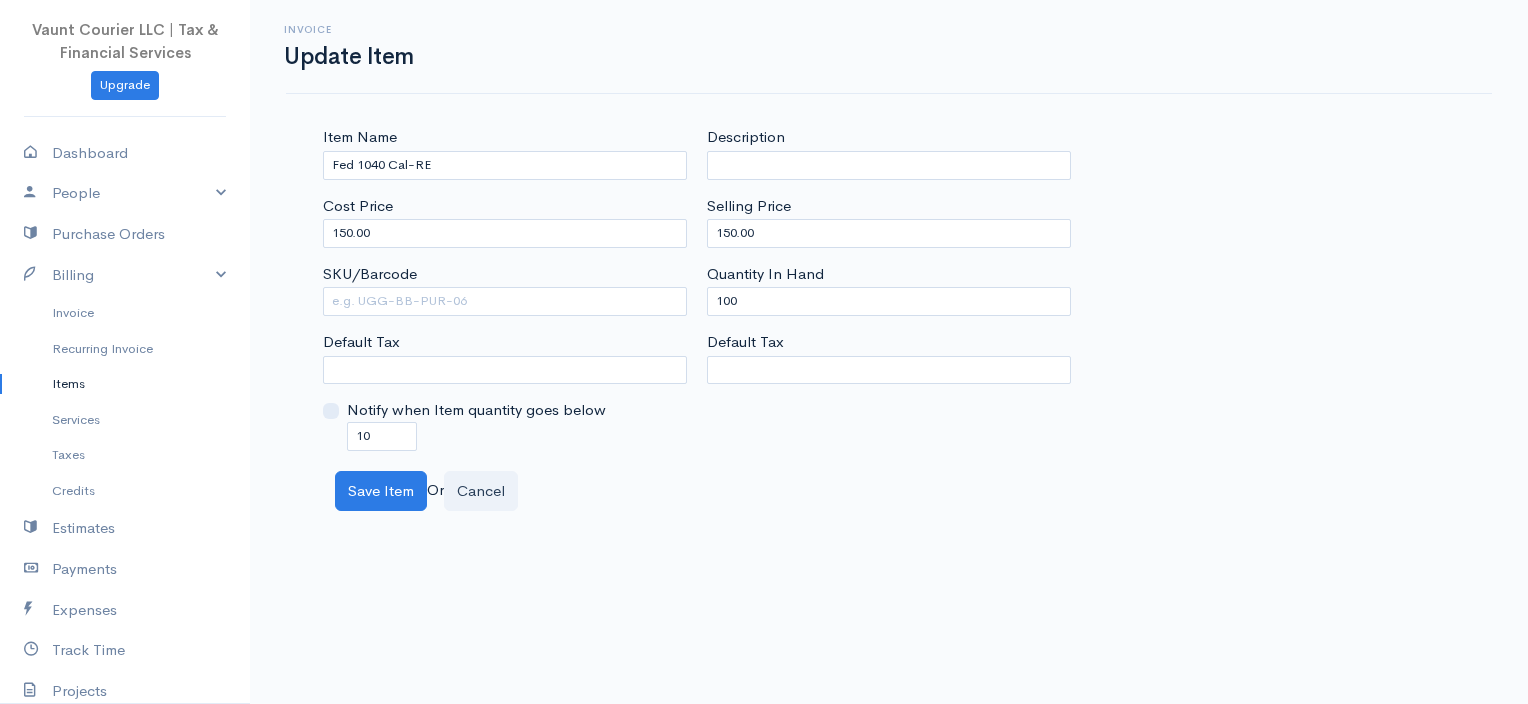 drag, startPoint x: 439, startPoint y: 199, endPoint x: 480, endPoint y: 223, distance: 47.507893 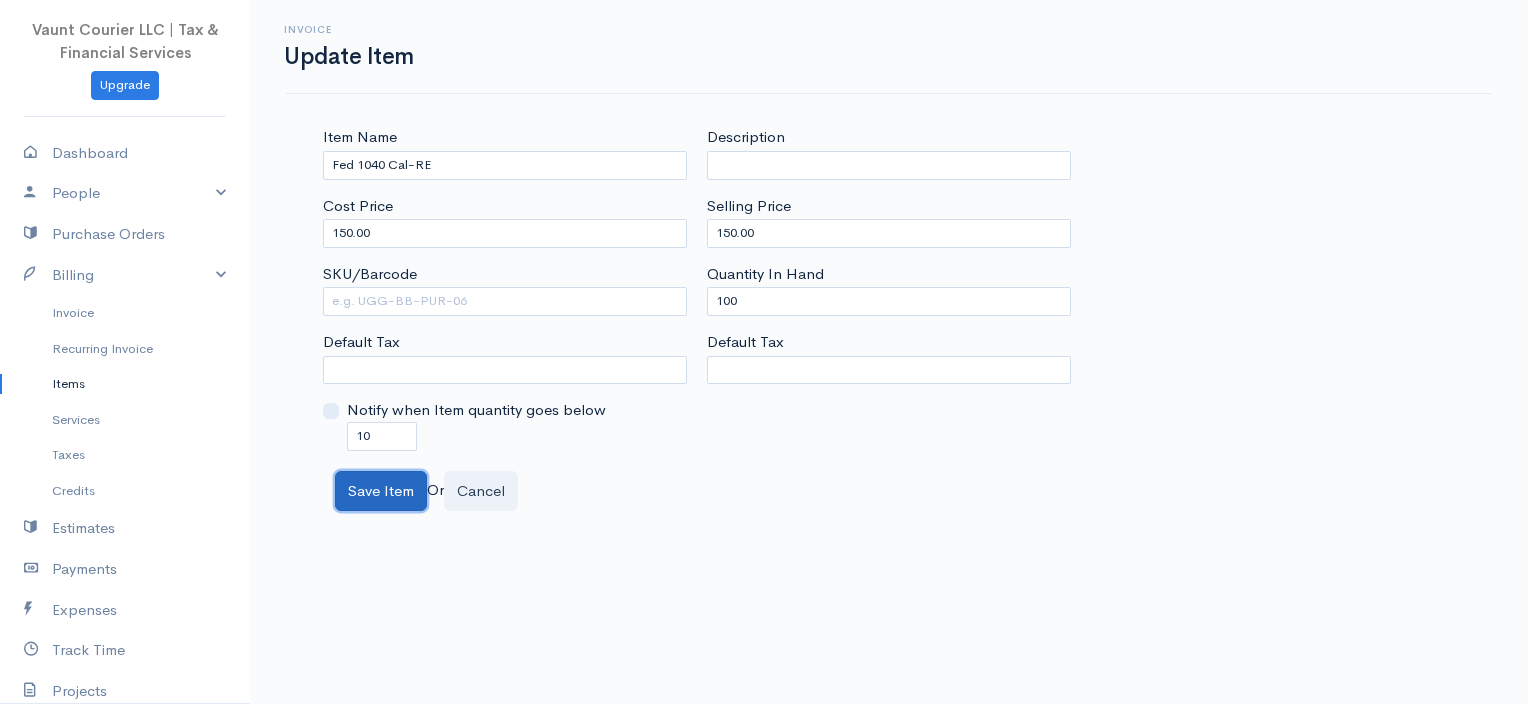 click on "Save Item" at bounding box center [381, 491] 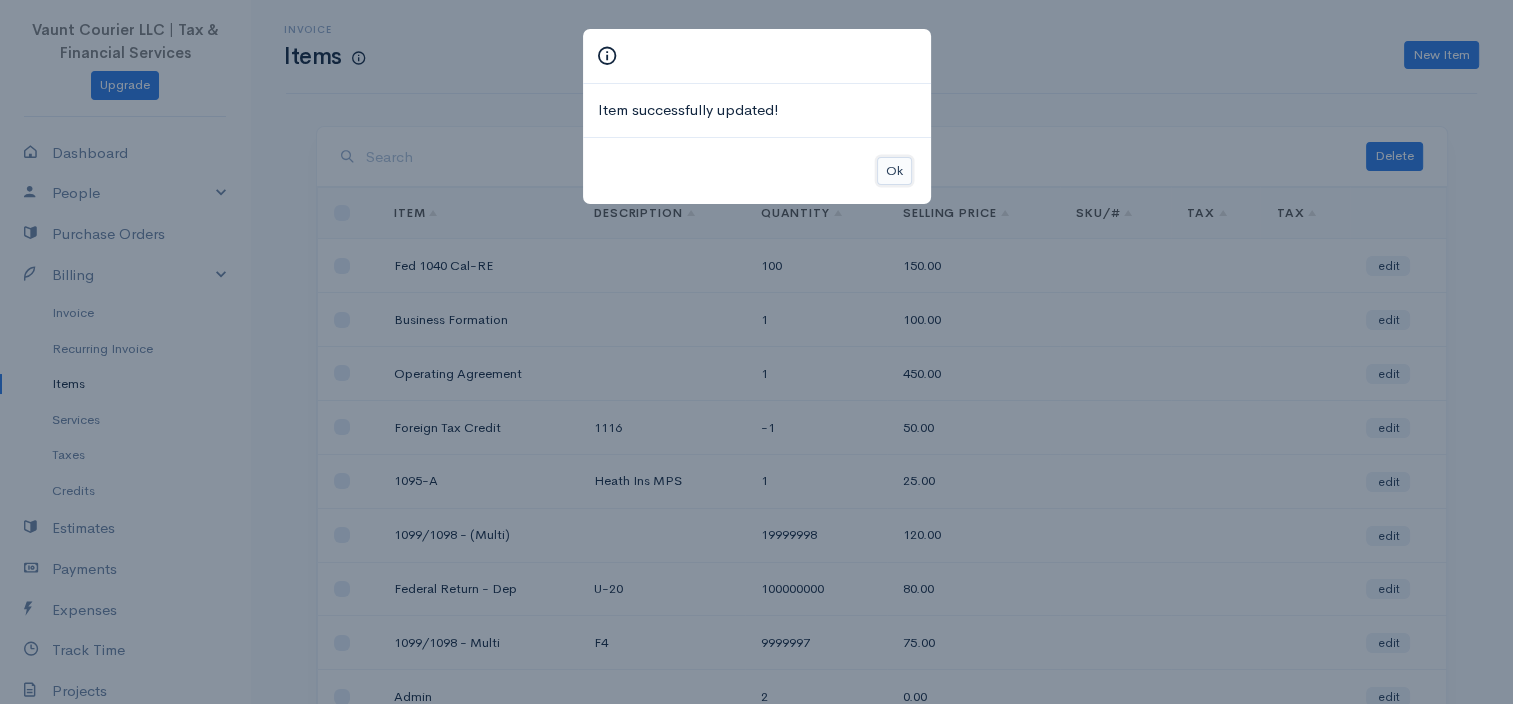 click on "Ok" at bounding box center [894, 171] 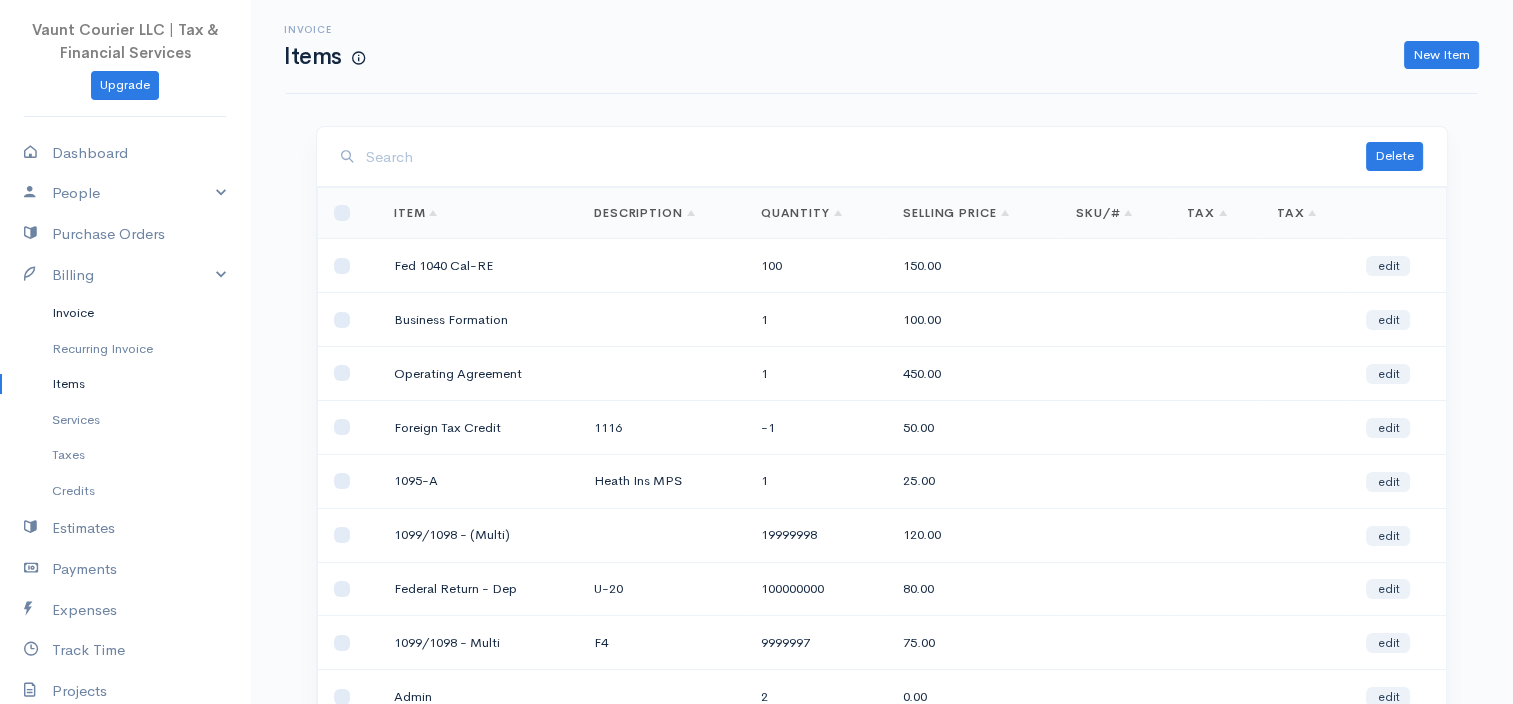 click on "Invoice" at bounding box center (125, 313) 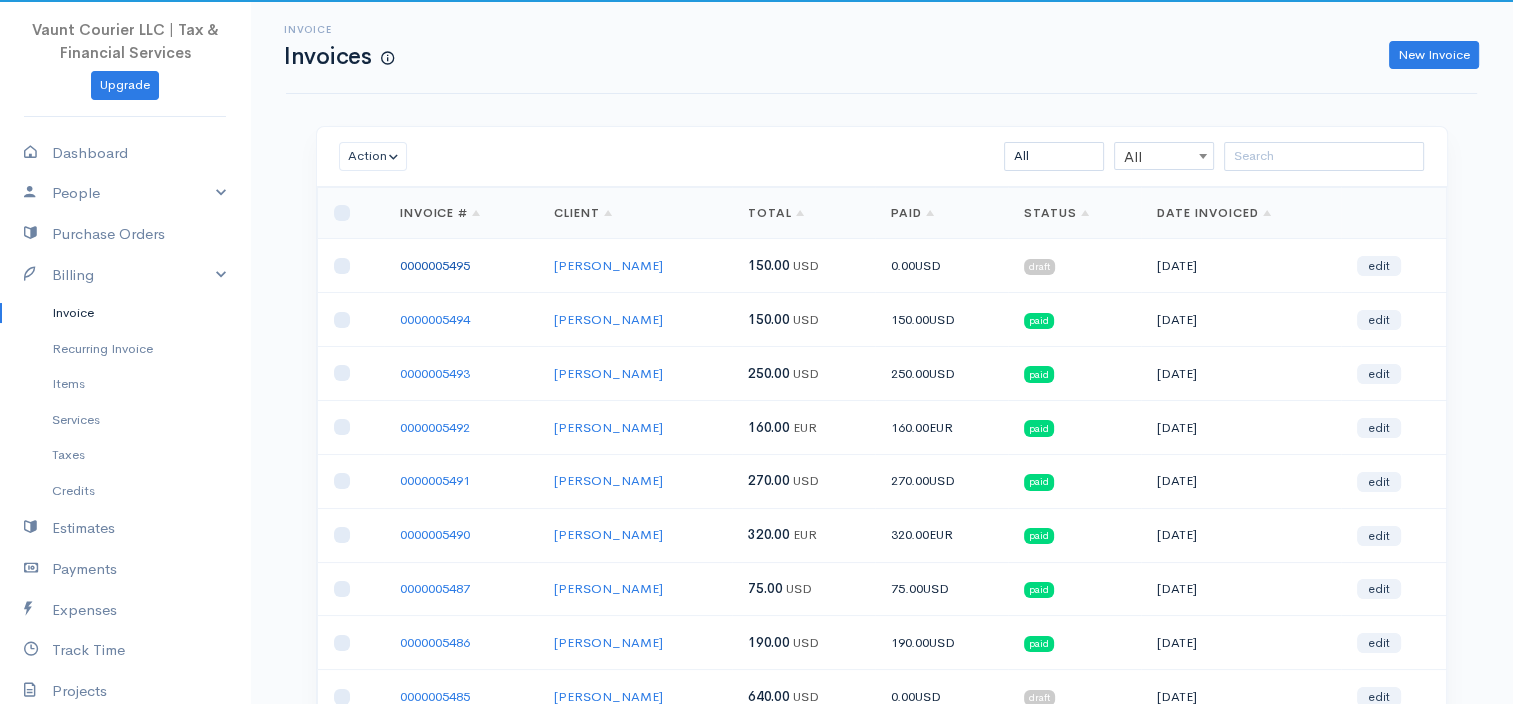click on "0000005495" at bounding box center [435, 265] 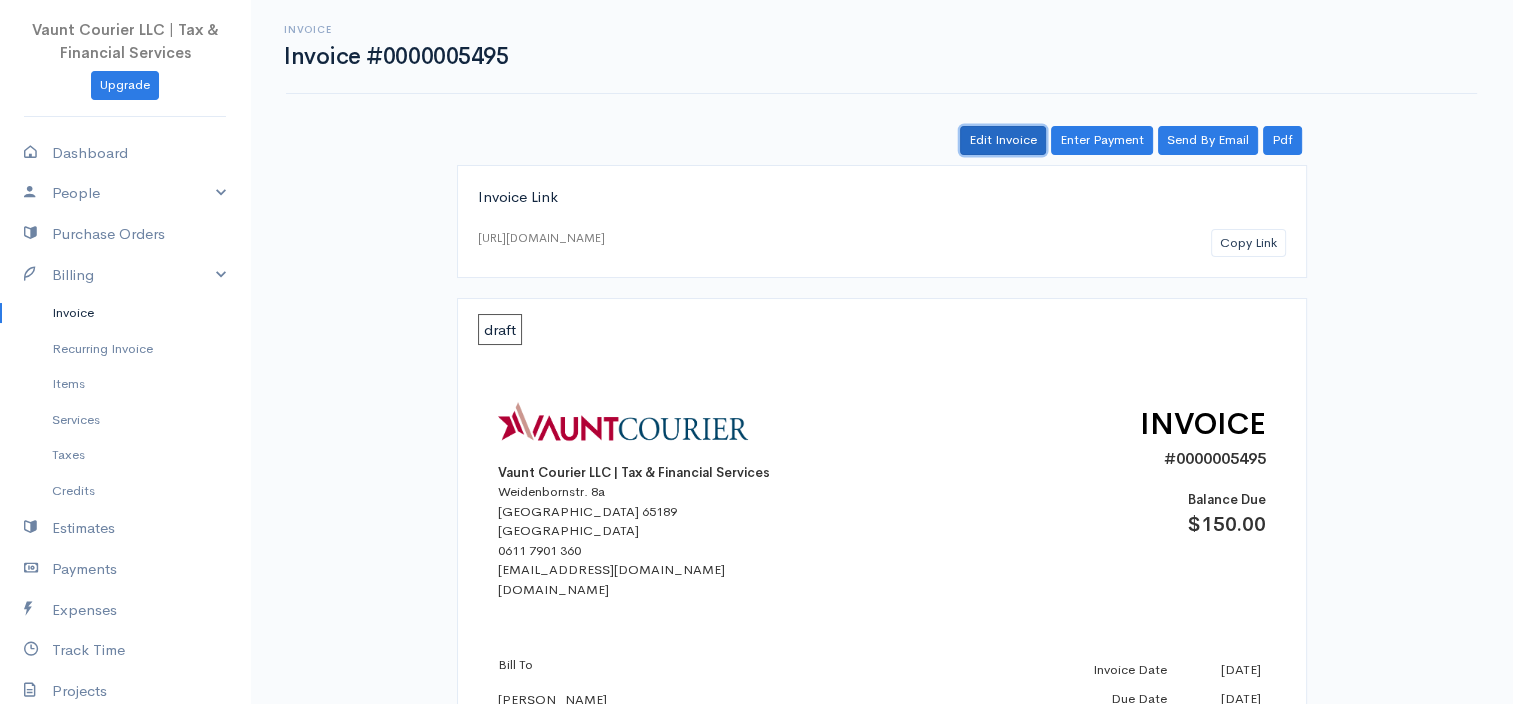 click on "Edit Invoice" at bounding box center (1003, 140) 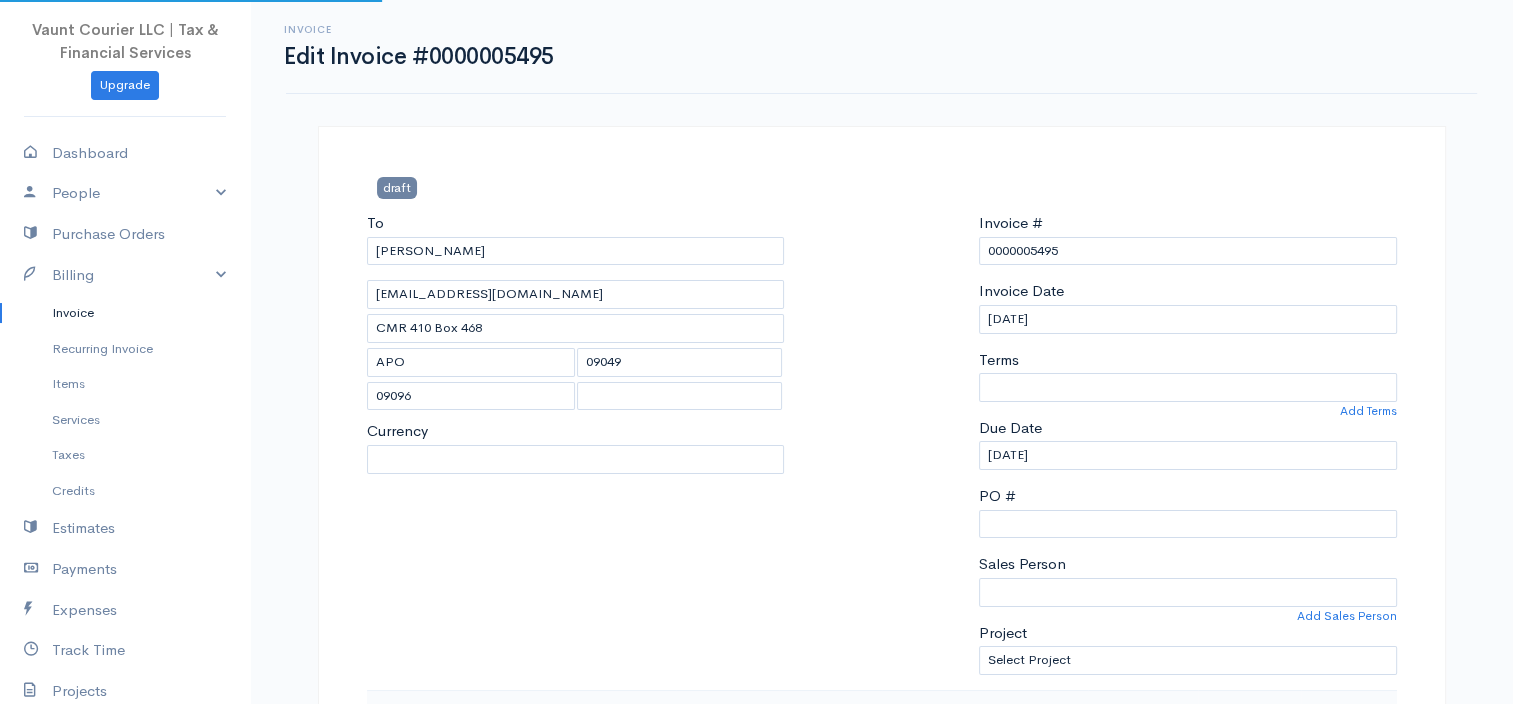 select on "[GEOGRAPHIC_DATA]" 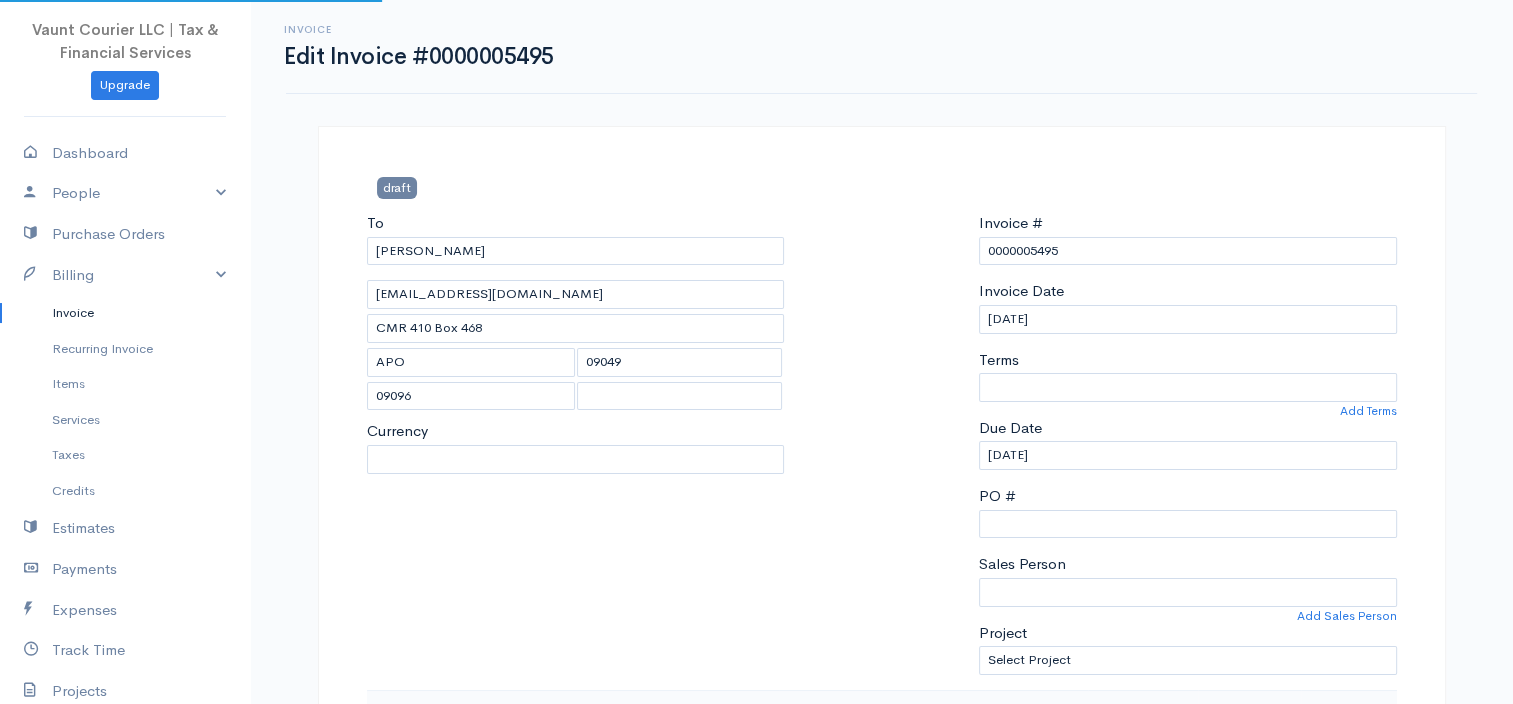 select on "USD" 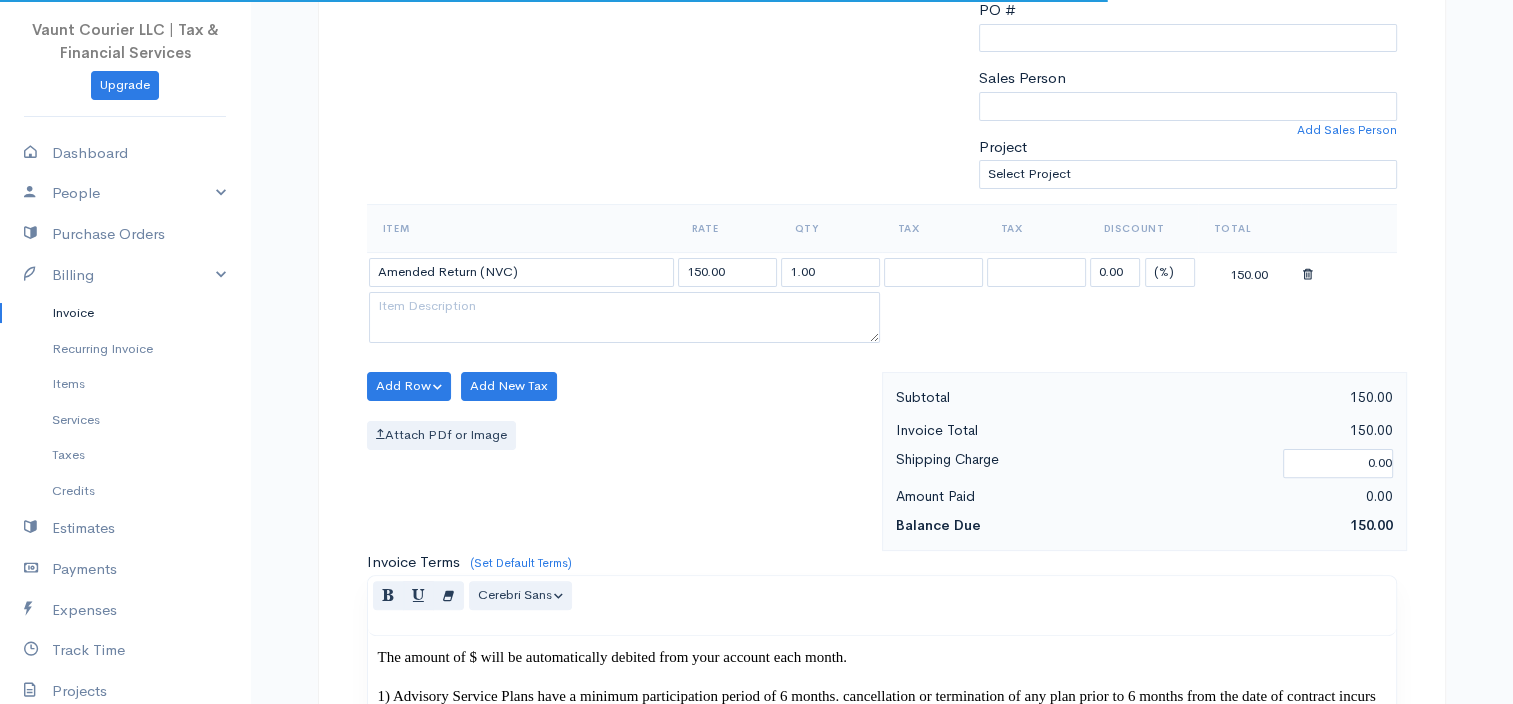 scroll, scrollTop: 400, scrollLeft: 0, axis: vertical 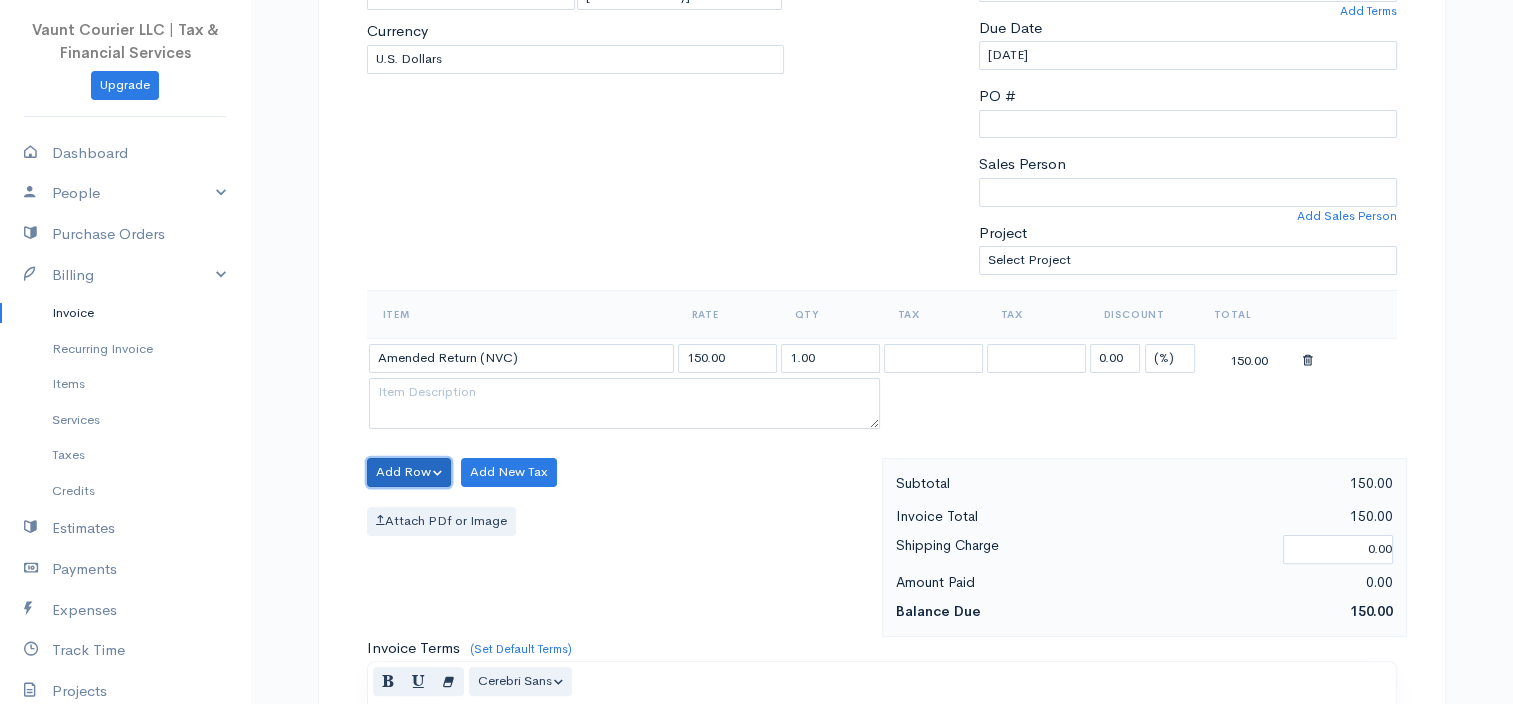 click on "Add Row" at bounding box center (409, 472) 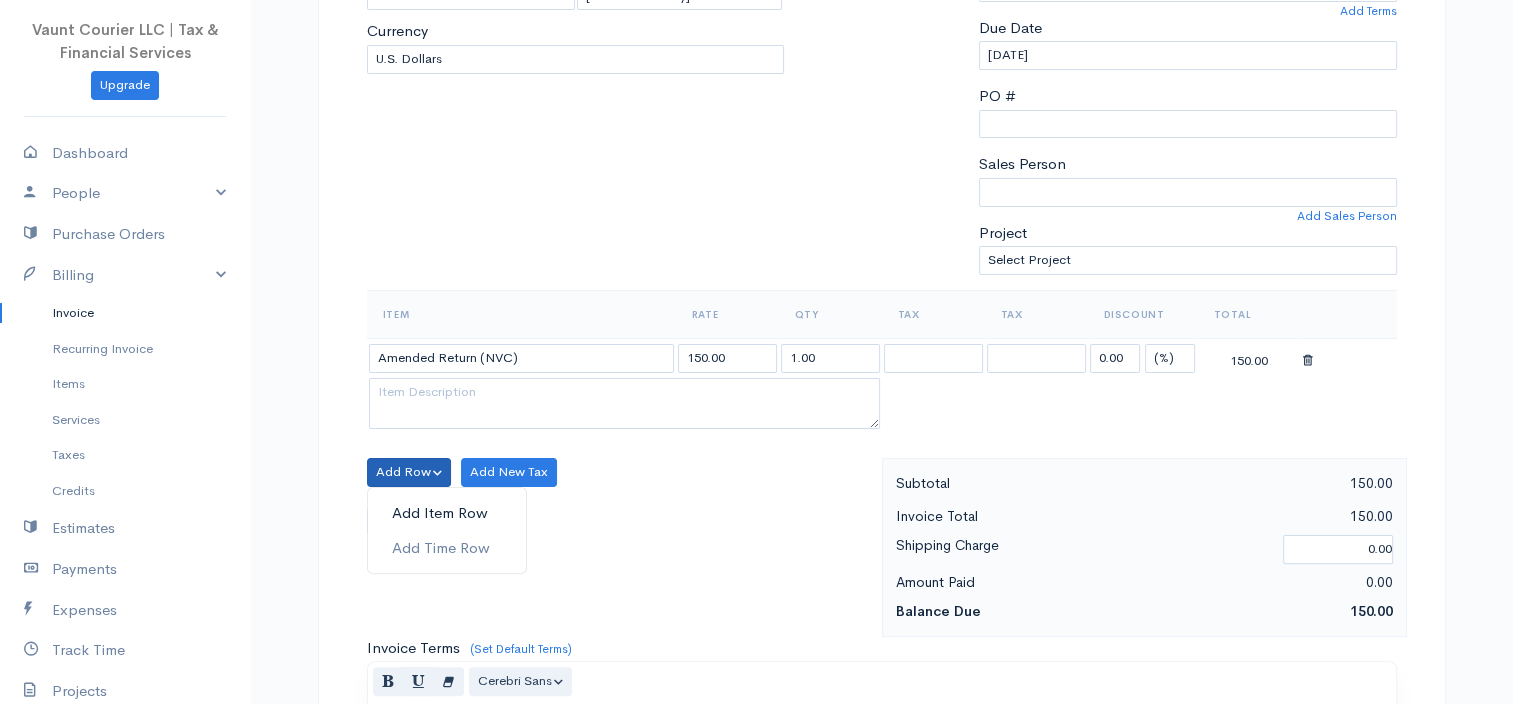 click on "Add Item Row" at bounding box center [447, 513] 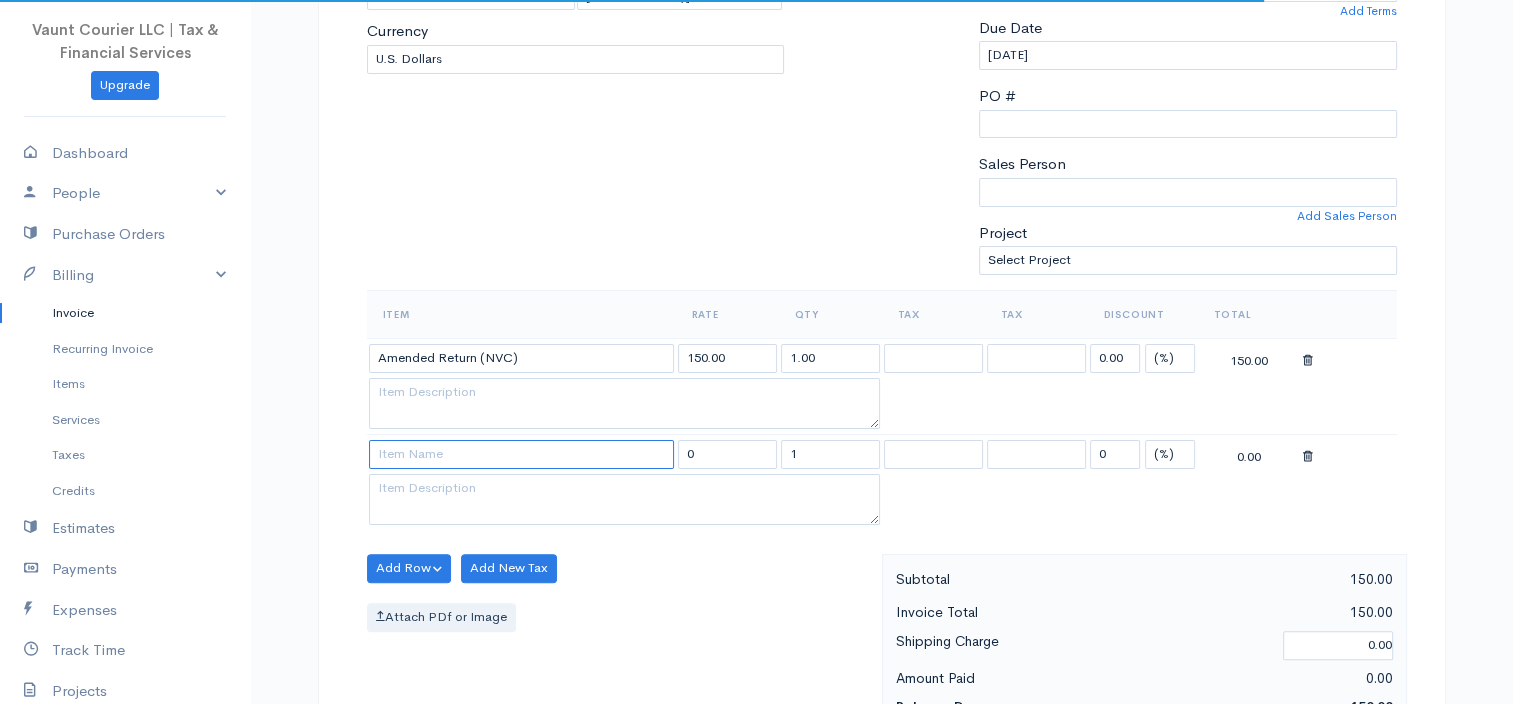 click at bounding box center [521, 454] 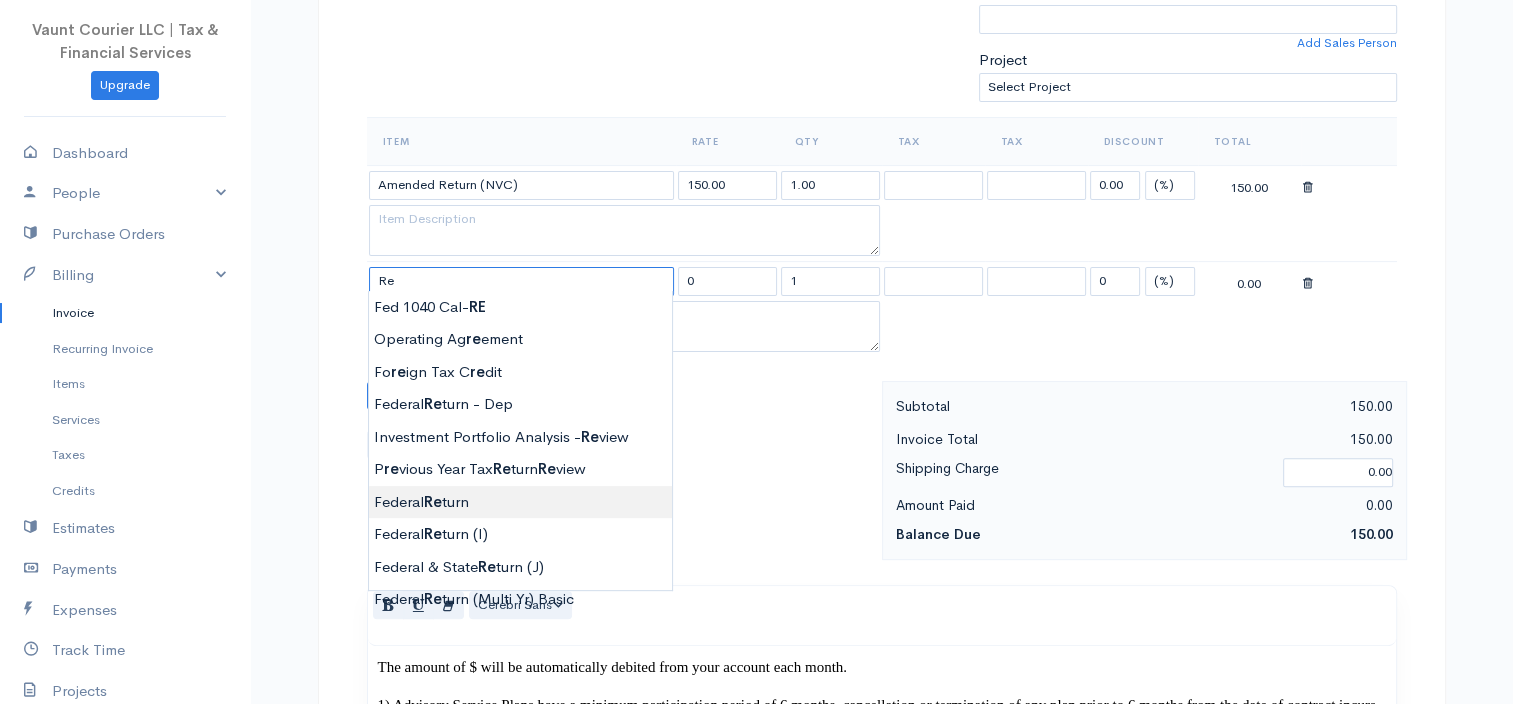 scroll, scrollTop: 600, scrollLeft: 0, axis: vertical 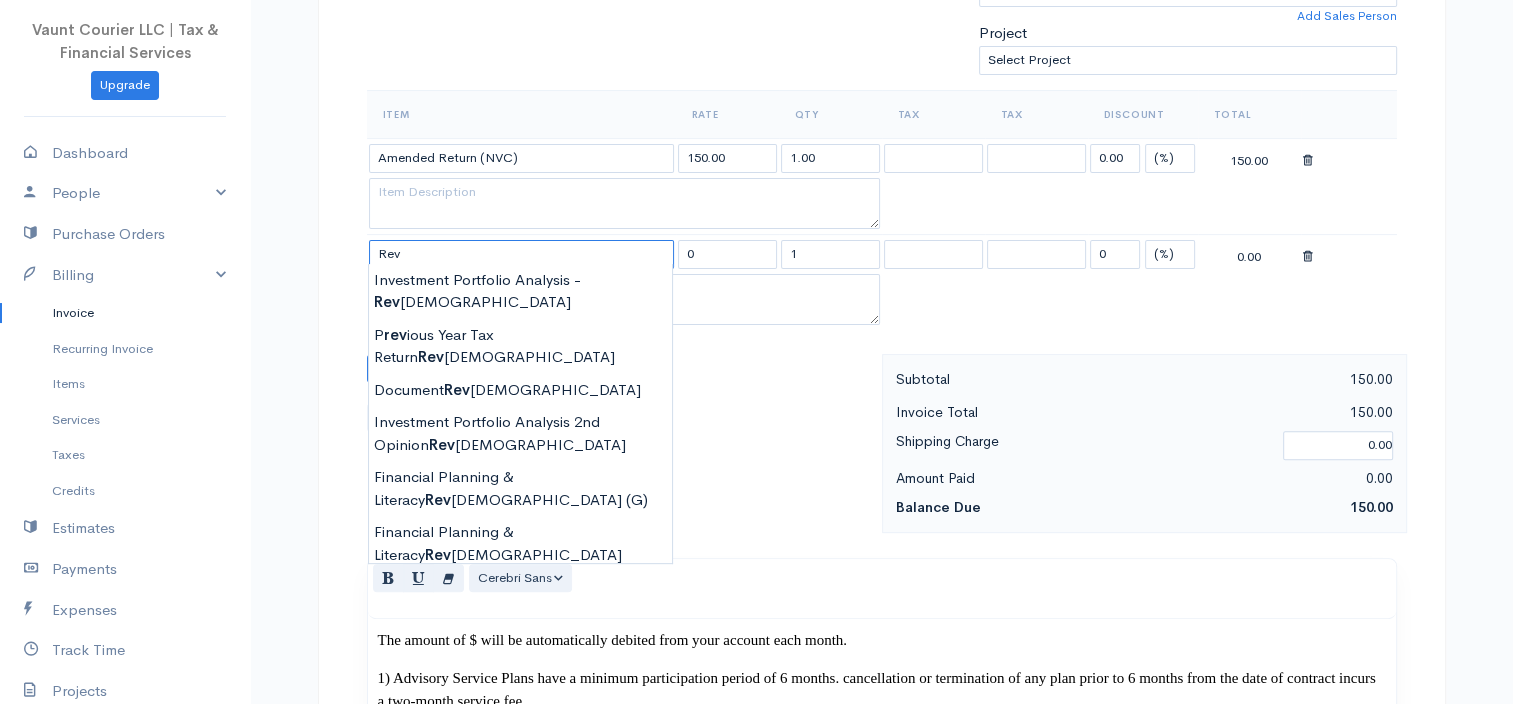 type on "Previous Year Tax Return Review" 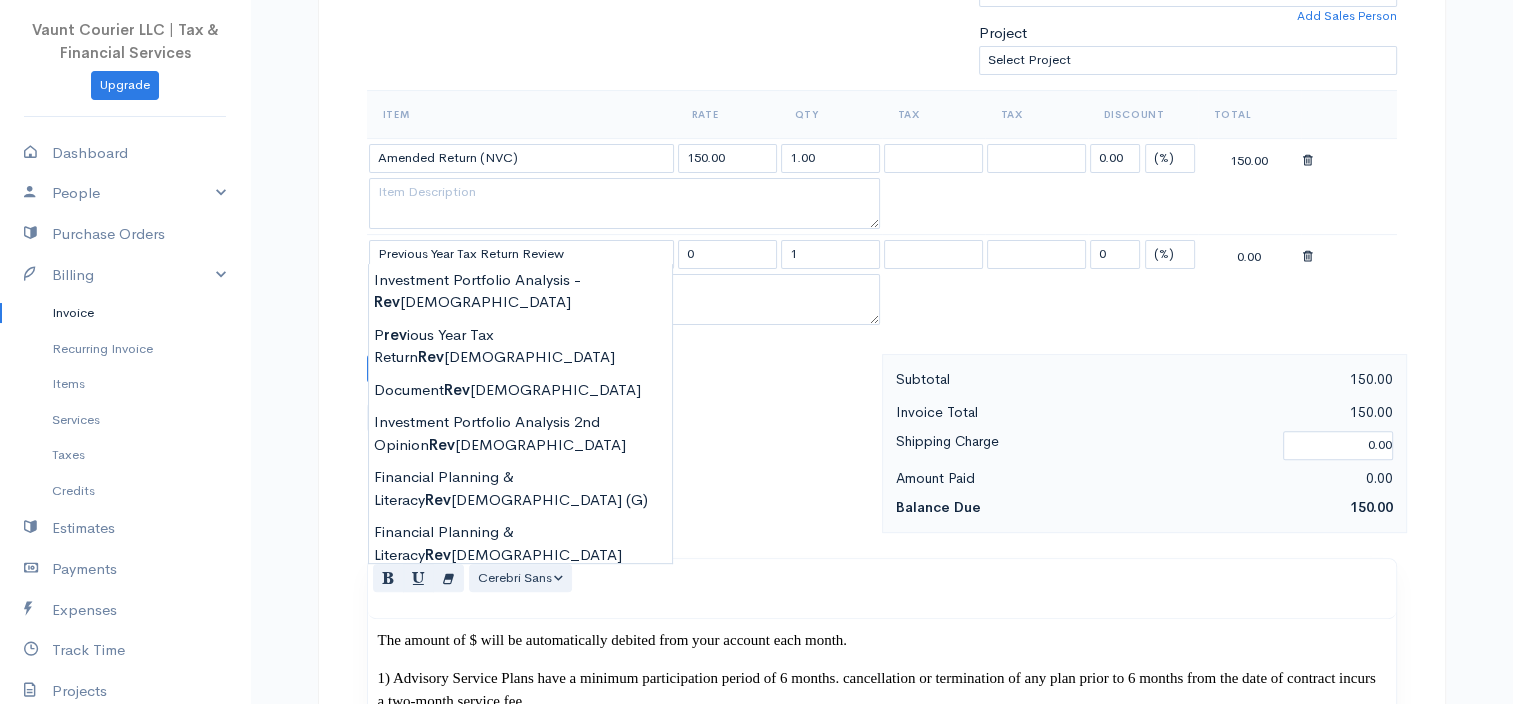 type on "75.00" 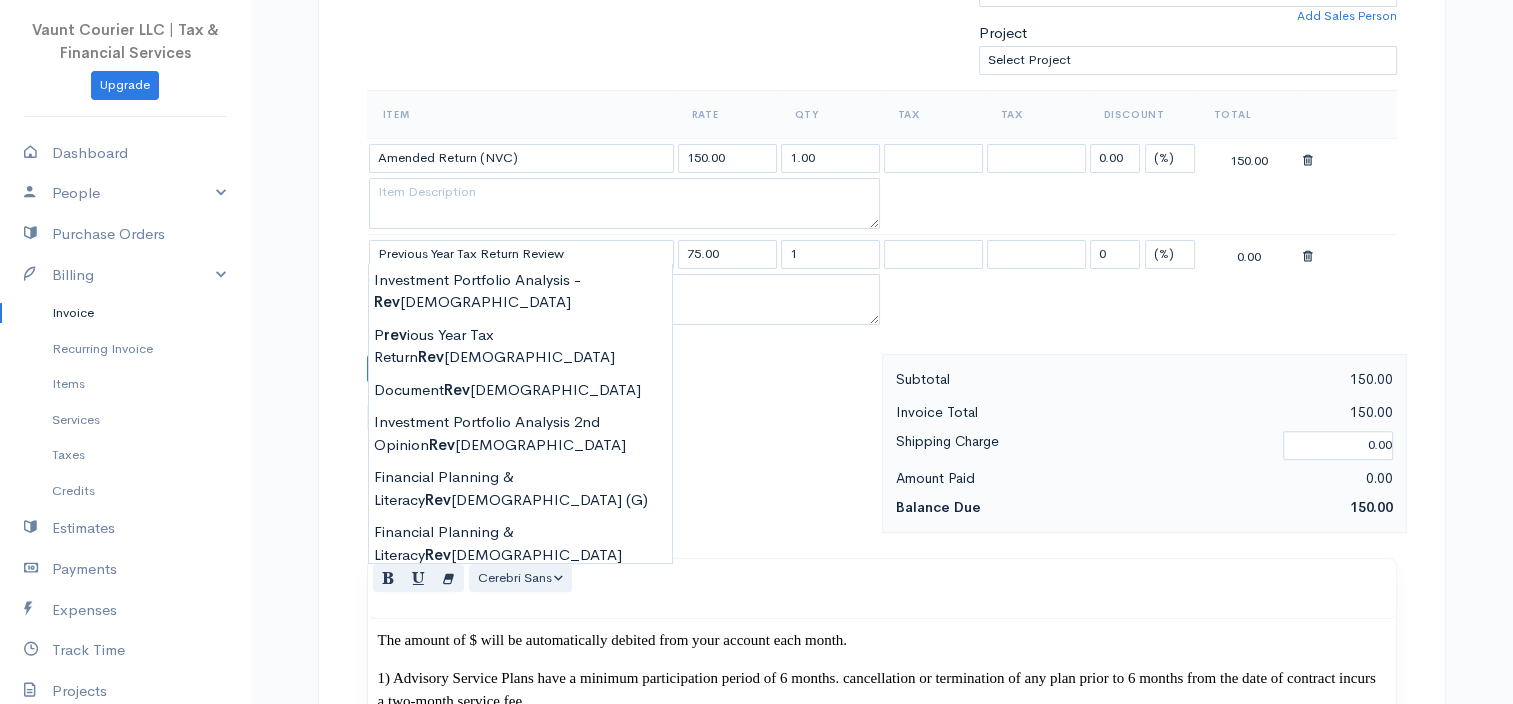 click on "Vaunt Courier LLC | Tax & Financial Services
Upgrade
Dashboard
People
Clients
Vendors
Staff Users
Purchase Orders
Billing
Invoice
Recurring Invoice
Items
Services
Taxes
Credits
Estimates
Payments
Expenses
Track Time
Projects
Reports
Settings
My Organizations
Logout
Help
@CloudBooksApp 2022
Invoice
Edit Invoice #0000005495
draft To [PERSON_NAME] [EMAIL_ADDRESS][DOMAIN_NAME] CMR 410 Box 468 APO 09049 09096 [Choose Country] [GEOGRAPHIC_DATA] [GEOGRAPHIC_DATA] [GEOGRAPHIC_DATA] [GEOGRAPHIC_DATA] [GEOGRAPHIC_DATA] 1" at bounding box center (756, 828) 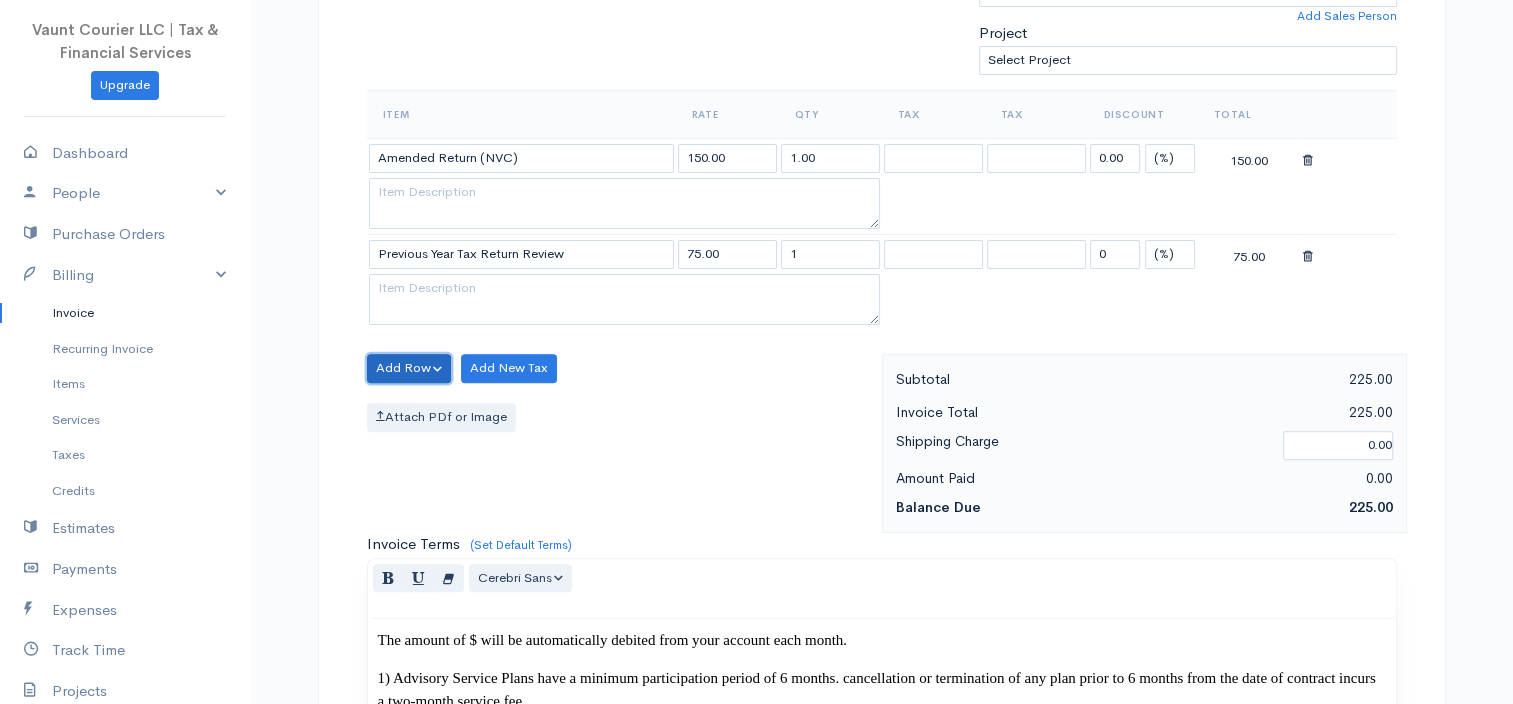 click on "Add Row" at bounding box center (409, 368) 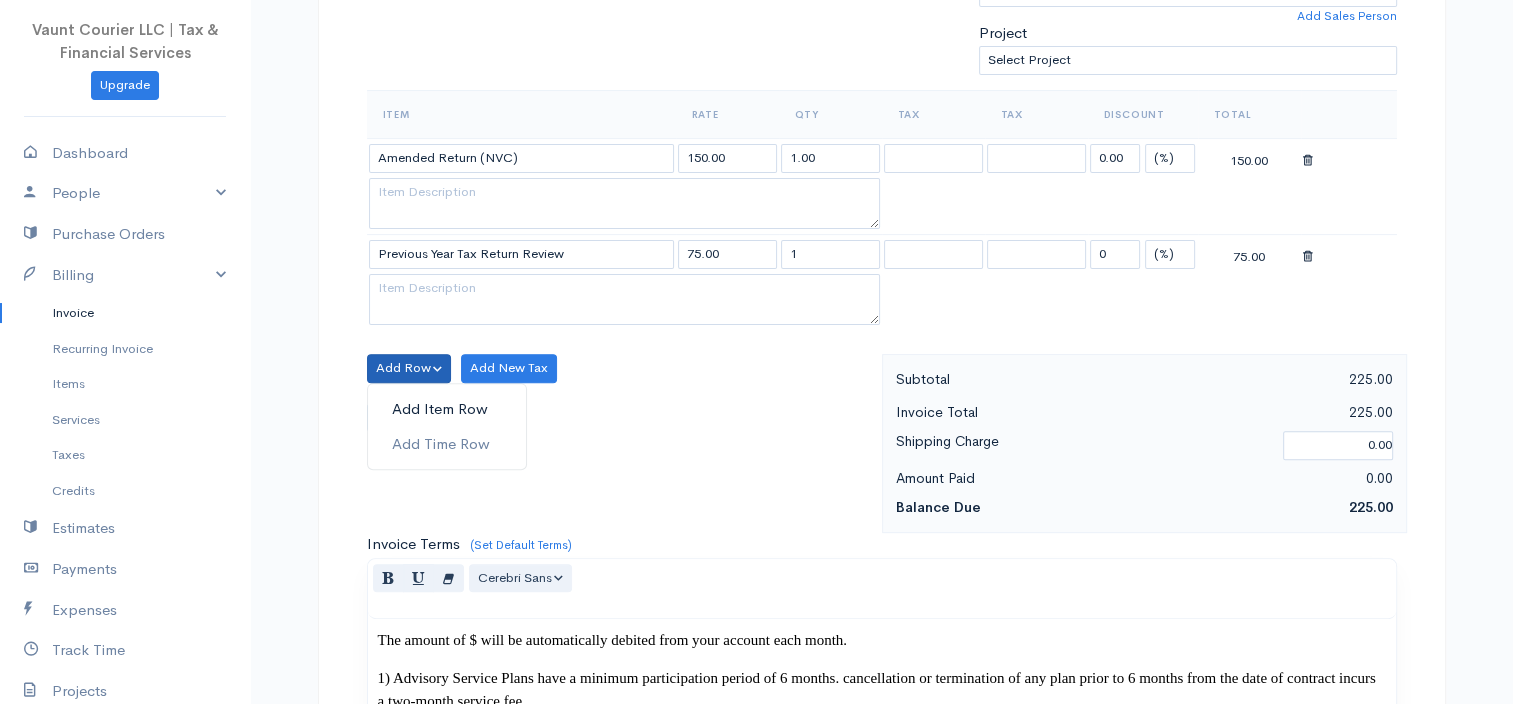 click on "Add Item Row" at bounding box center (447, 409) 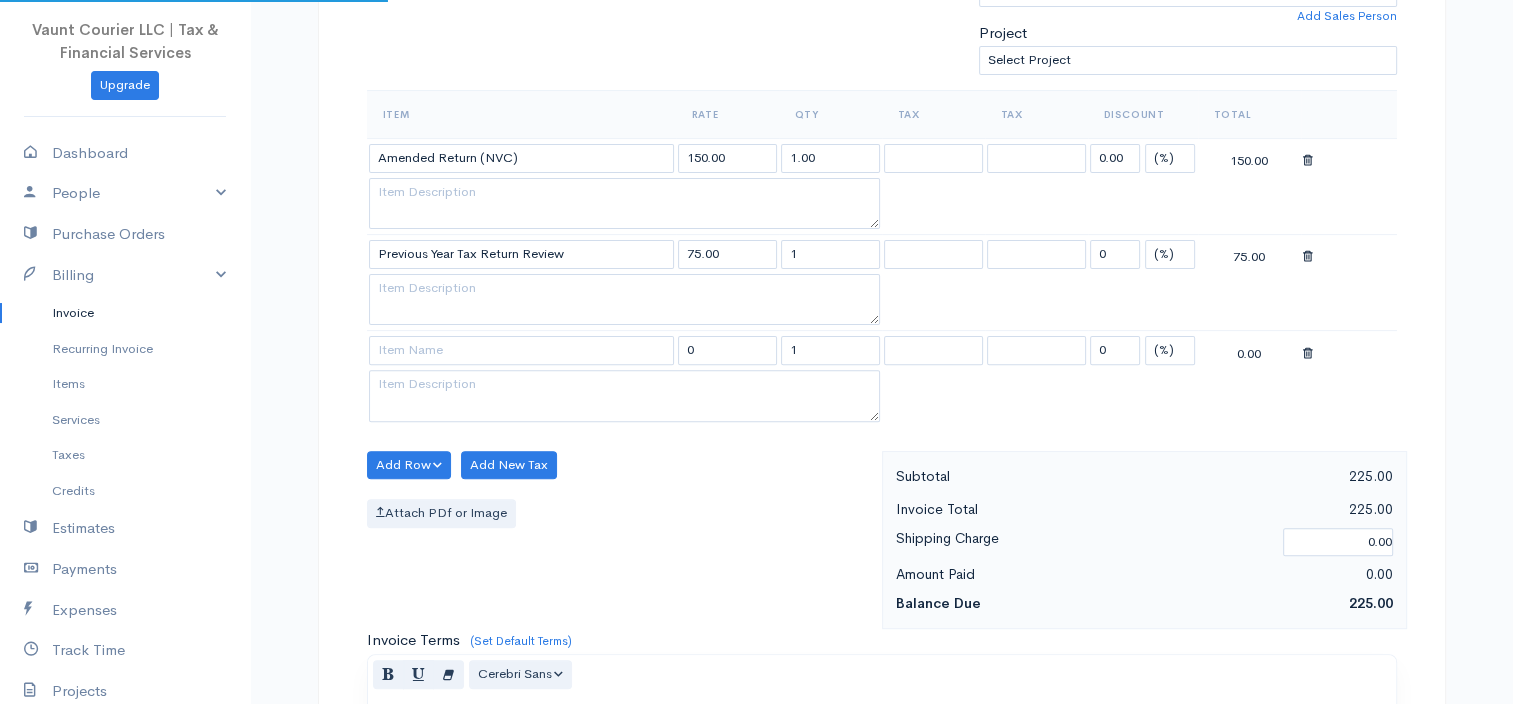 click at bounding box center [521, 350] 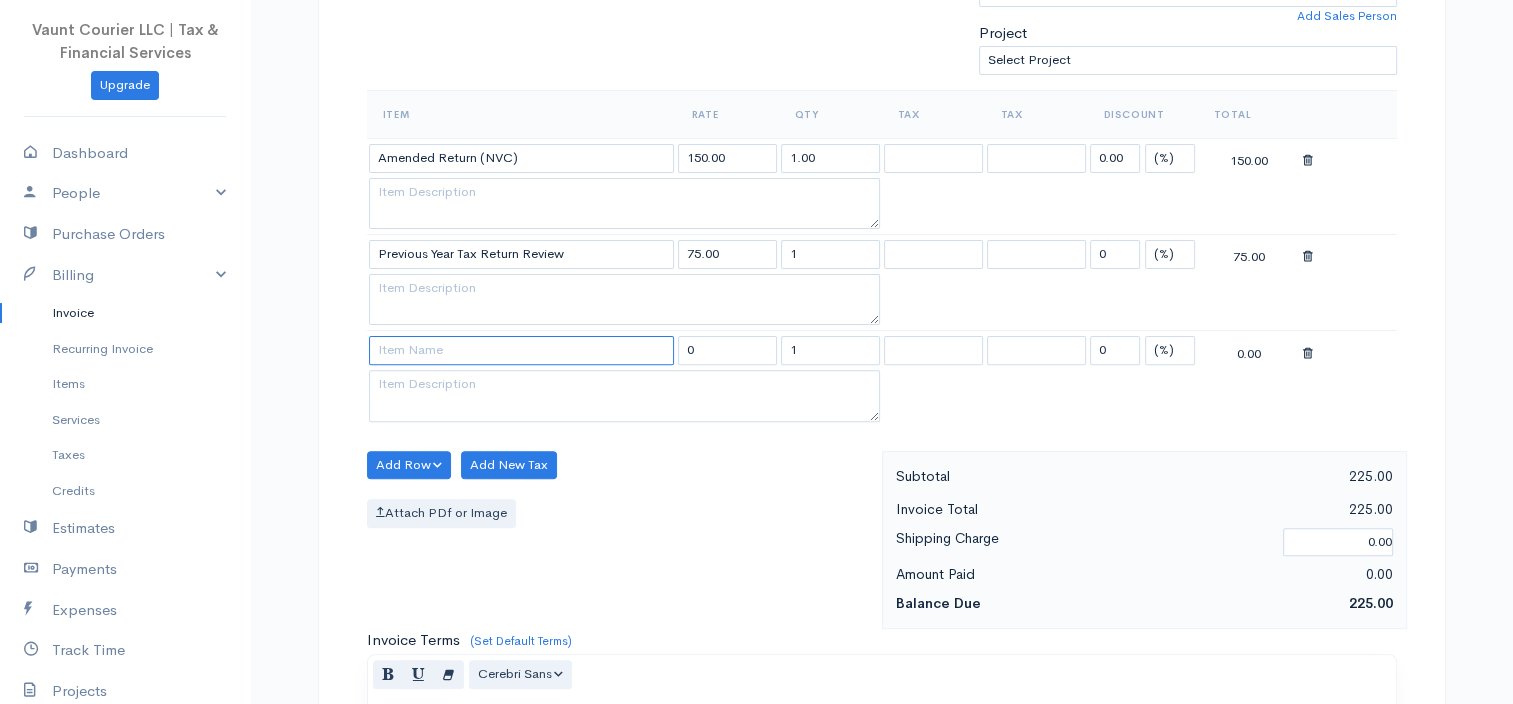 click at bounding box center [521, 350] 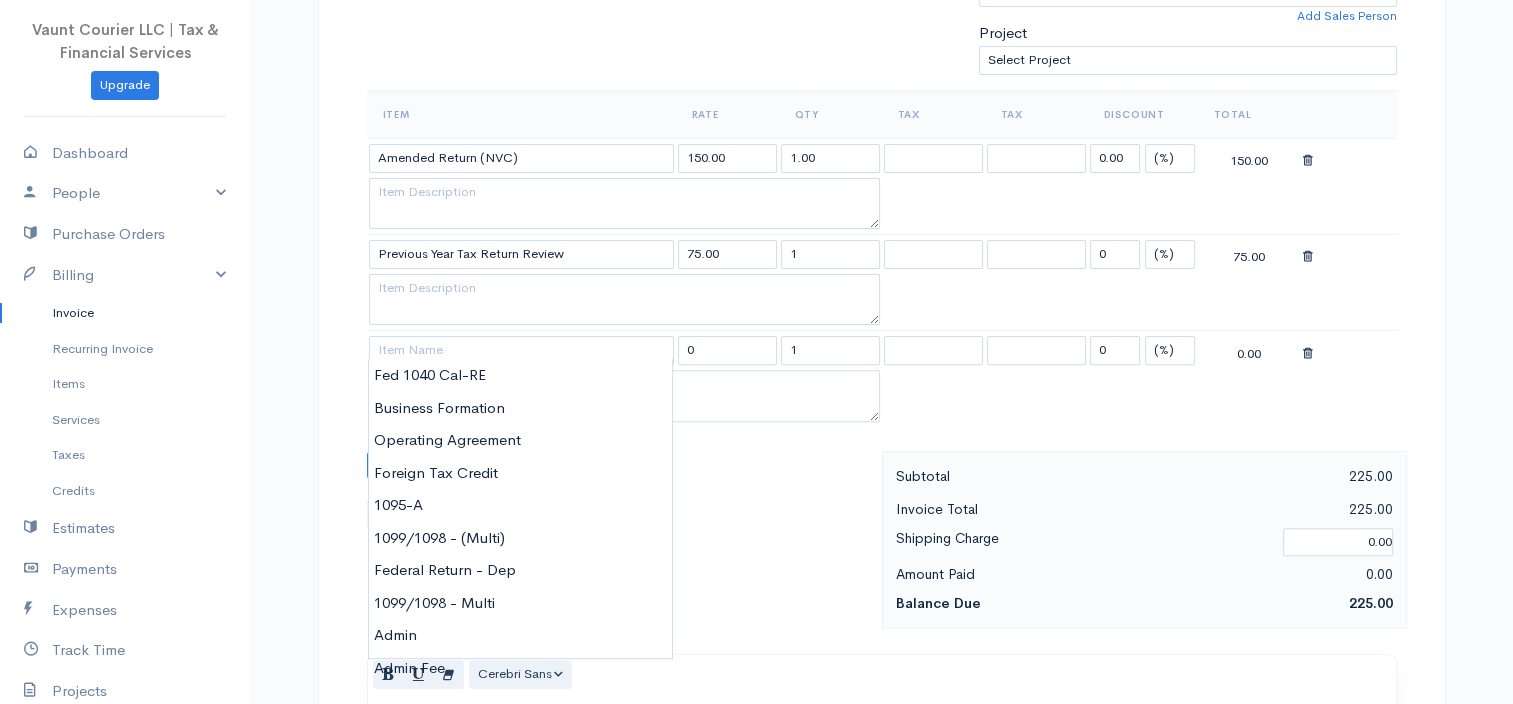 type on "Fed 1040 Cal-RE" 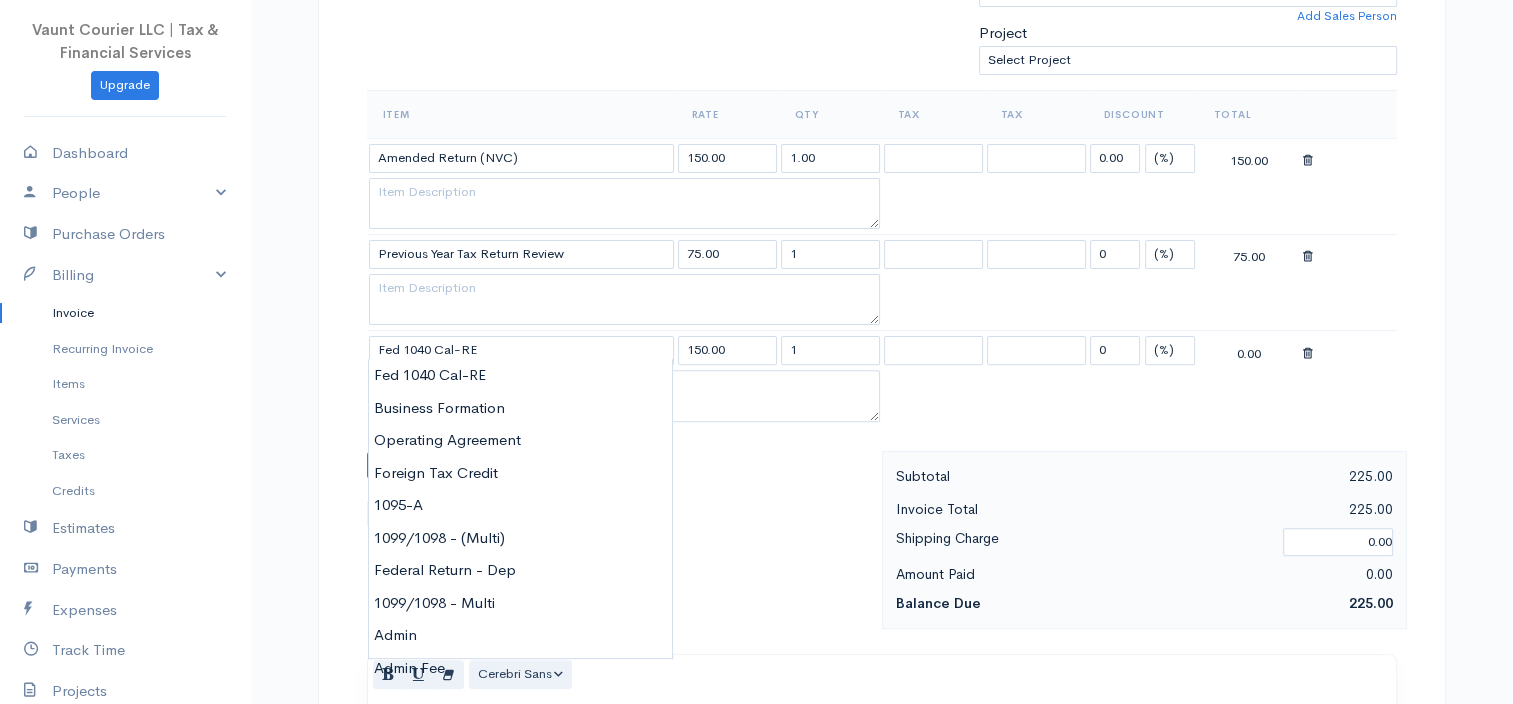 click on "Vaunt Courier LLC | Tax & Financial Services
Upgrade
Dashboard
People
Clients
Vendors
Staff Users
Purchase Orders
Billing
Invoice
Recurring Invoice
Items
Services
Taxes
Credits
Estimates
Payments
Expenses
Track Time
Projects
Reports
Settings
My Organizations
Logout
Help
@CloudBooksApp 2022
Invoice
Edit Invoice #0000005495
draft To [PERSON_NAME] [EMAIL_ADDRESS][DOMAIN_NAME] CMR 410 Box 468 APO 09049 09096 [Choose Country] [GEOGRAPHIC_DATA] [GEOGRAPHIC_DATA] [GEOGRAPHIC_DATA] [GEOGRAPHIC_DATA] [GEOGRAPHIC_DATA] 1" at bounding box center [756, 876] 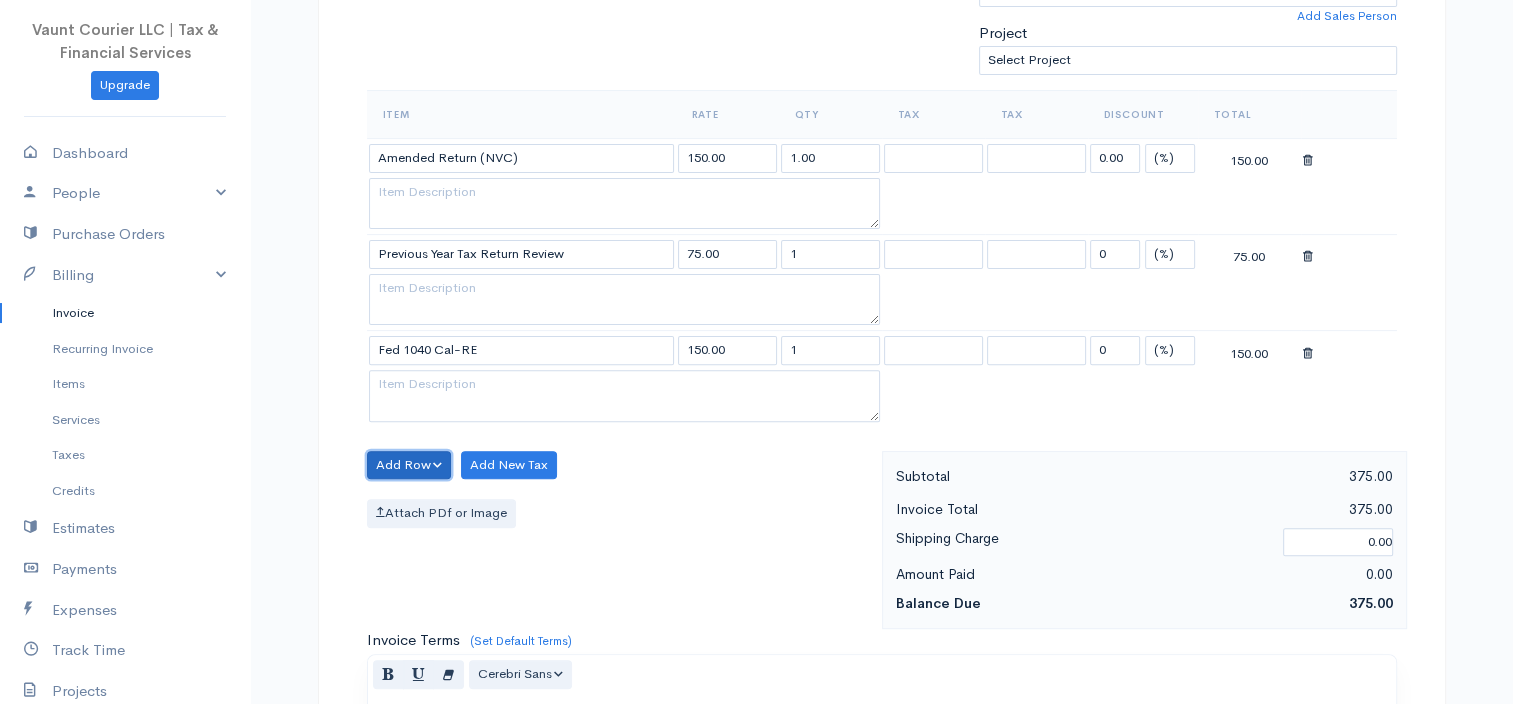 click on "Add Row" at bounding box center (409, 465) 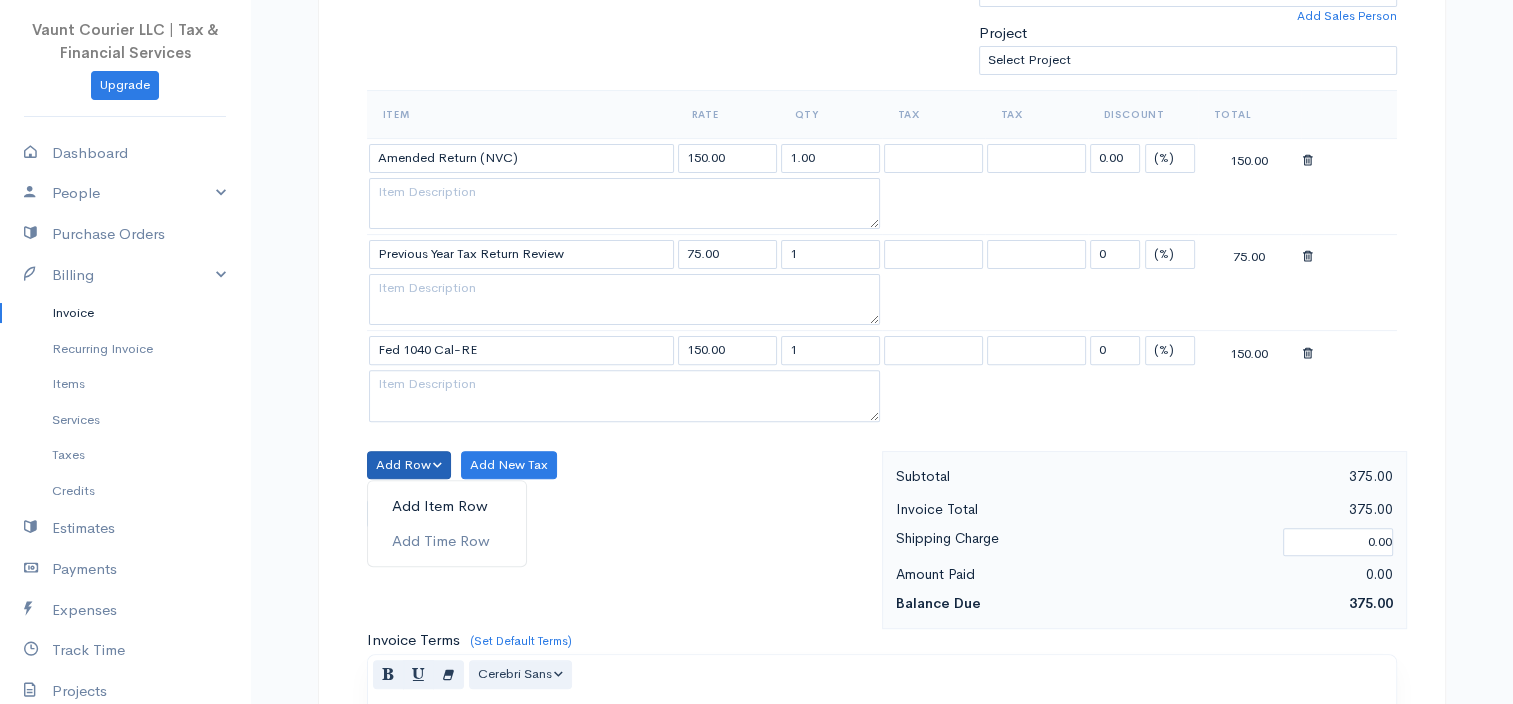 click on "Add Item Row" at bounding box center [447, 506] 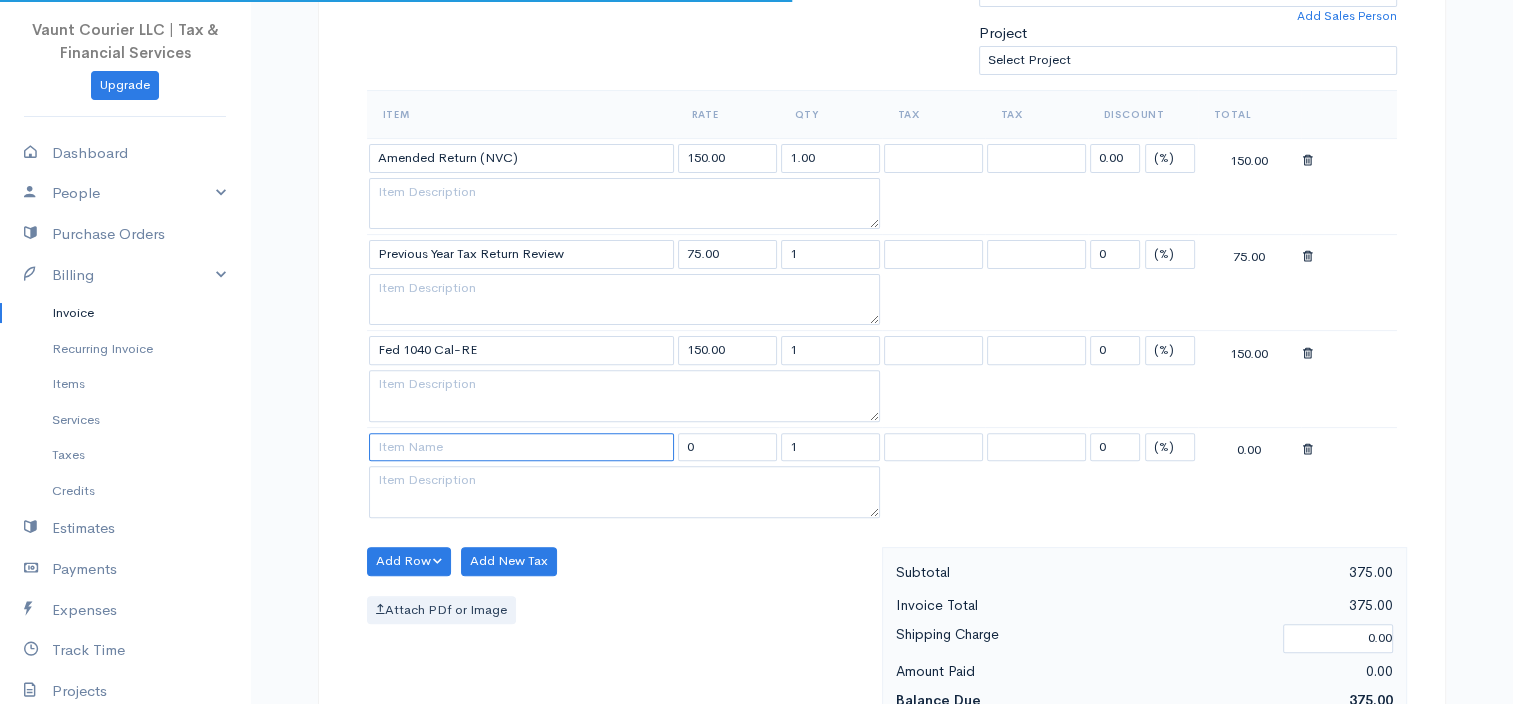 click at bounding box center (521, 447) 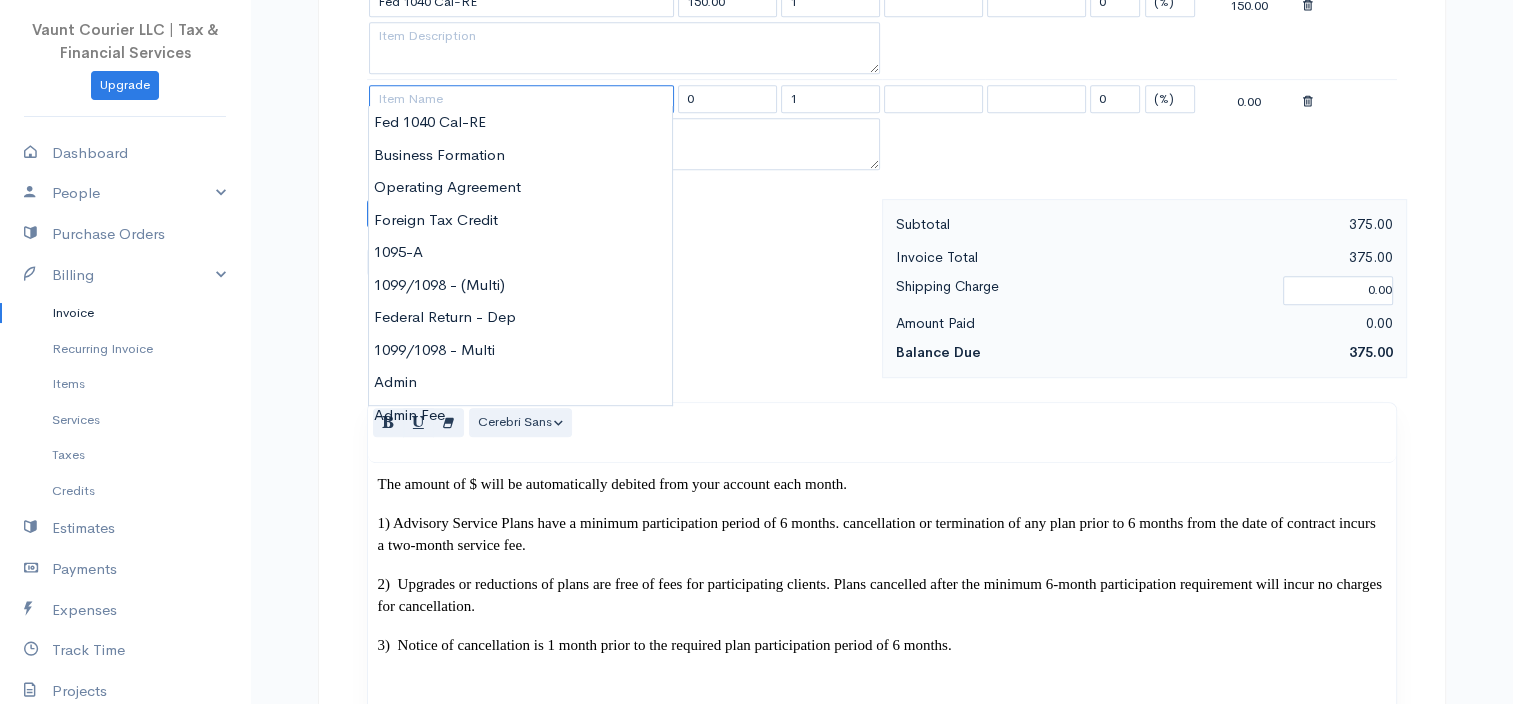 scroll, scrollTop: 1000, scrollLeft: 0, axis: vertical 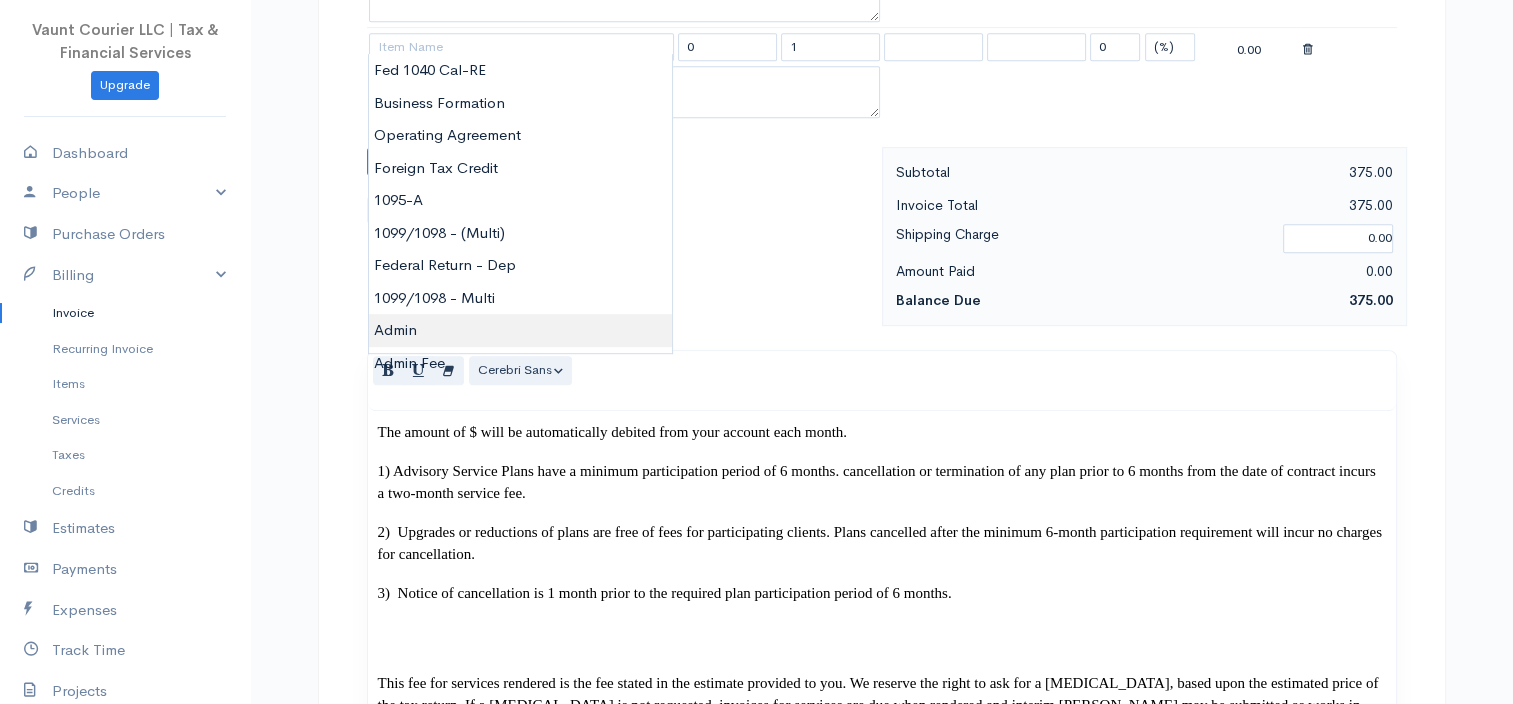 type on "Admin" 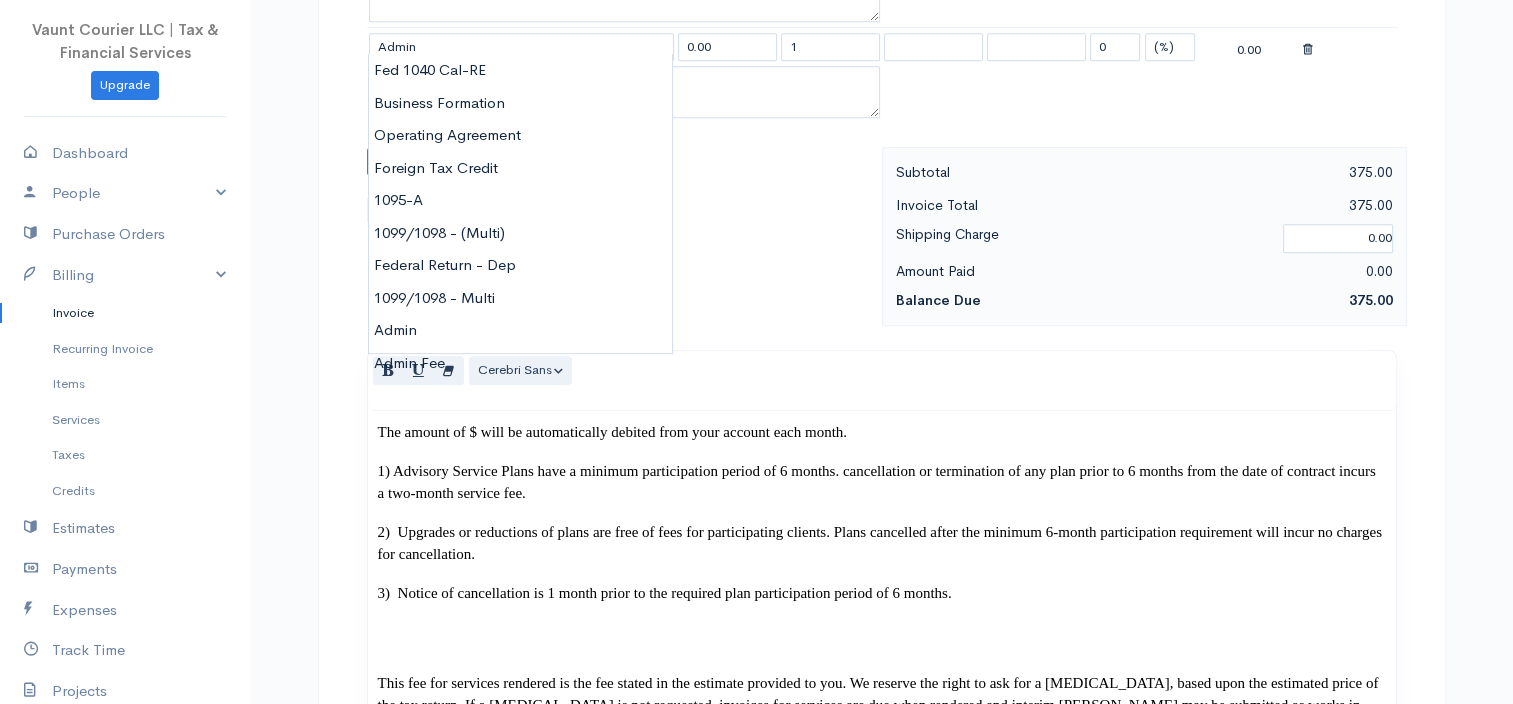 click on "Vaunt Courier LLC | Tax & Financial Services
Upgrade
Dashboard
People
Clients
Vendors
Staff Users
Purchase Orders
Billing
Invoice
Recurring Invoice
Items
Services
Taxes
Credits
Estimates
Payments
Expenses
Track Time
Projects
Reports
Settings
My Organizations
Logout
Help
@CloudBooksApp 2022
Invoice
Edit Invoice #0000005495
draft To [PERSON_NAME] [EMAIL_ADDRESS][DOMAIN_NAME] CMR 410 Box 468 APO 09049 09096 [Choose Country] [GEOGRAPHIC_DATA] [GEOGRAPHIC_DATA] [GEOGRAPHIC_DATA] [GEOGRAPHIC_DATA] [GEOGRAPHIC_DATA] 1" at bounding box center [756, 524] 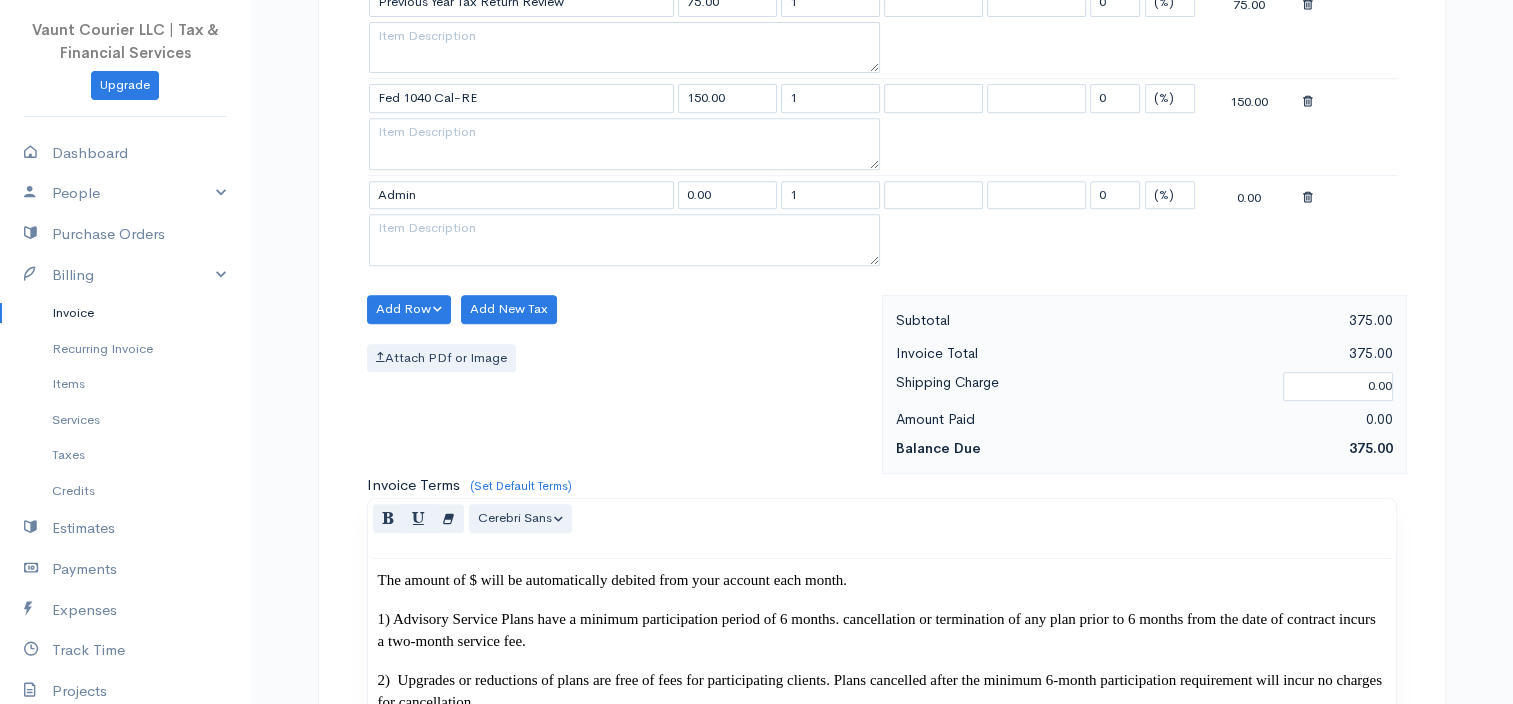 scroll, scrollTop: 600, scrollLeft: 0, axis: vertical 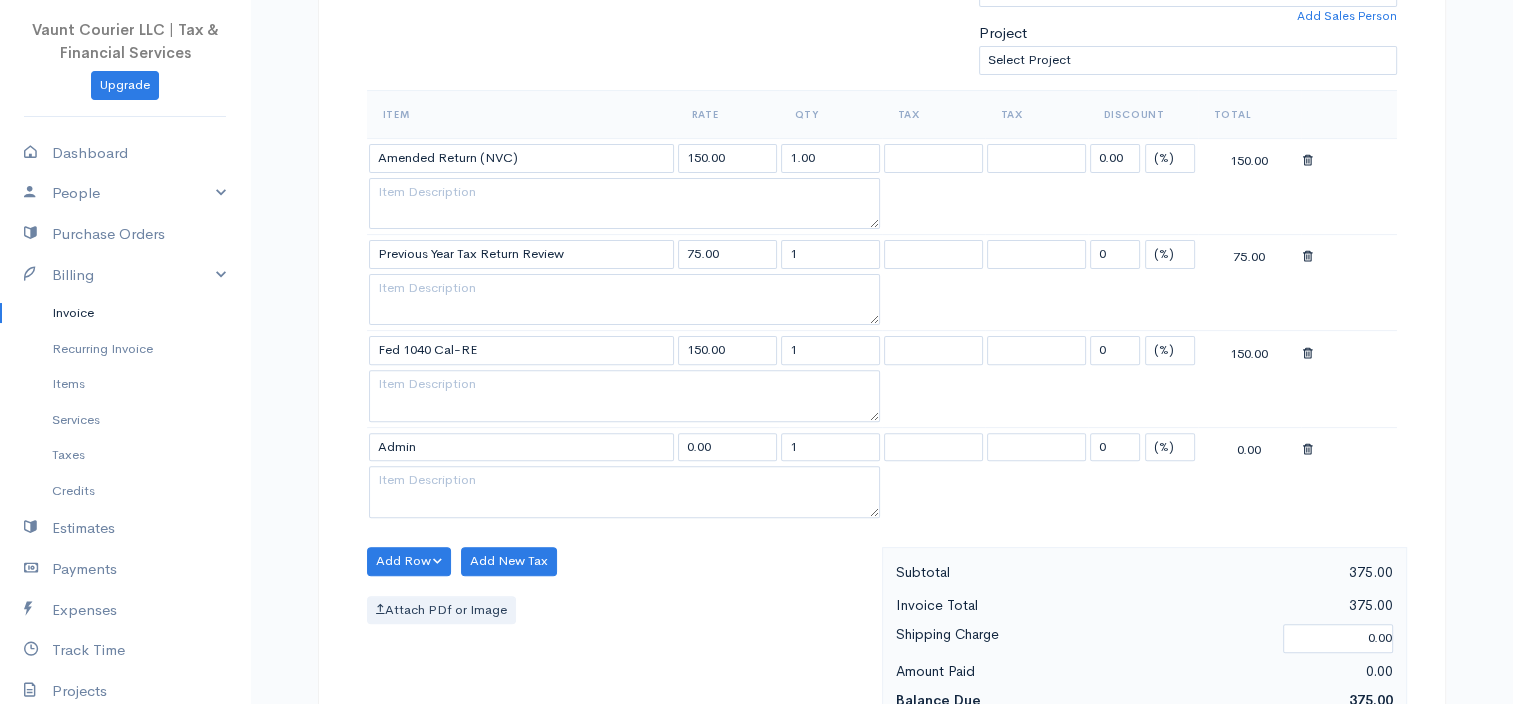 click at bounding box center [1308, 450] 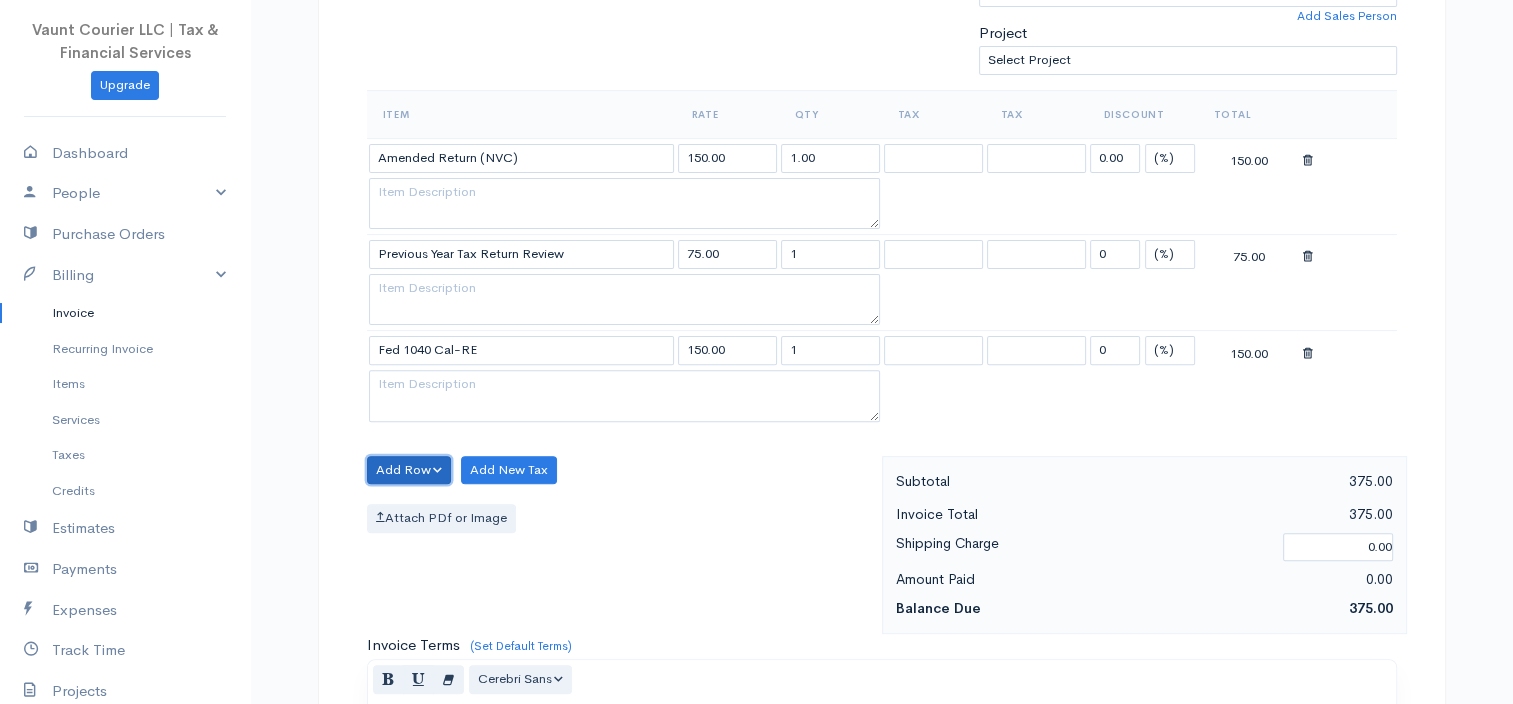 click on "Add Row" at bounding box center [409, 470] 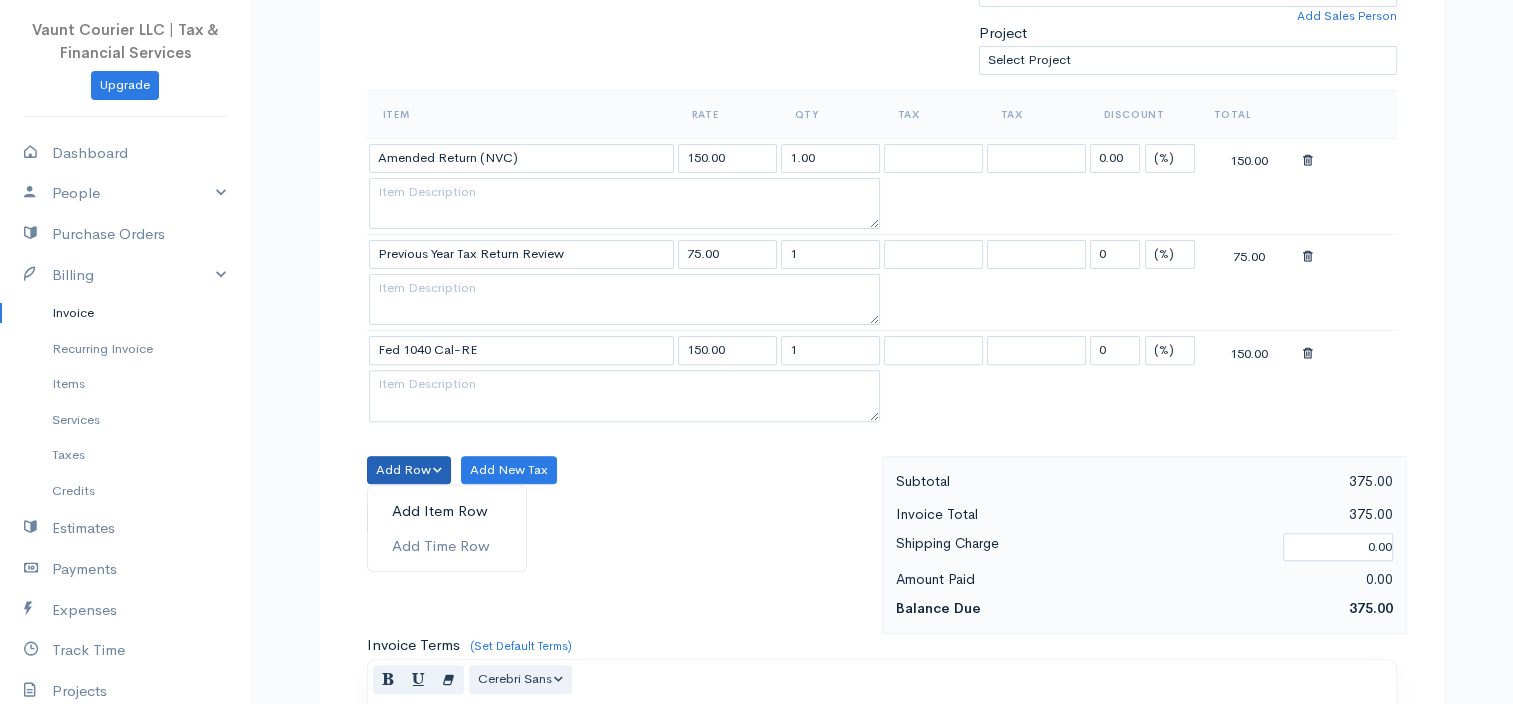 click on "Add Item Row" at bounding box center (447, 511) 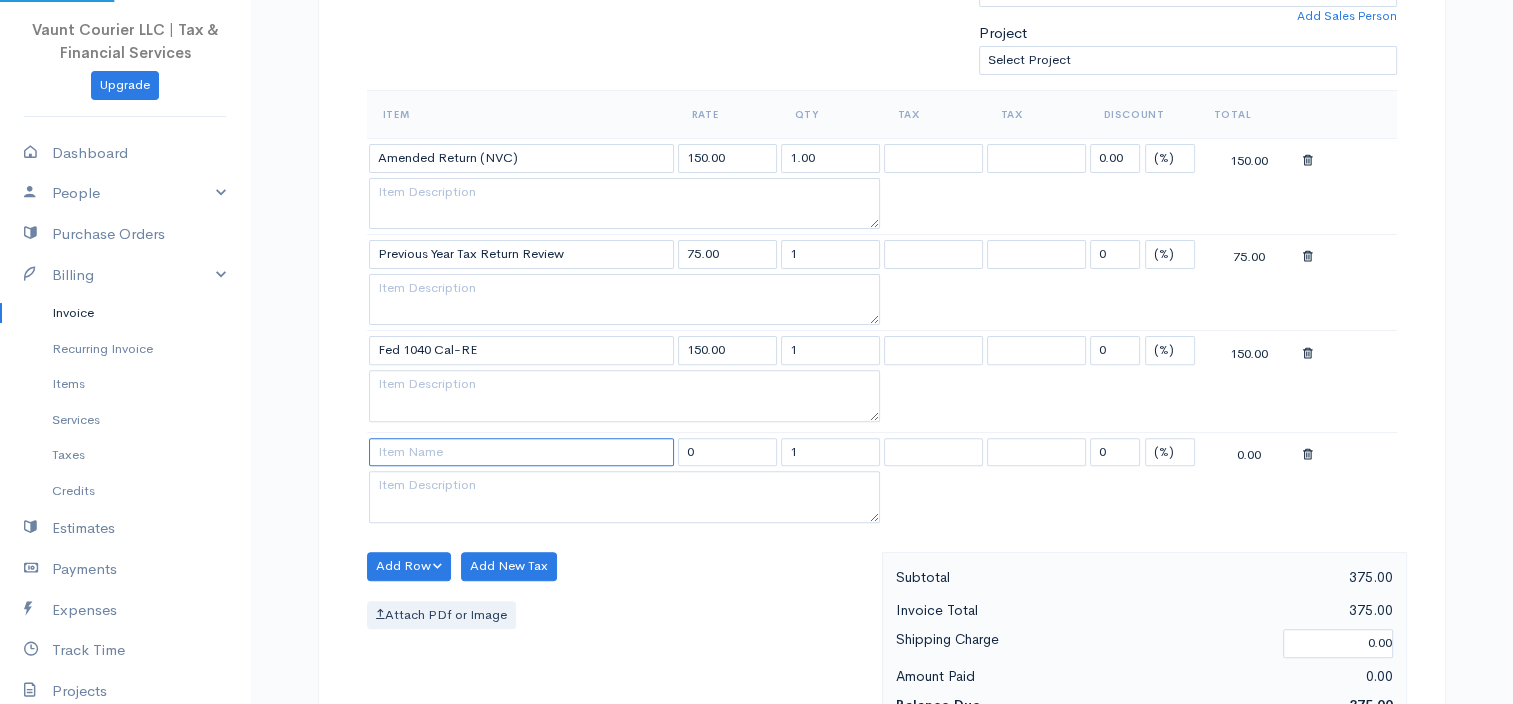 click at bounding box center [521, 452] 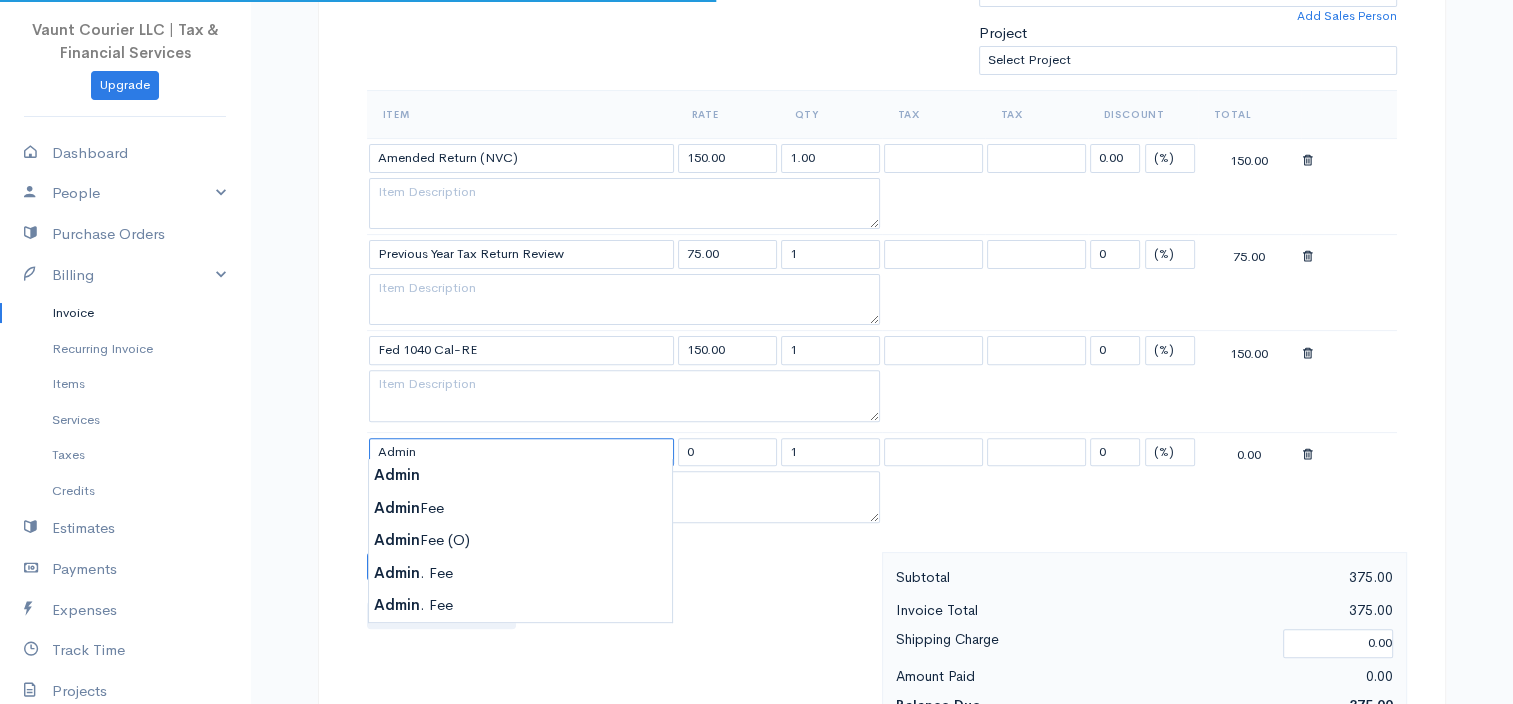 scroll, scrollTop: 900, scrollLeft: 0, axis: vertical 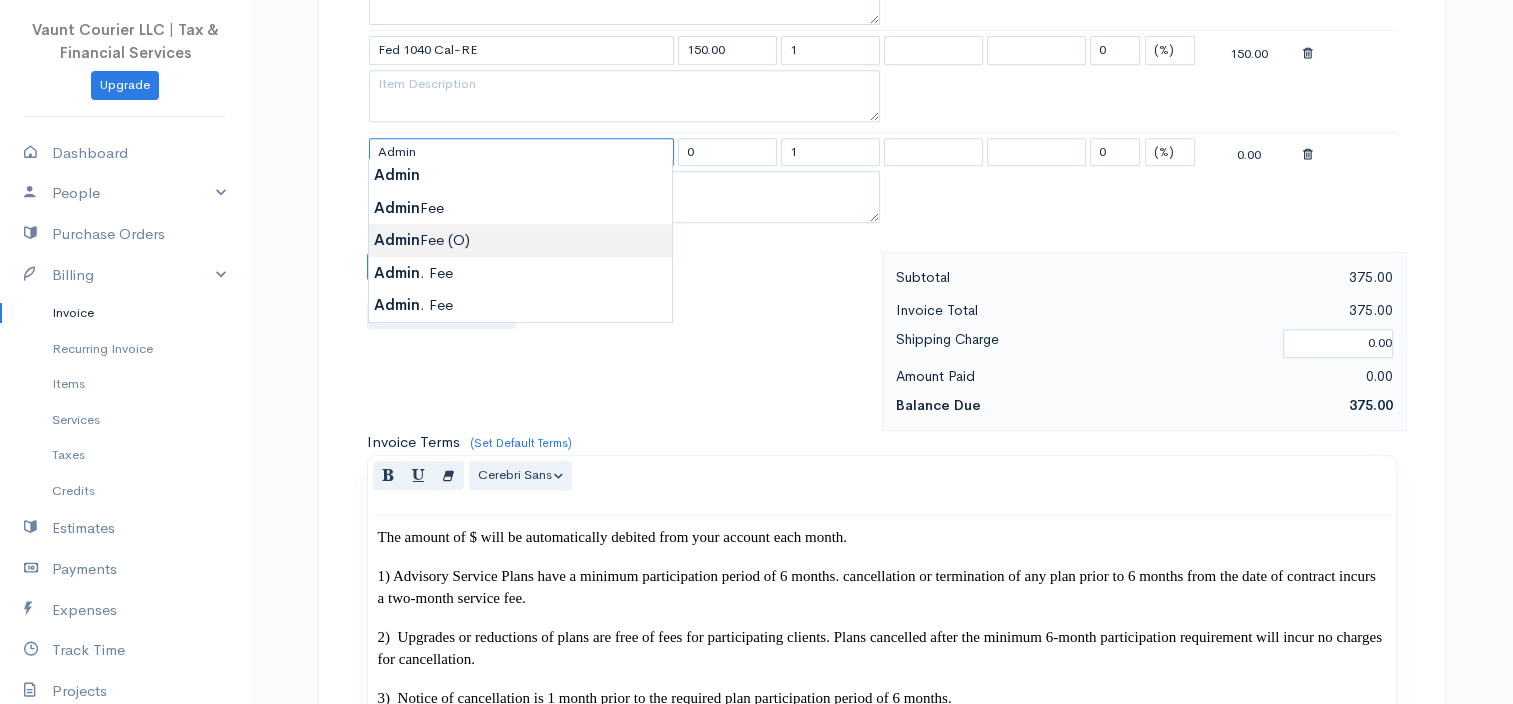 type on "Admin Fee (O)" 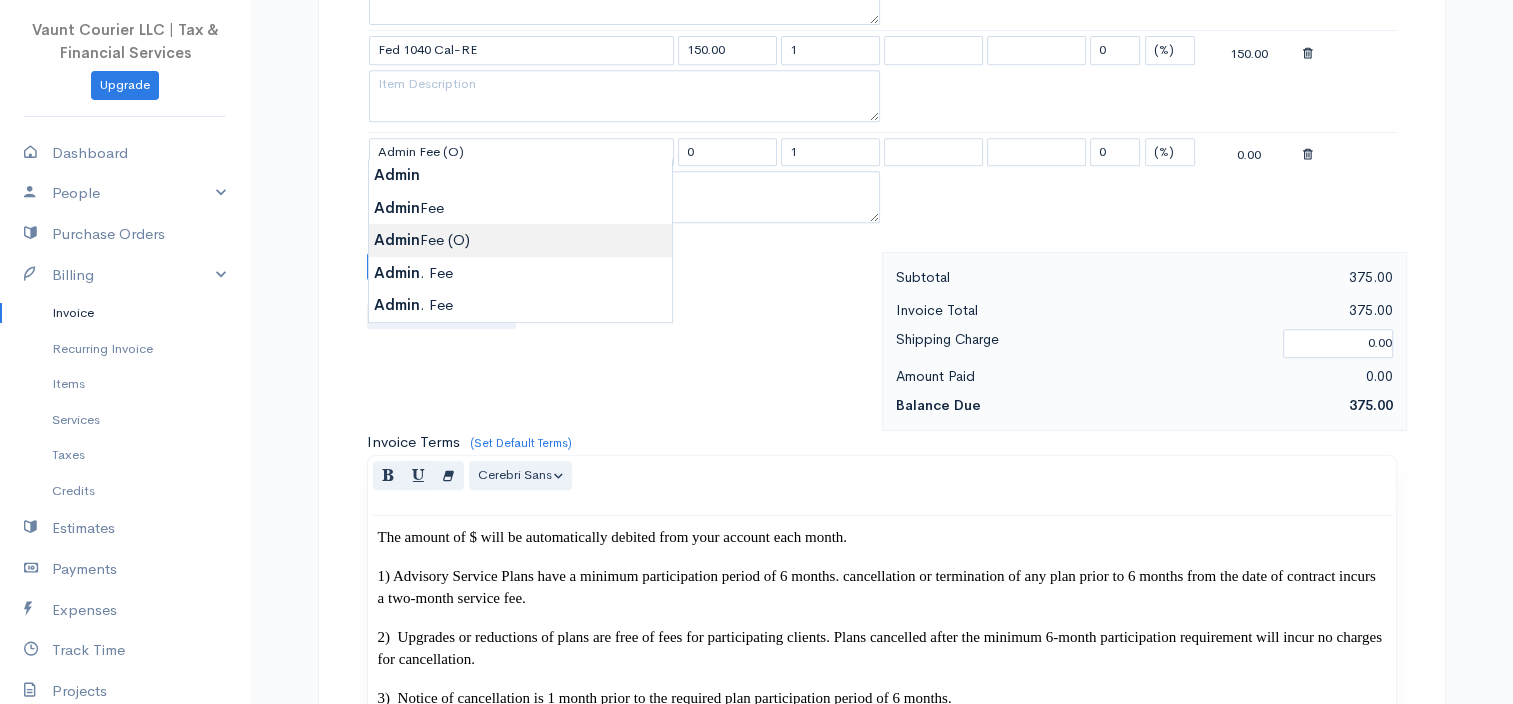type on "20.00" 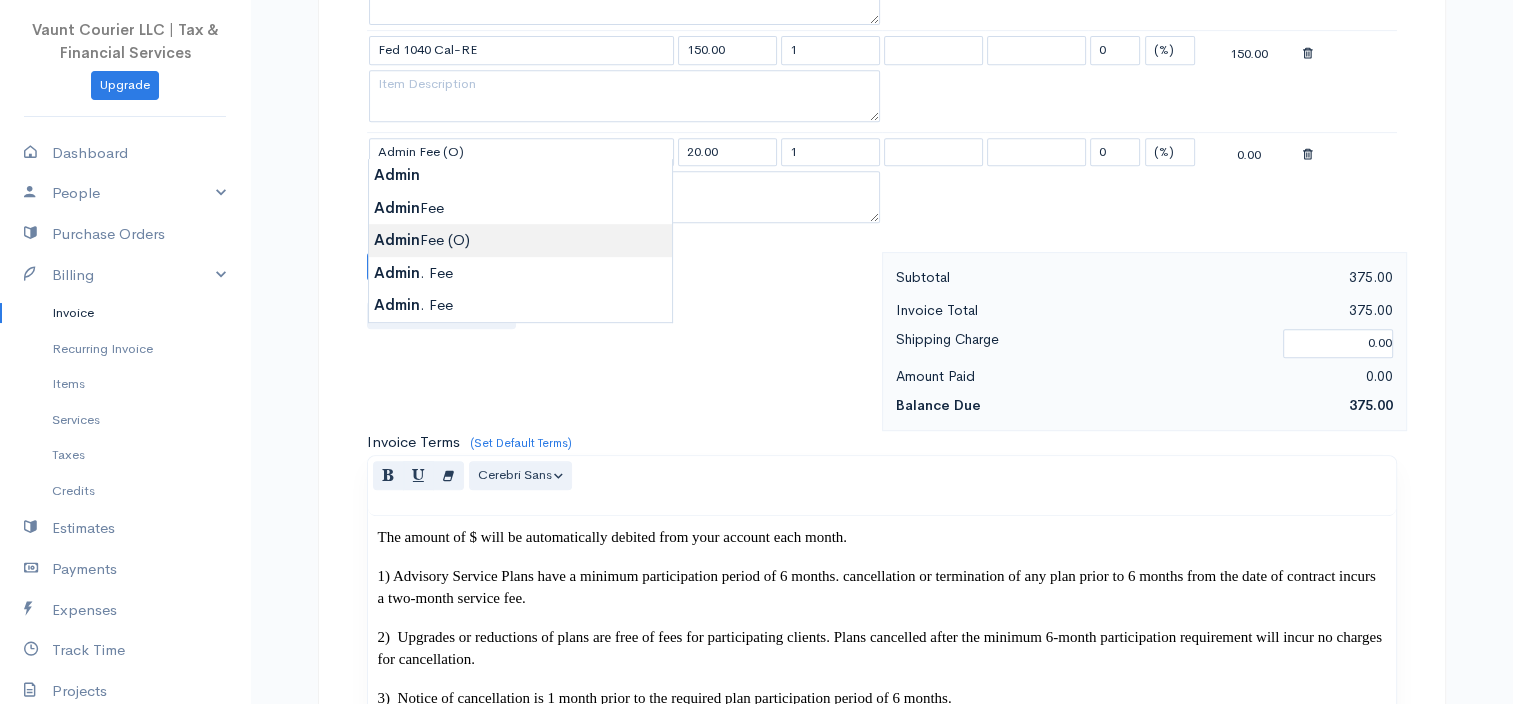 click on "Vaunt Courier LLC | Tax & Financial Services
Upgrade
Dashboard
People
Clients
Vendors
Staff Users
Purchase Orders
Billing
Invoice
Recurring Invoice
Items
Services
Taxes
Credits
Estimates
Payments
Expenses
Track Time
Projects
Reports
Settings
My Organizations
Logout
Help
@CloudBooksApp 2022
Invoice
Edit Invoice #0000005495
draft To [PERSON_NAME] [EMAIL_ADDRESS][DOMAIN_NAME] CMR 410 Box 468 APO 09049 09096 [Choose Country] [GEOGRAPHIC_DATA] [GEOGRAPHIC_DATA] [GEOGRAPHIC_DATA] [GEOGRAPHIC_DATA] [GEOGRAPHIC_DATA] 1" at bounding box center (756, 627) 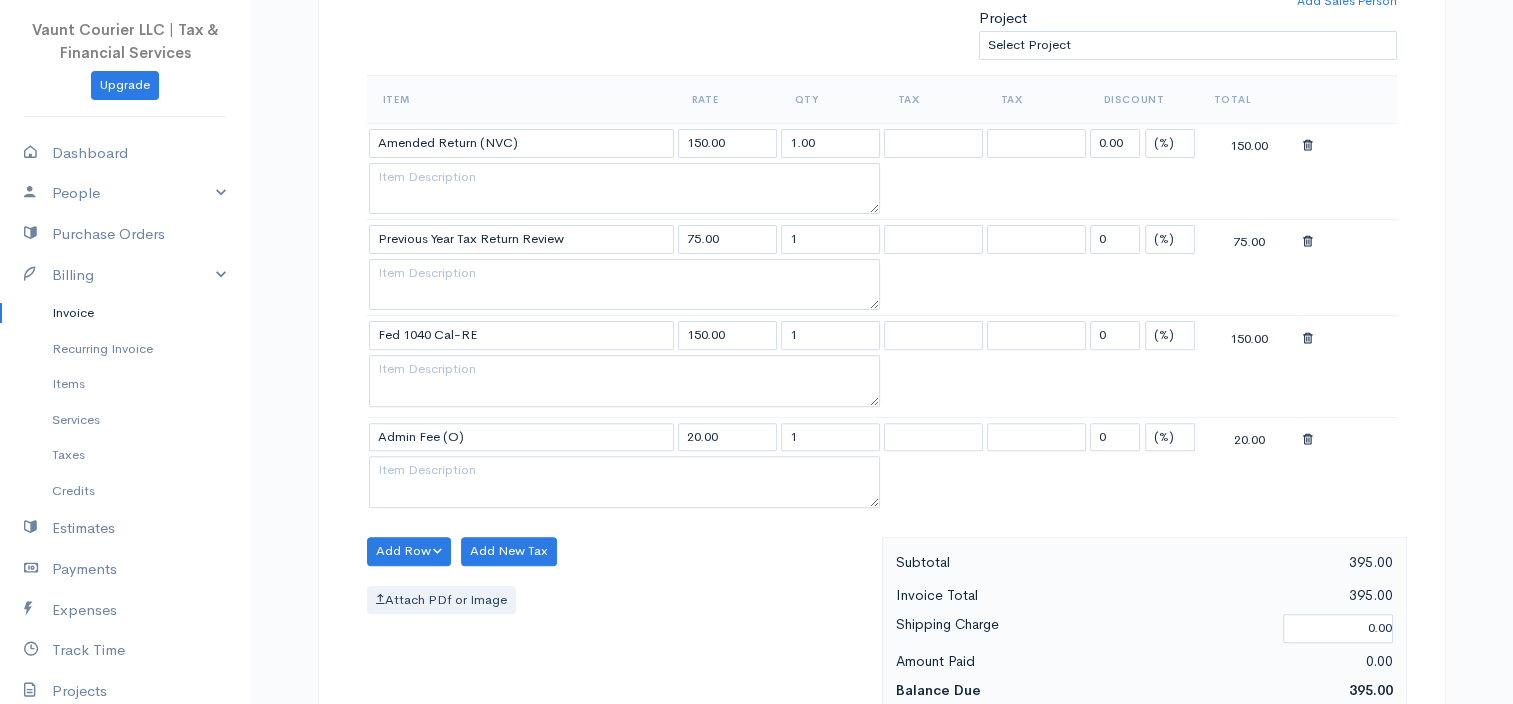 scroll, scrollTop: 600, scrollLeft: 0, axis: vertical 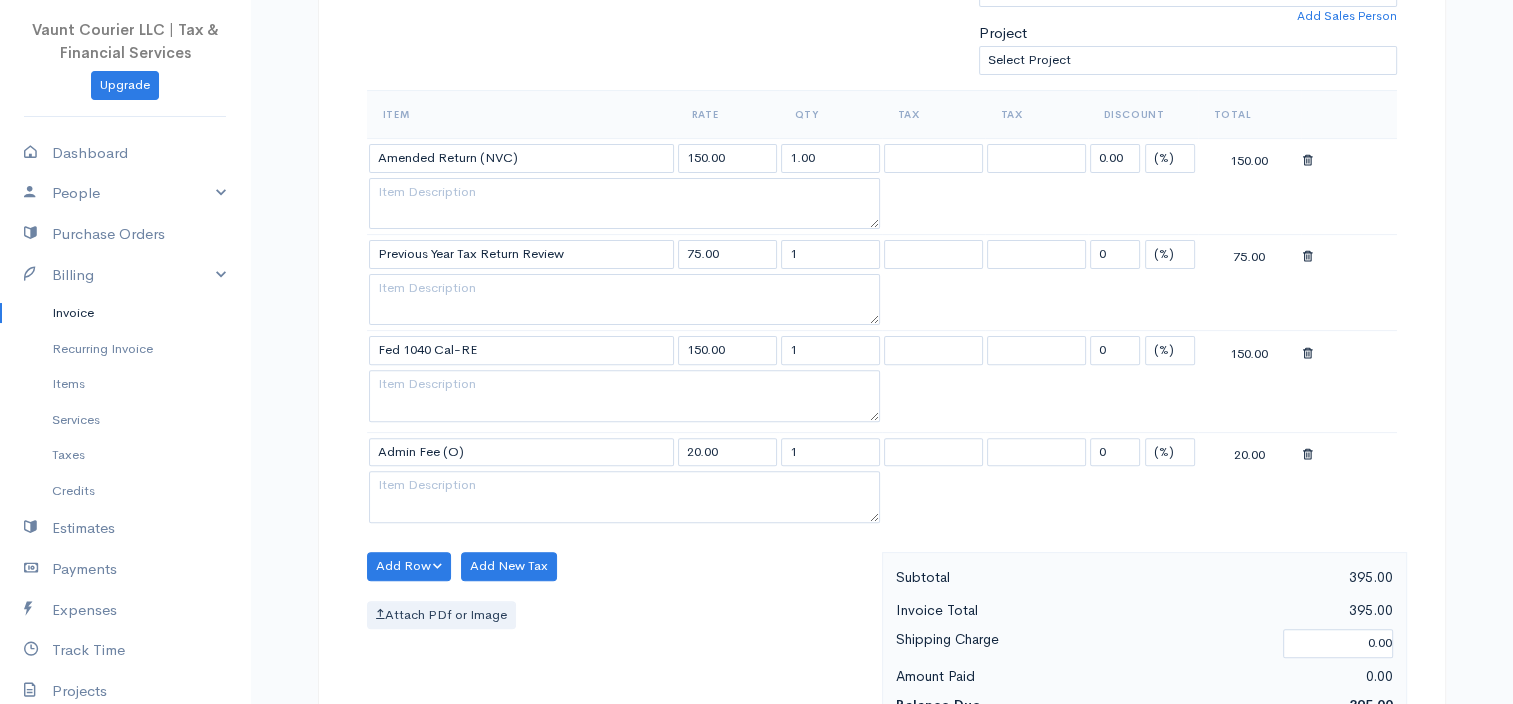 click at bounding box center [1308, 257] 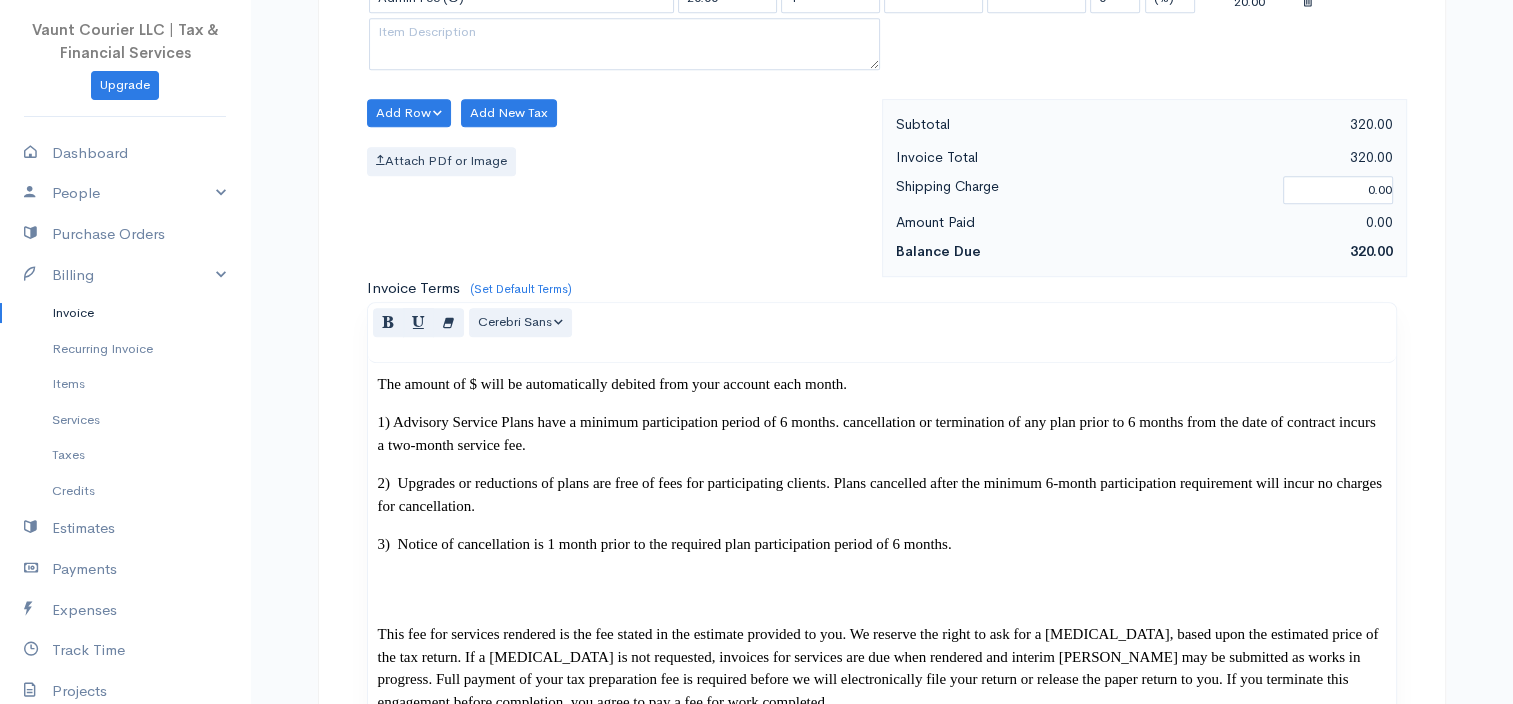 scroll, scrollTop: 1100, scrollLeft: 0, axis: vertical 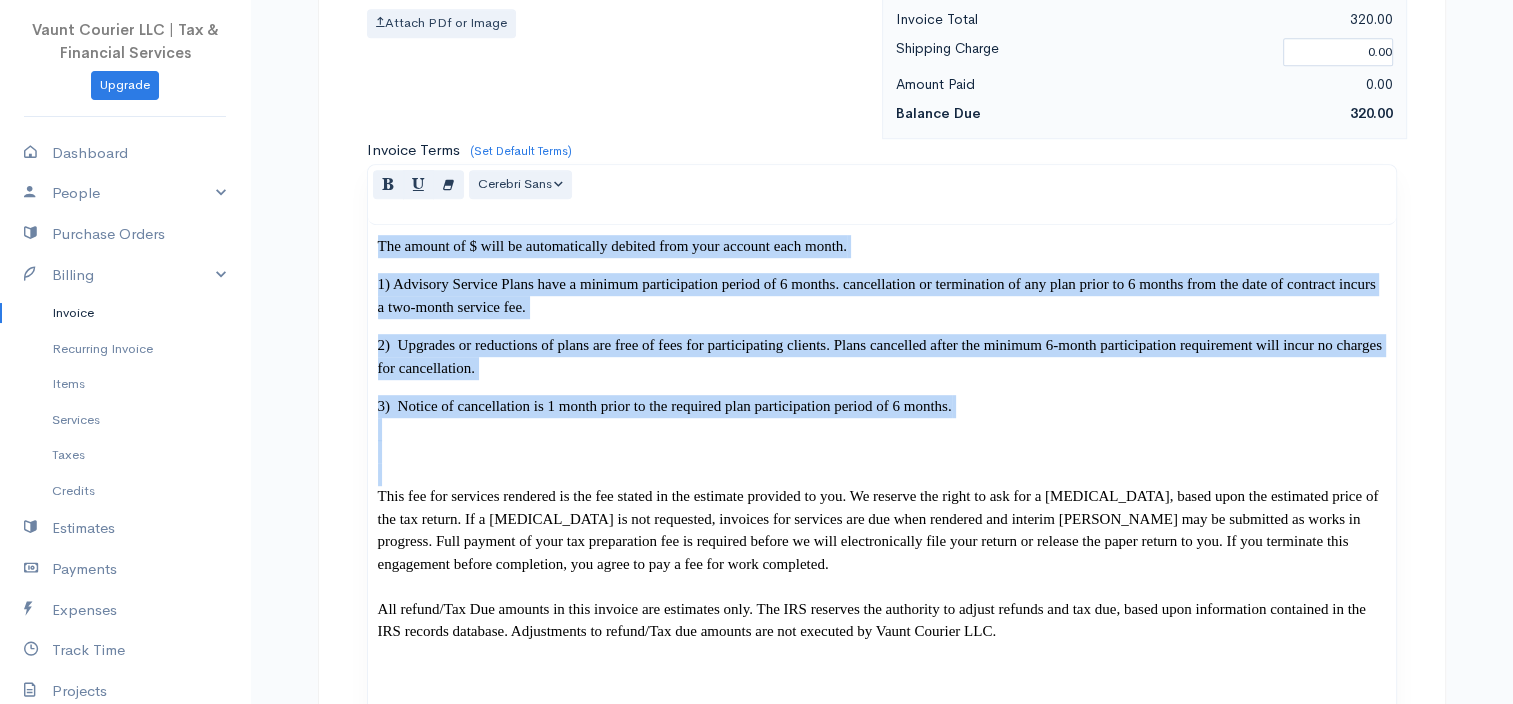 drag, startPoint x: 376, startPoint y: 497, endPoint x: 308, endPoint y: 205, distance: 299.81326 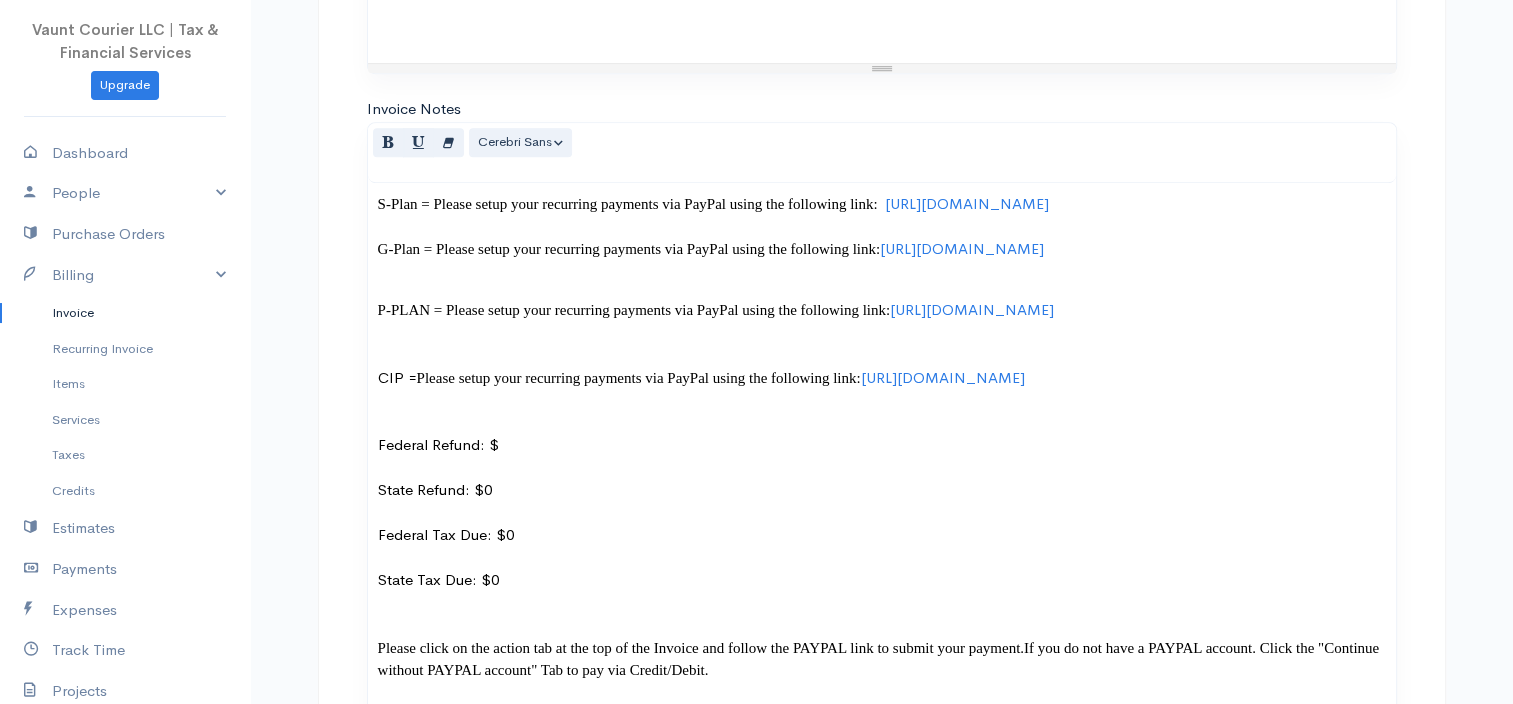 scroll, scrollTop: 1700, scrollLeft: 0, axis: vertical 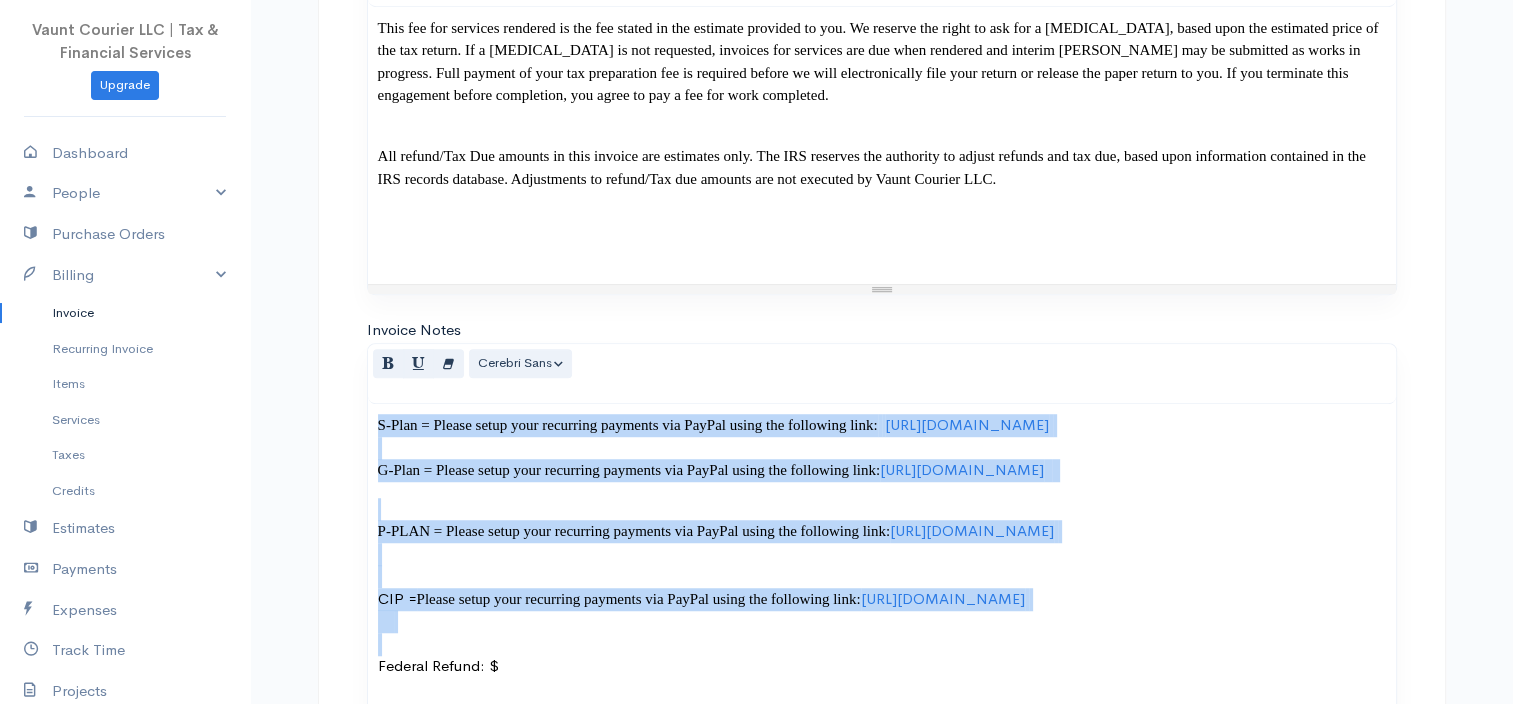 drag, startPoint x: 376, startPoint y: 424, endPoint x: 341, endPoint y: -49, distance: 474.29315 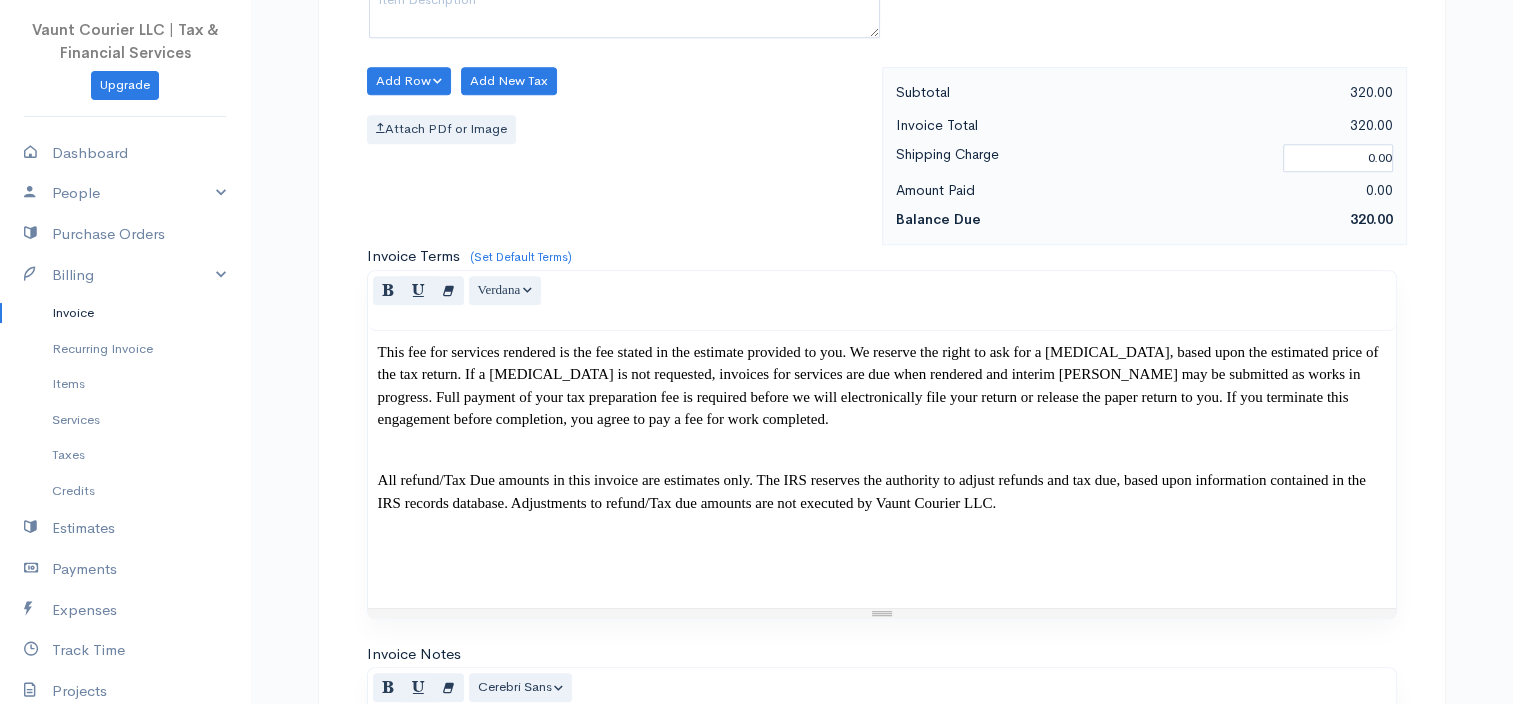 type 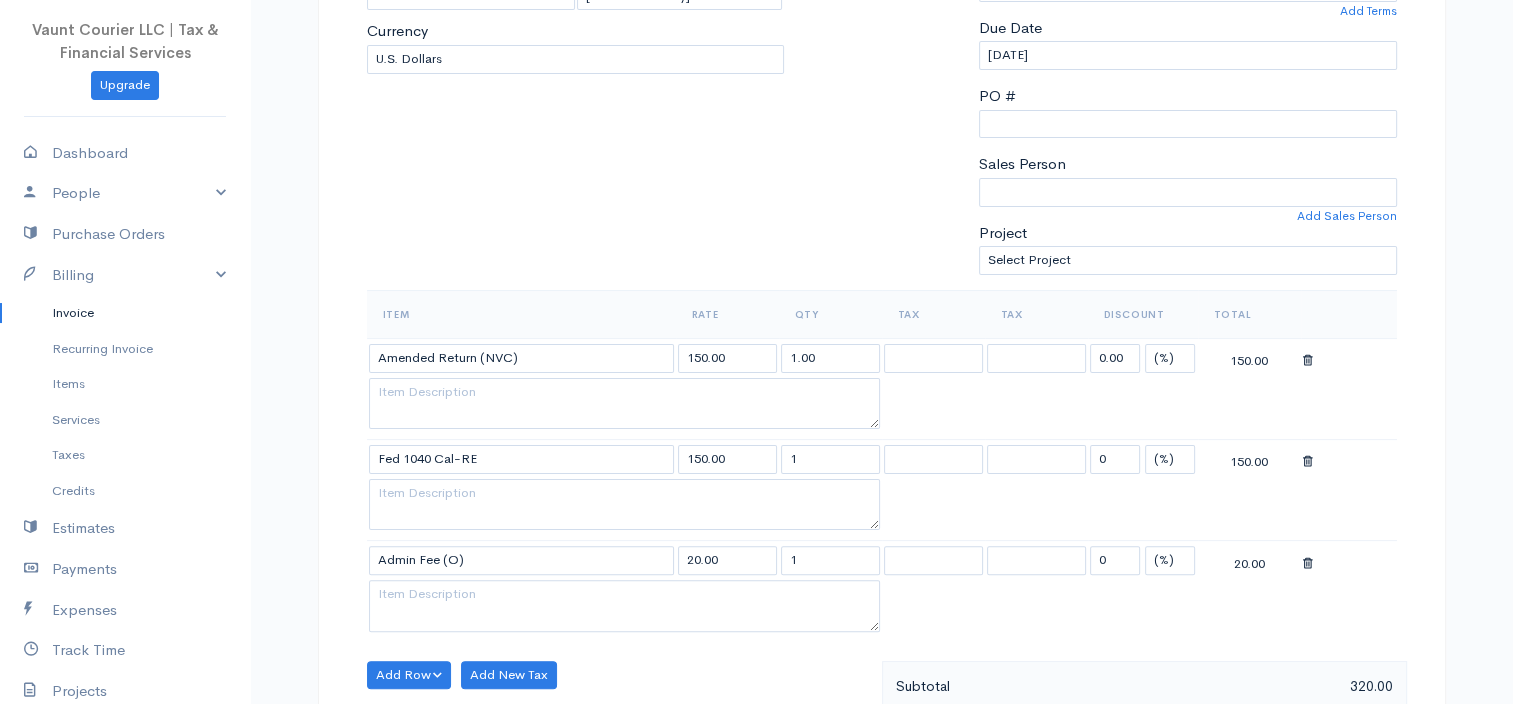 scroll, scrollTop: 593, scrollLeft: 0, axis: vertical 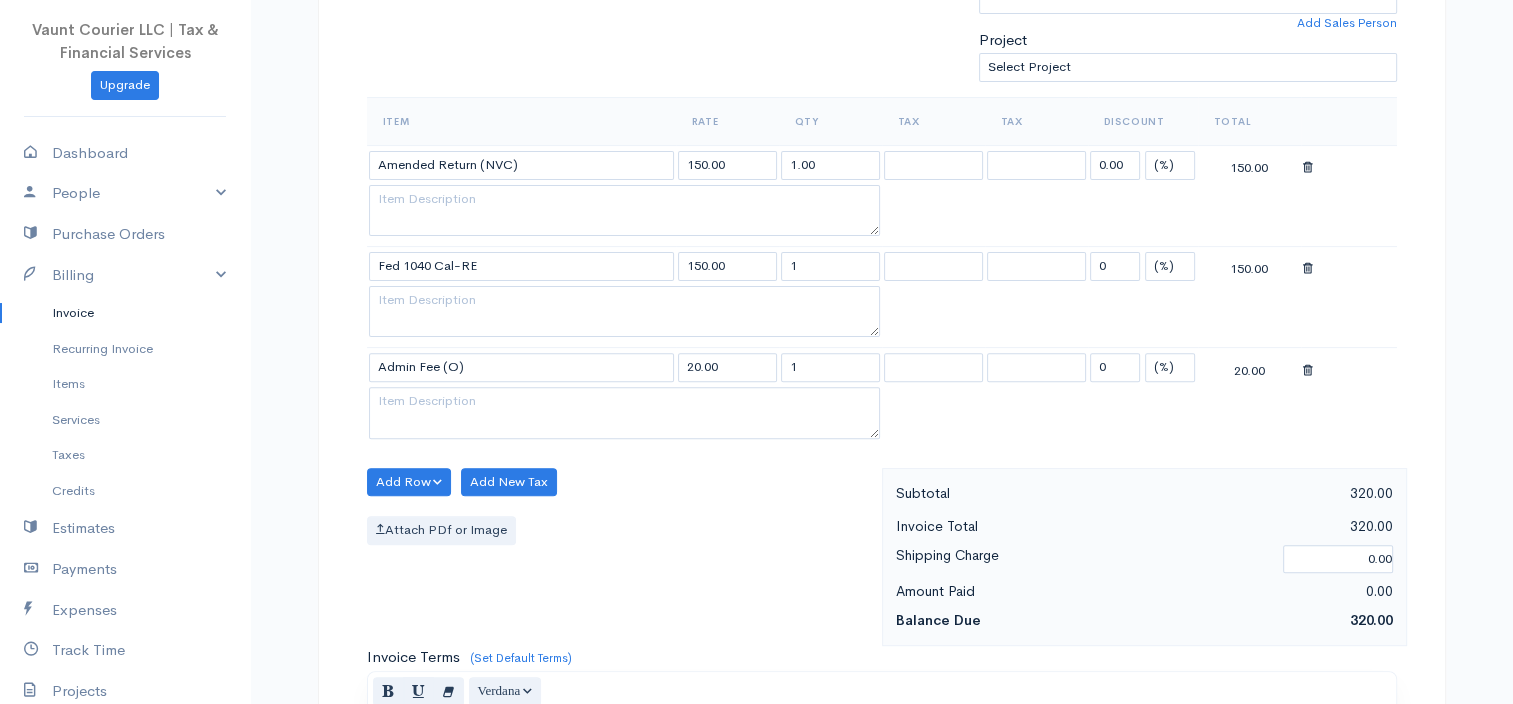 click at bounding box center [1308, 168] 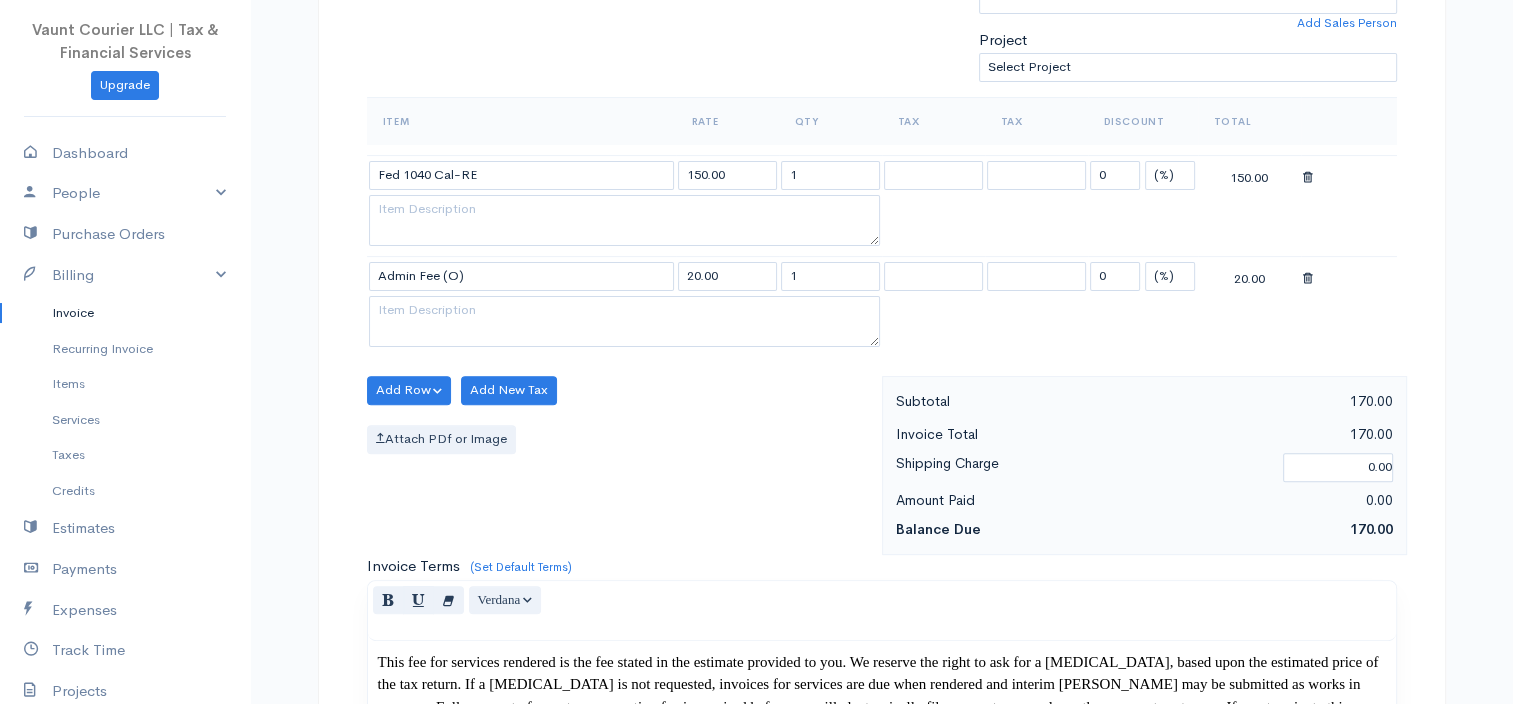 drag, startPoint x: 1304, startPoint y: 169, endPoint x: 1315, endPoint y: 168, distance: 11.045361 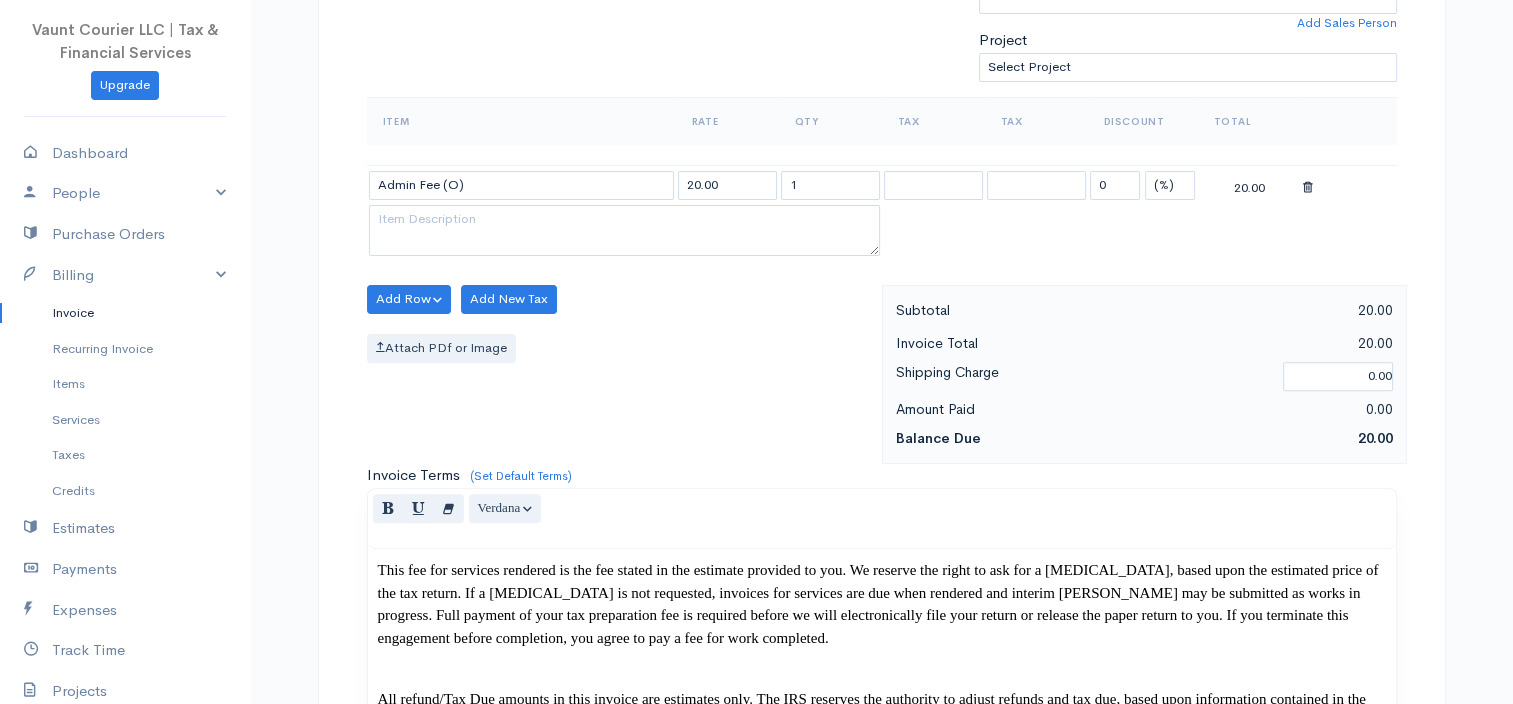 drag, startPoint x: 1304, startPoint y: 178, endPoint x: 1232, endPoint y: 213, distance: 80.05623 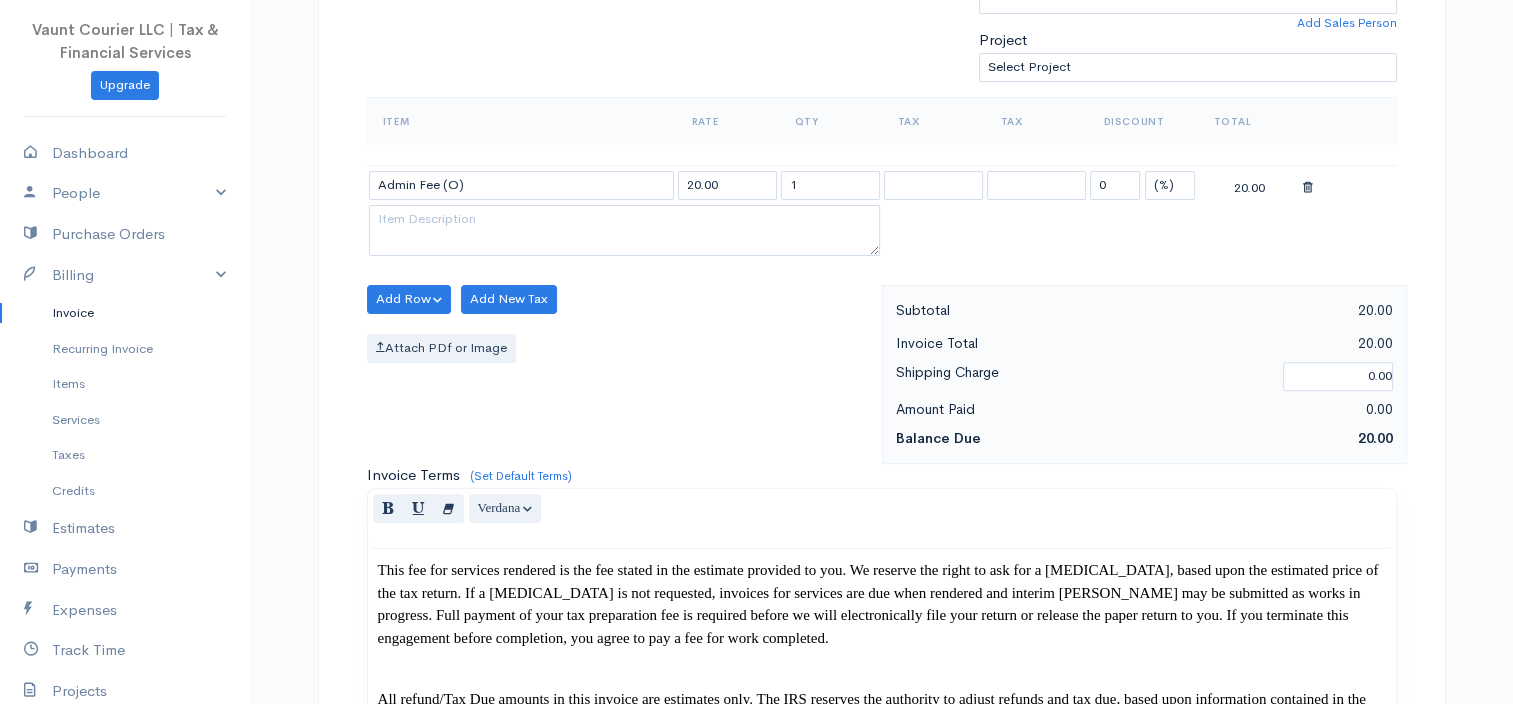 click at bounding box center [1308, 188] 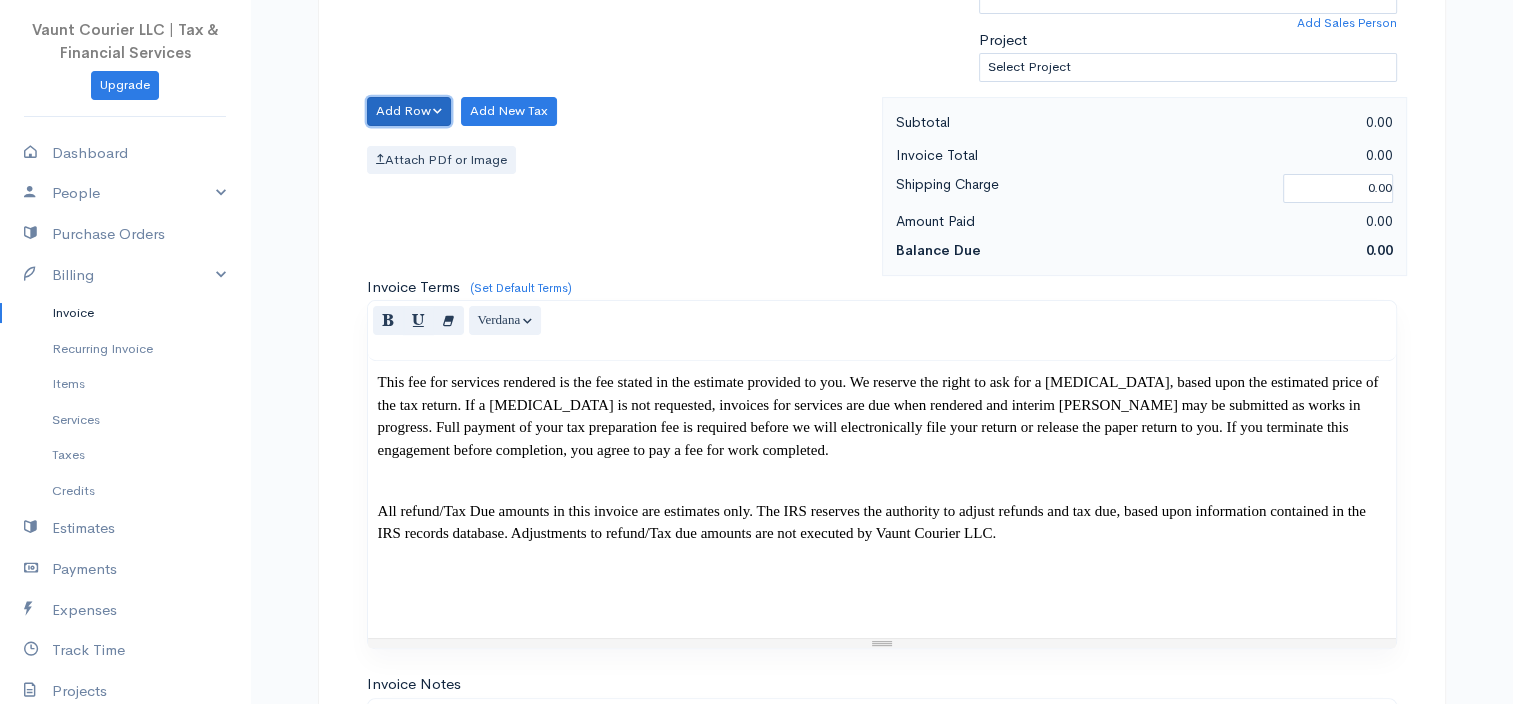 click on "Add Row" at bounding box center [409, 111] 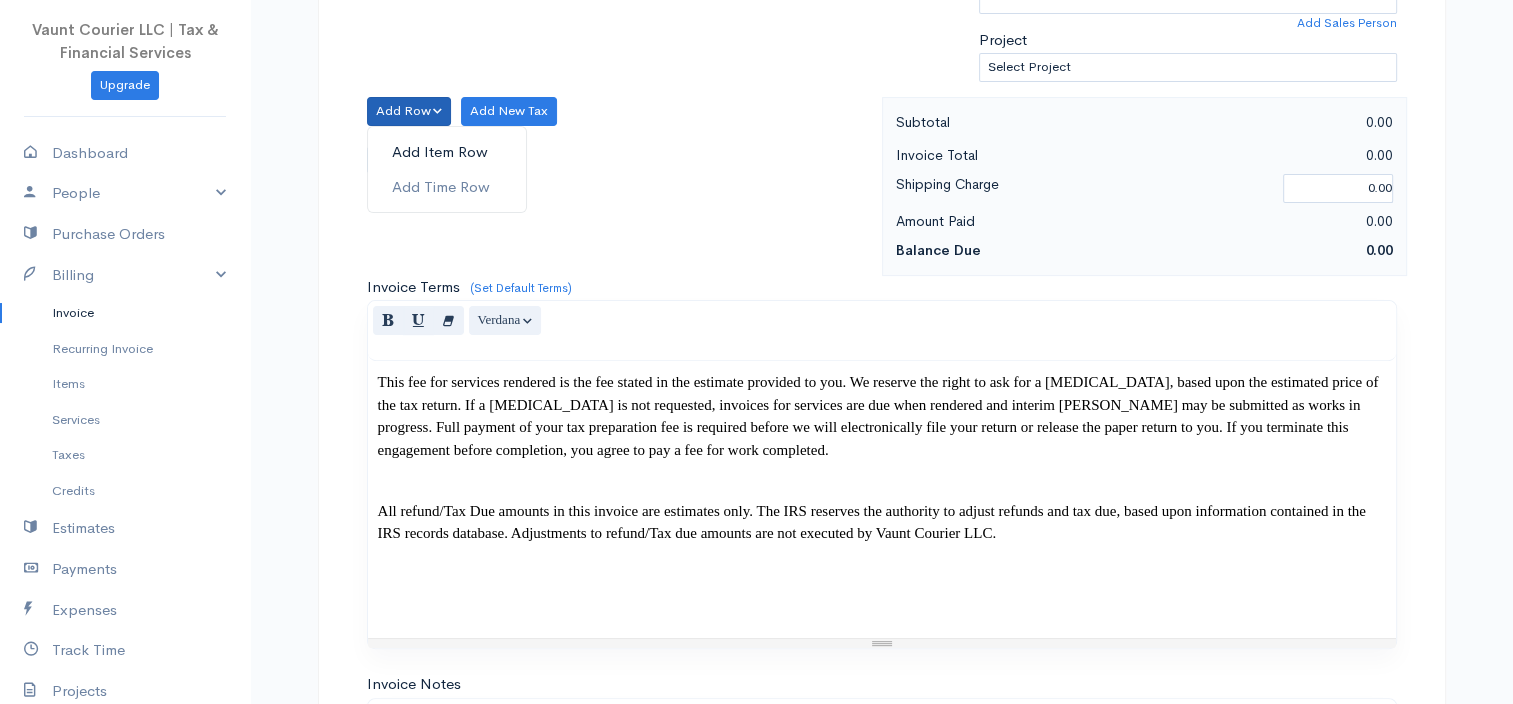 click on "Add Item Row" at bounding box center (447, 152) 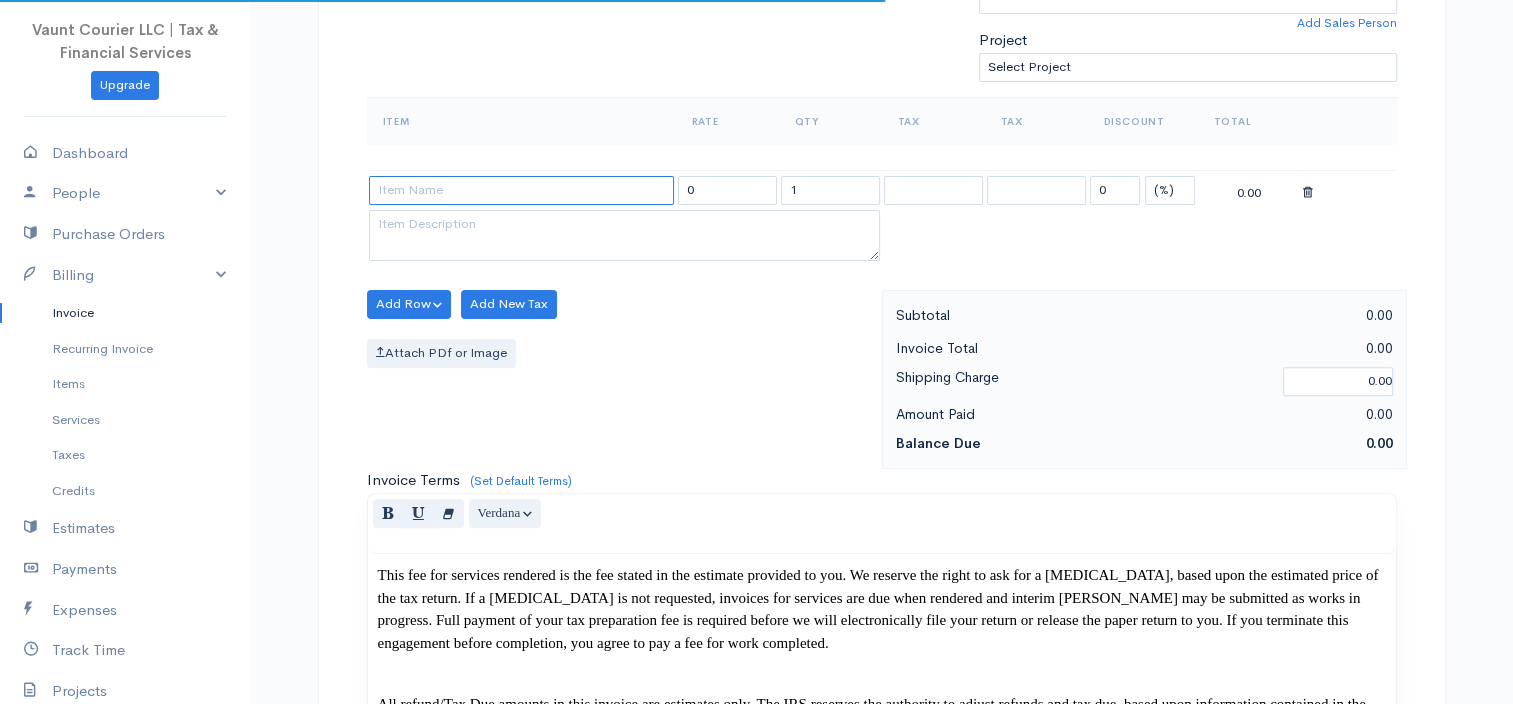 click at bounding box center (521, 190) 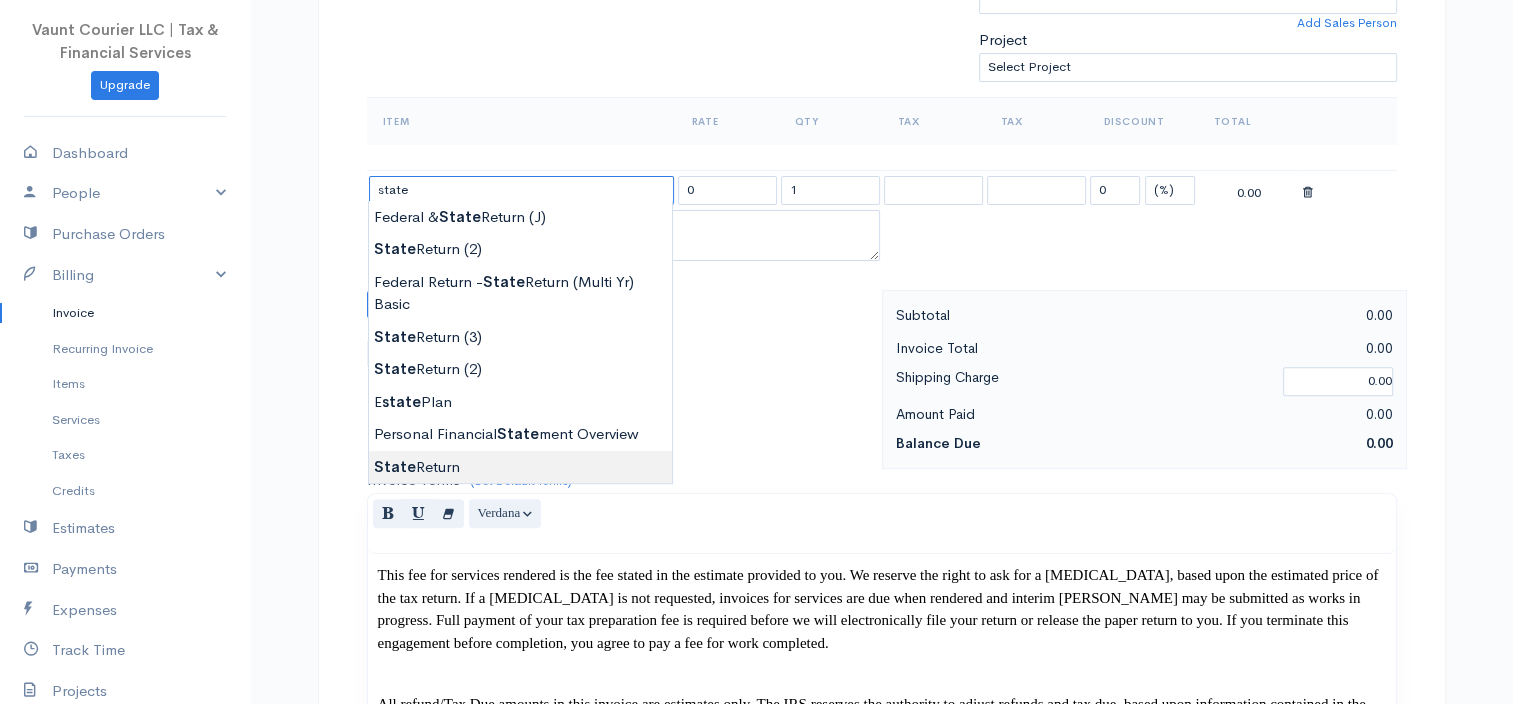 type on "State Return" 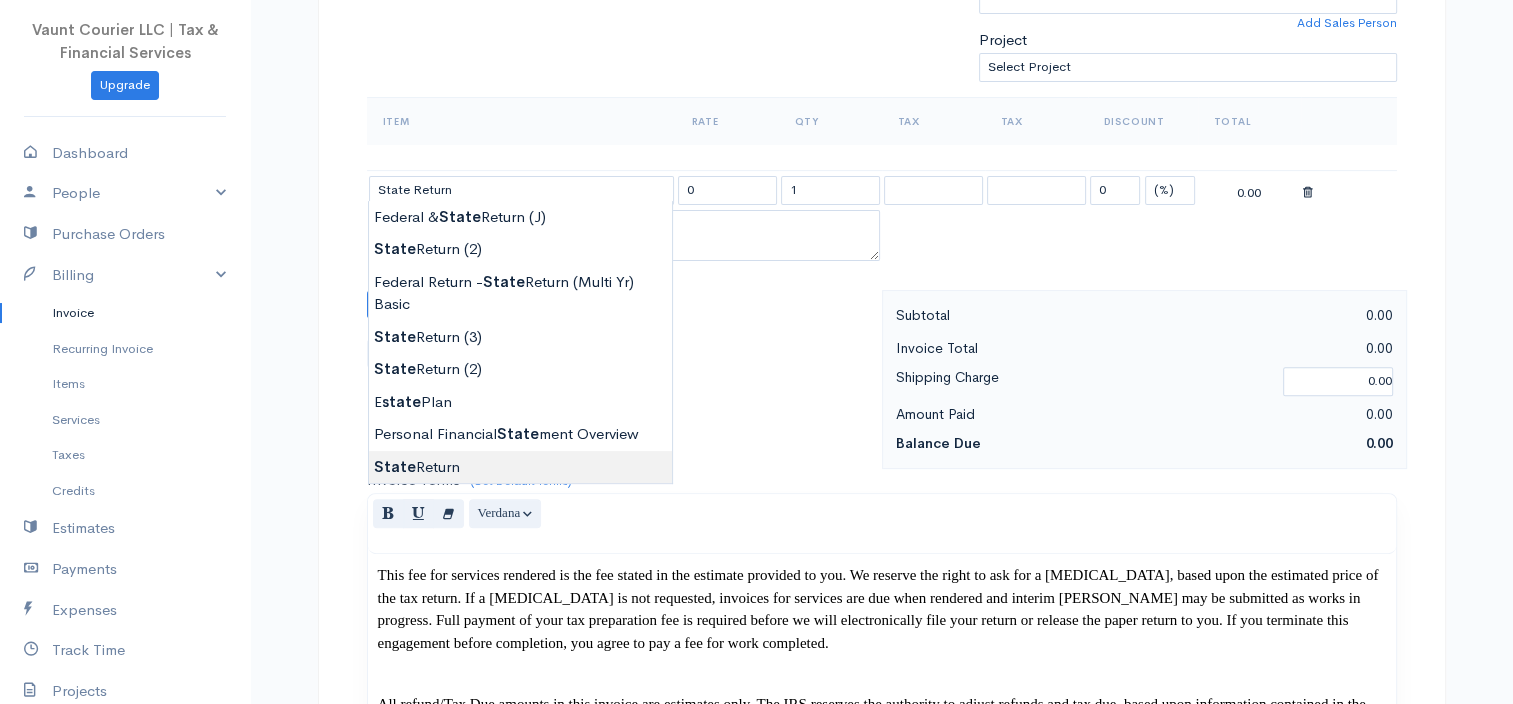 type on "100.00" 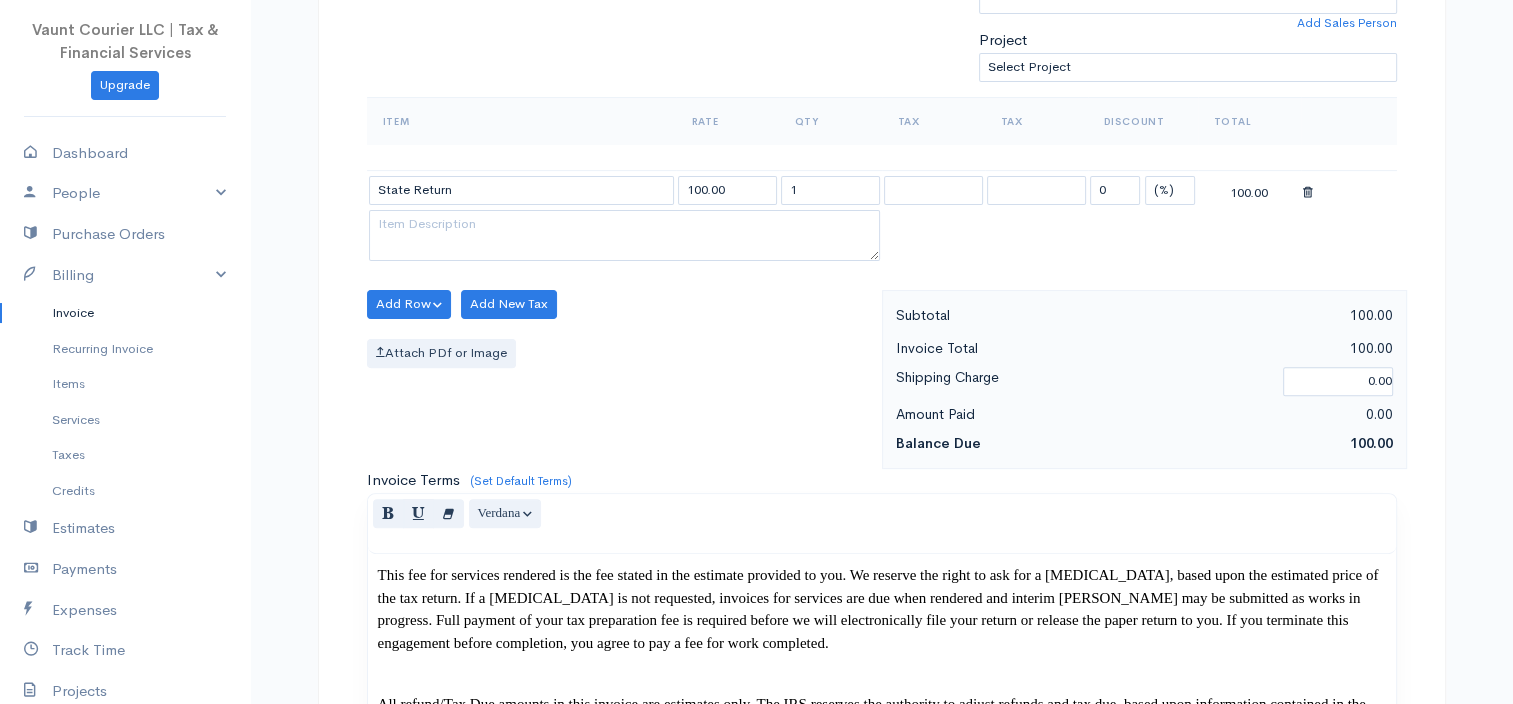 click on "Vaunt Courier LLC | Tax & Financial Services
Upgrade
Dashboard
People
Clients
Vendors
Staff Users
Purchase Orders
Billing
Invoice
Recurring Invoice
Items
Services
Taxes
Credits
Estimates
Payments
Expenses
Track Time
Projects
Reports
Settings
My Organizations
Logout
Help
@CloudBooksApp 2022
Invoice
Edit Invoice #0000005495
draft To [PERSON_NAME] [EMAIL_ADDRESS][DOMAIN_NAME] CMR 410 Box 468 APO 09049 09096 [Choose Country] [GEOGRAPHIC_DATA] [GEOGRAPHIC_DATA] [GEOGRAPHIC_DATA] [GEOGRAPHIC_DATA] [GEOGRAPHIC_DATA] 1" at bounding box center (756, 570) 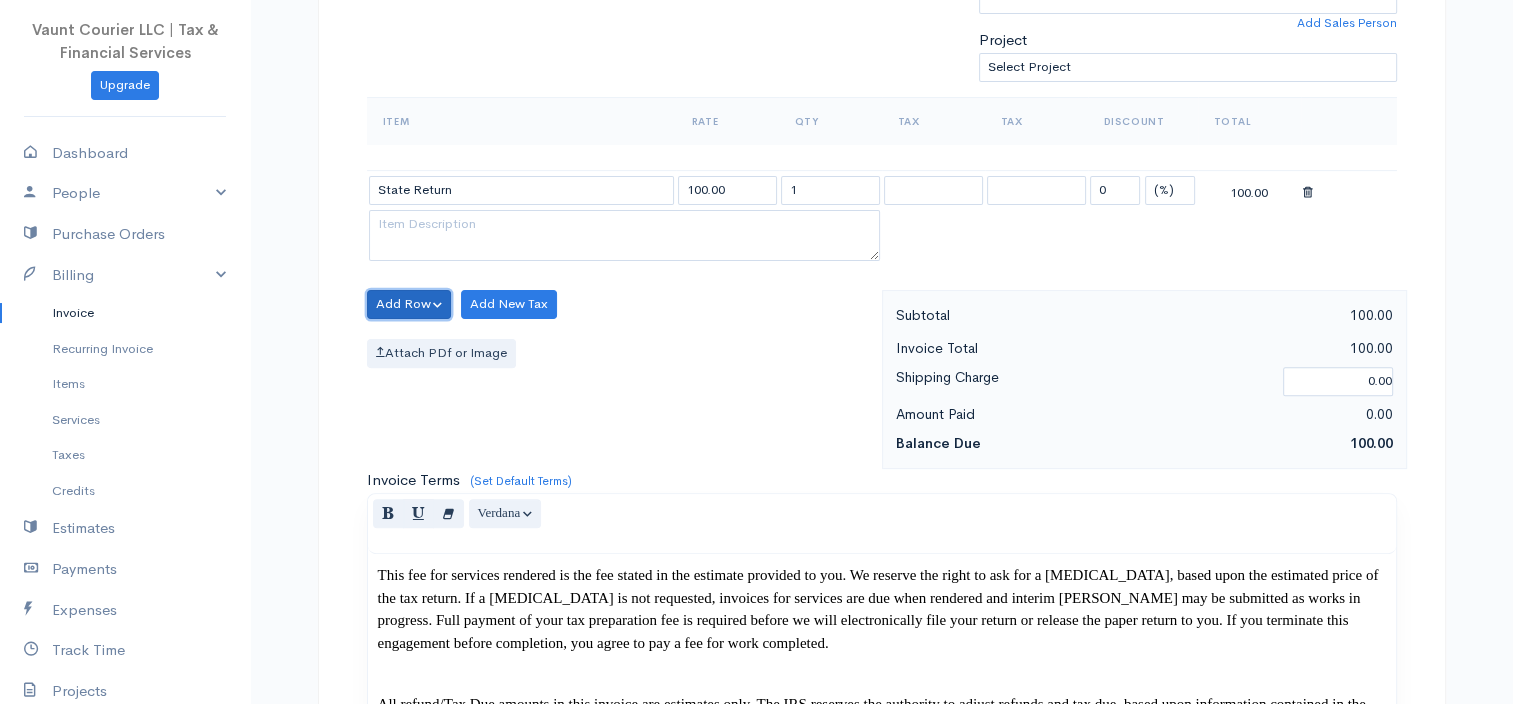 click on "Add Row" at bounding box center [409, 304] 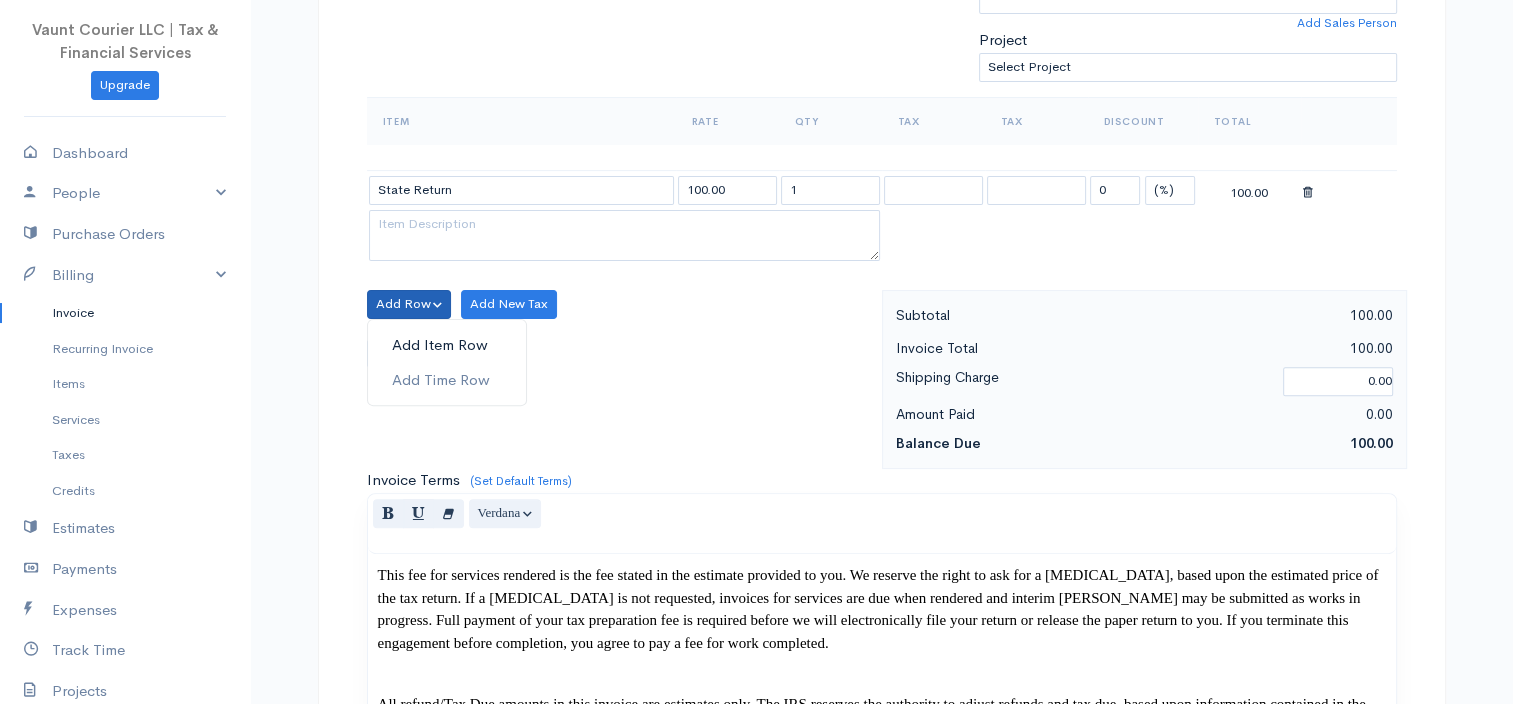click on "Add Item Row" at bounding box center (447, 345) 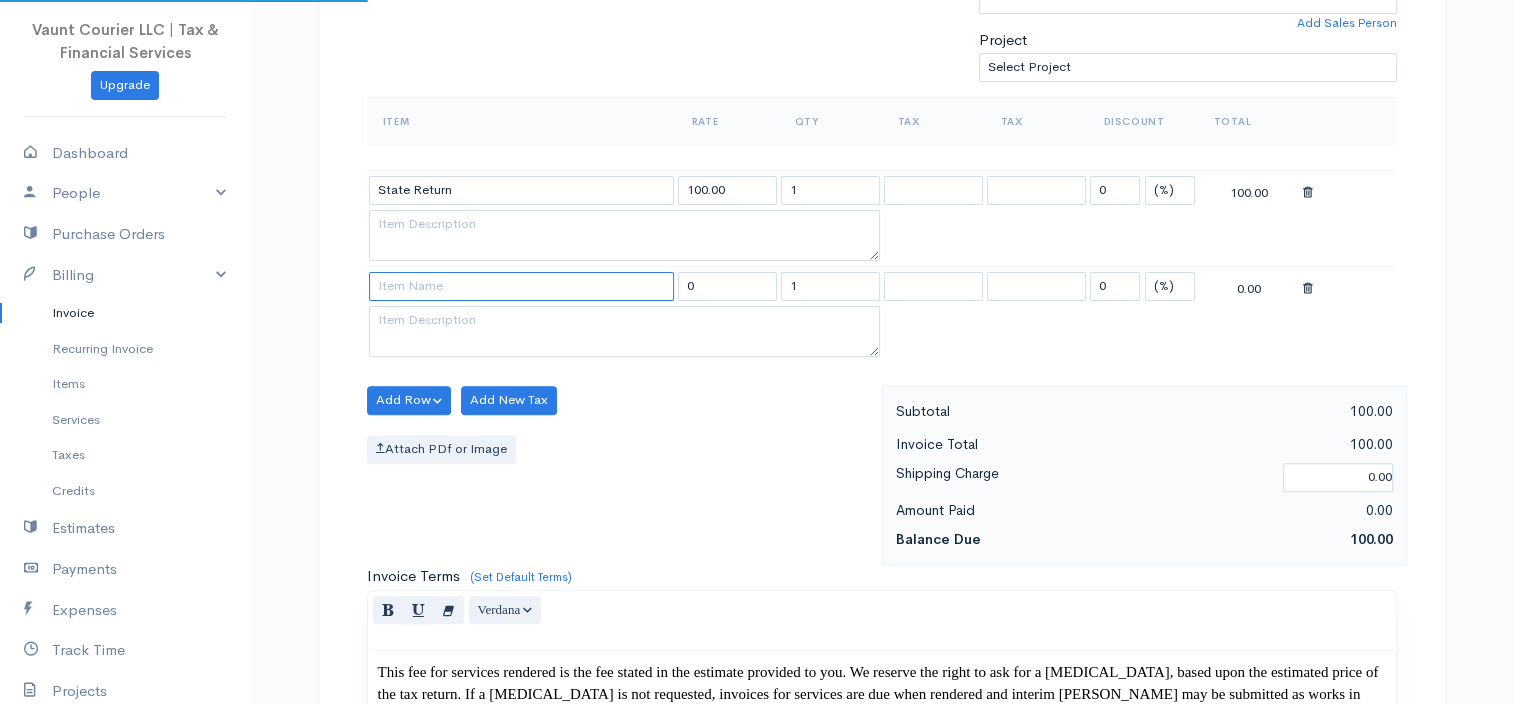 click at bounding box center [521, 286] 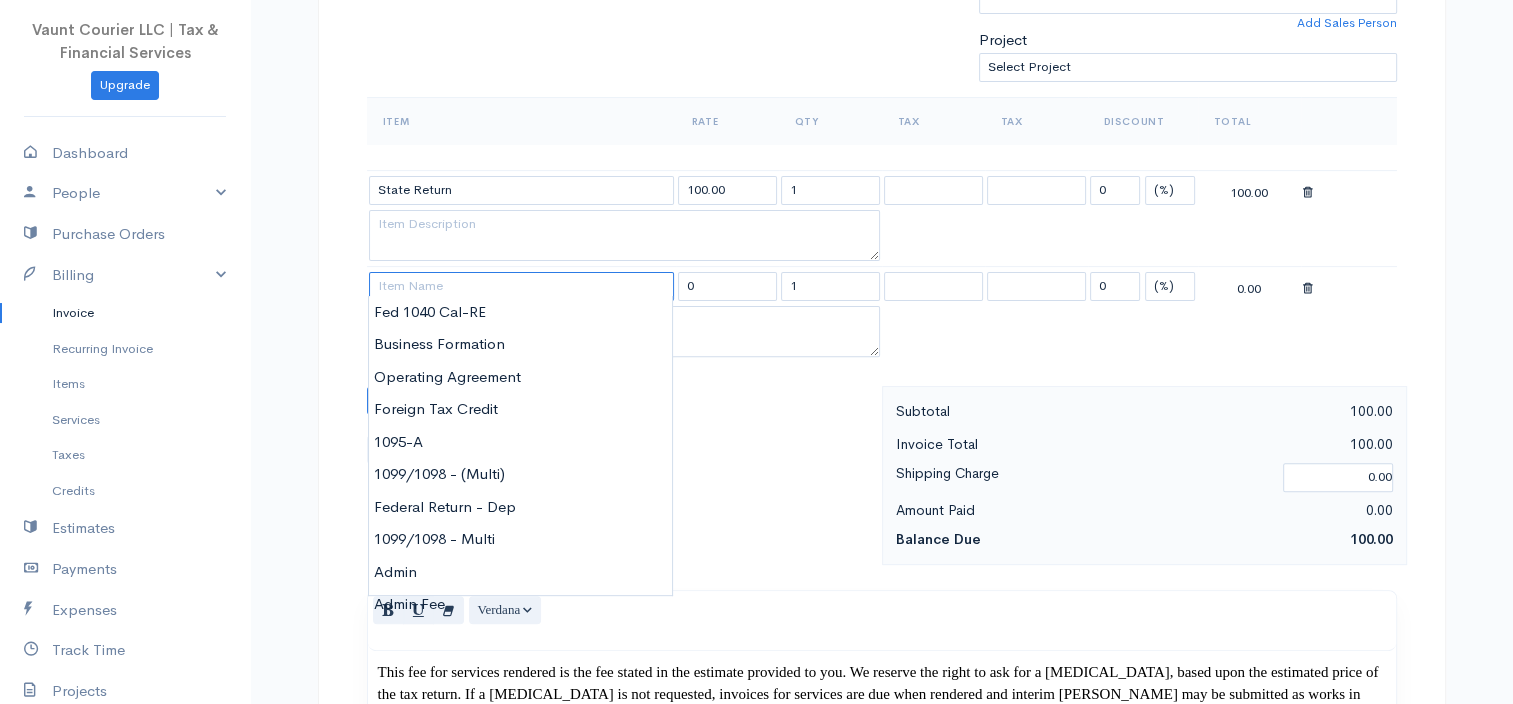 type on "f" 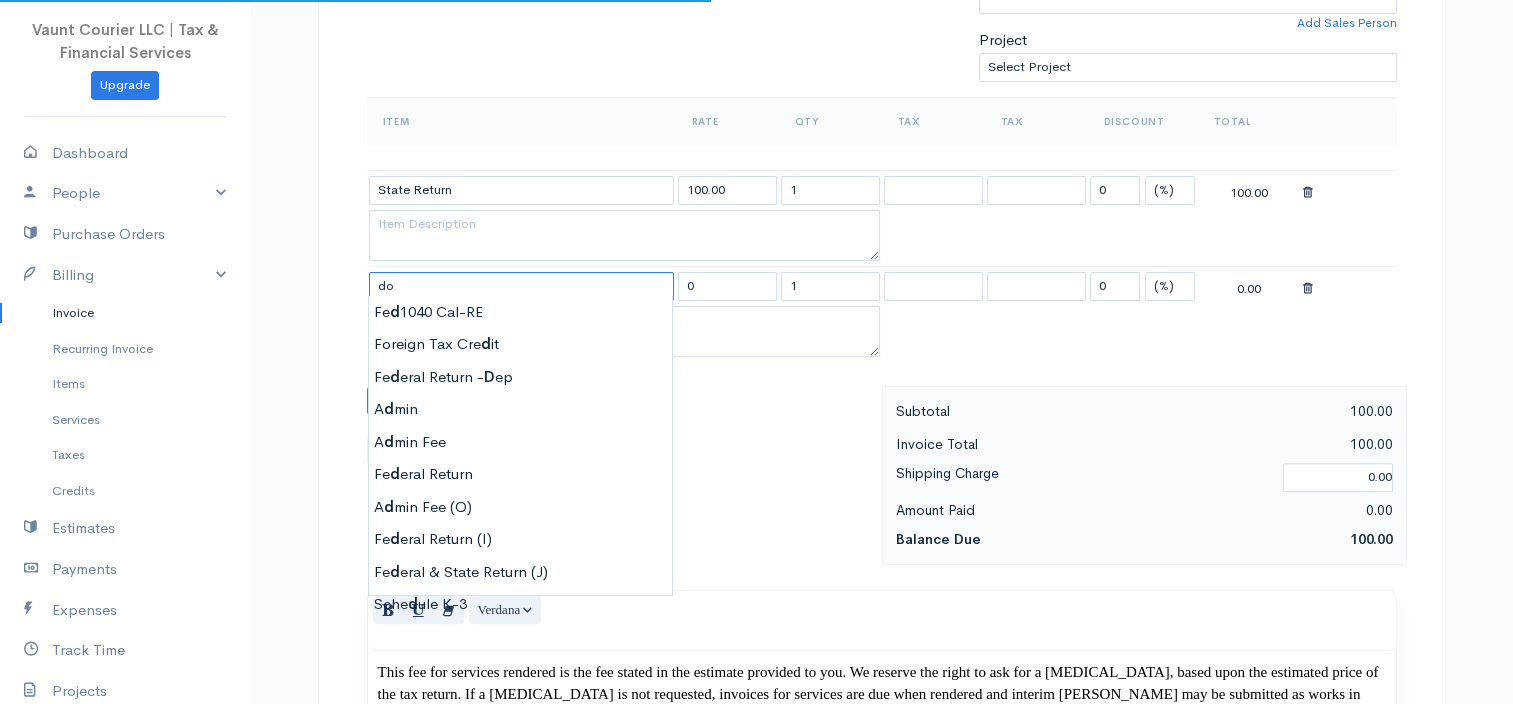 type on "d" 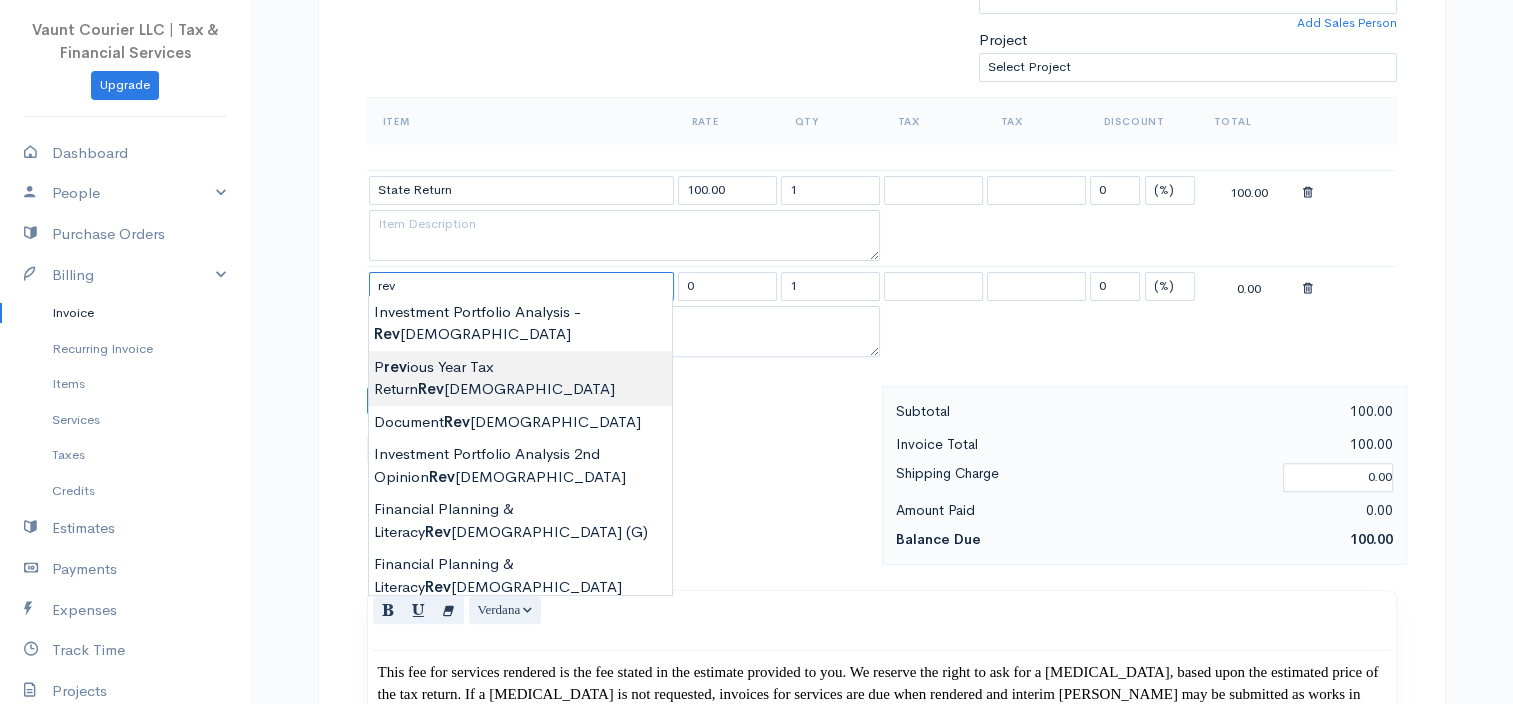 type on "Previous Year Tax Return Review" 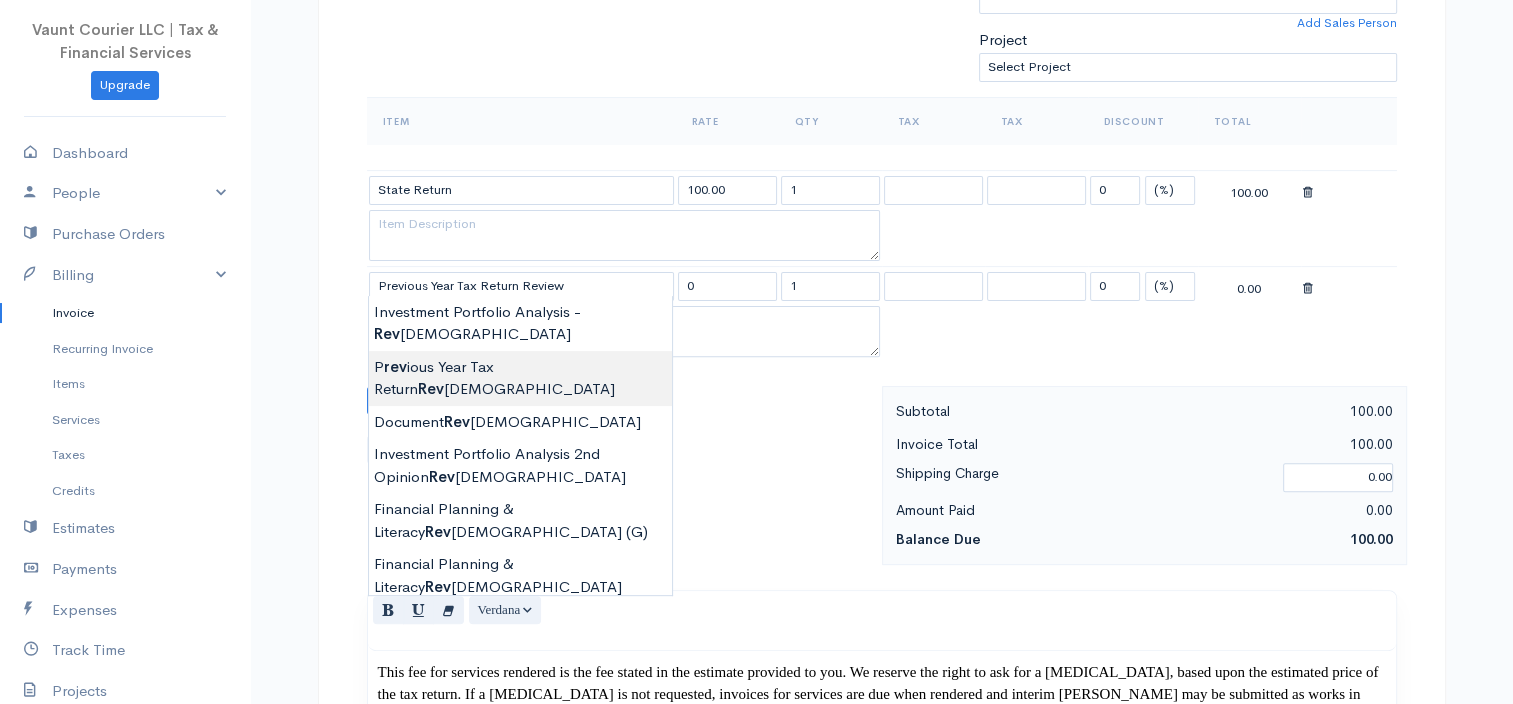type on "75.00" 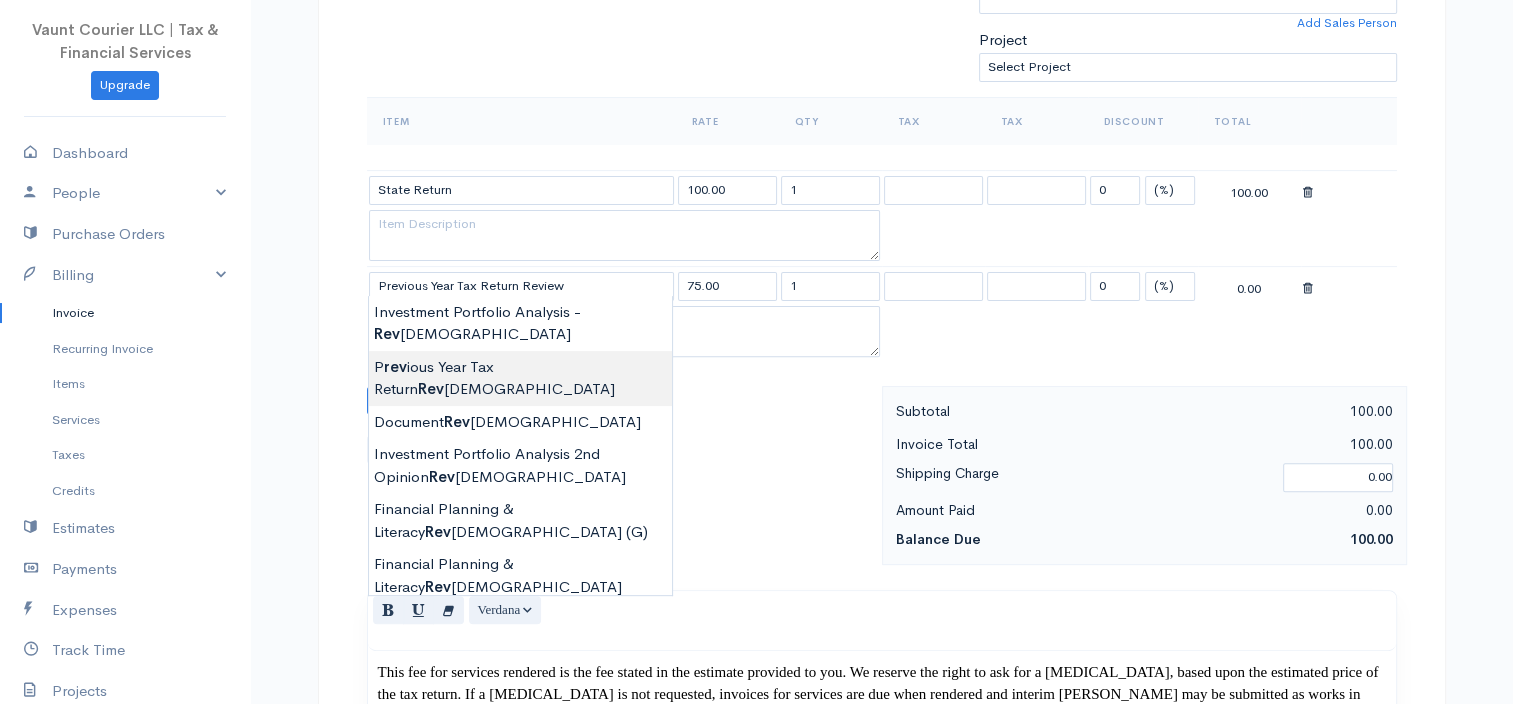 click on "Vaunt Courier LLC | Tax & Financial Services
Upgrade
Dashboard
People
Clients
Vendors
Staff Users
Purchase Orders
Billing
Invoice
Recurring Invoice
Items
Services
Taxes
Credits
Estimates
Payments
Expenses
Track Time
Projects
Reports
Settings
My Organizations
Logout
Help
@CloudBooksApp 2022
Invoice
Edit Invoice #0000005495
draft To [PERSON_NAME] [EMAIL_ADDRESS][DOMAIN_NAME] CMR 410 Box 468 APO 09049 09096 [Choose Country] [GEOGRAPHIC_DATA] [GEOGRAPHIC_DATA] [GEOGRAPHIC_DATA] [GEOGRAPHIC_DATA] [GEOGRAPHIC_DATA] 1" at bounding box center [756, 618] 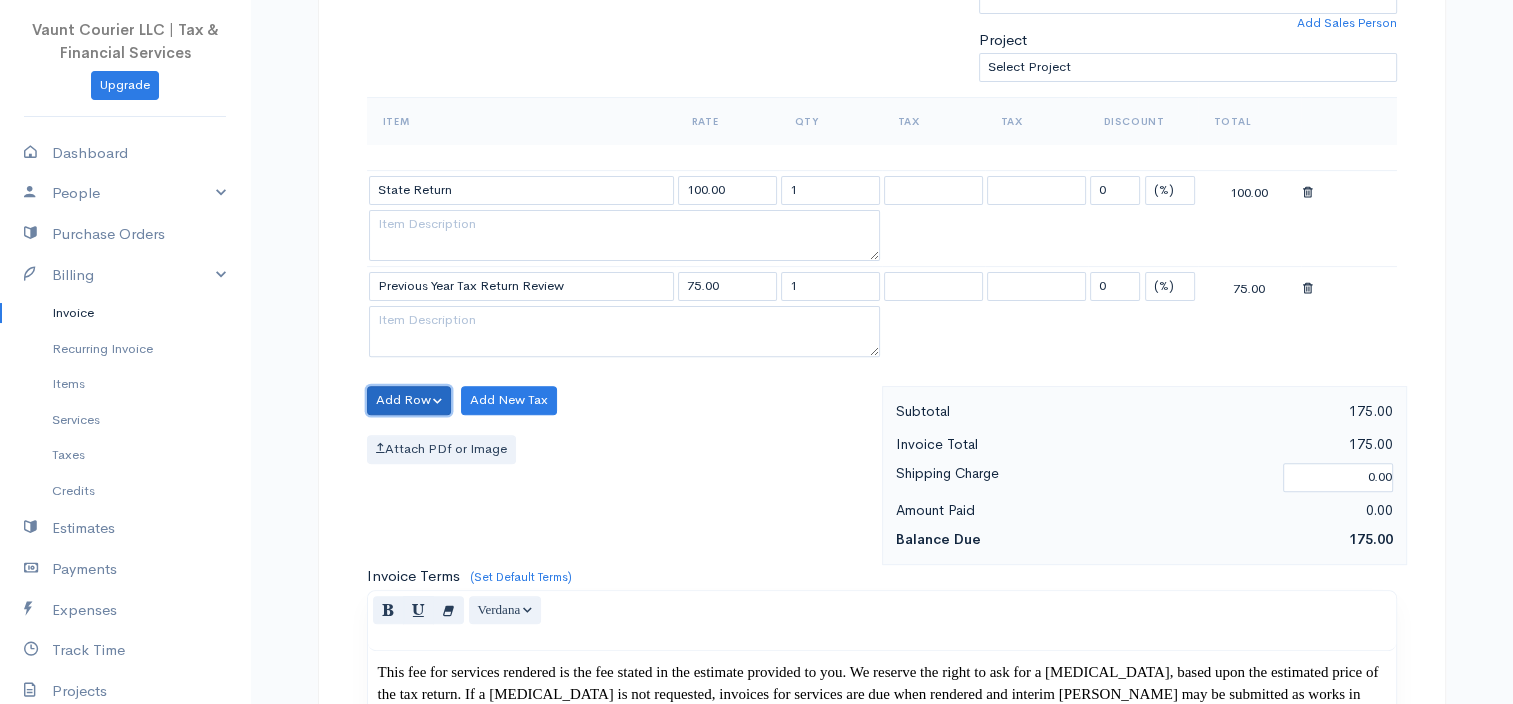 click on "Add Row" at bounding box center (409, 400) 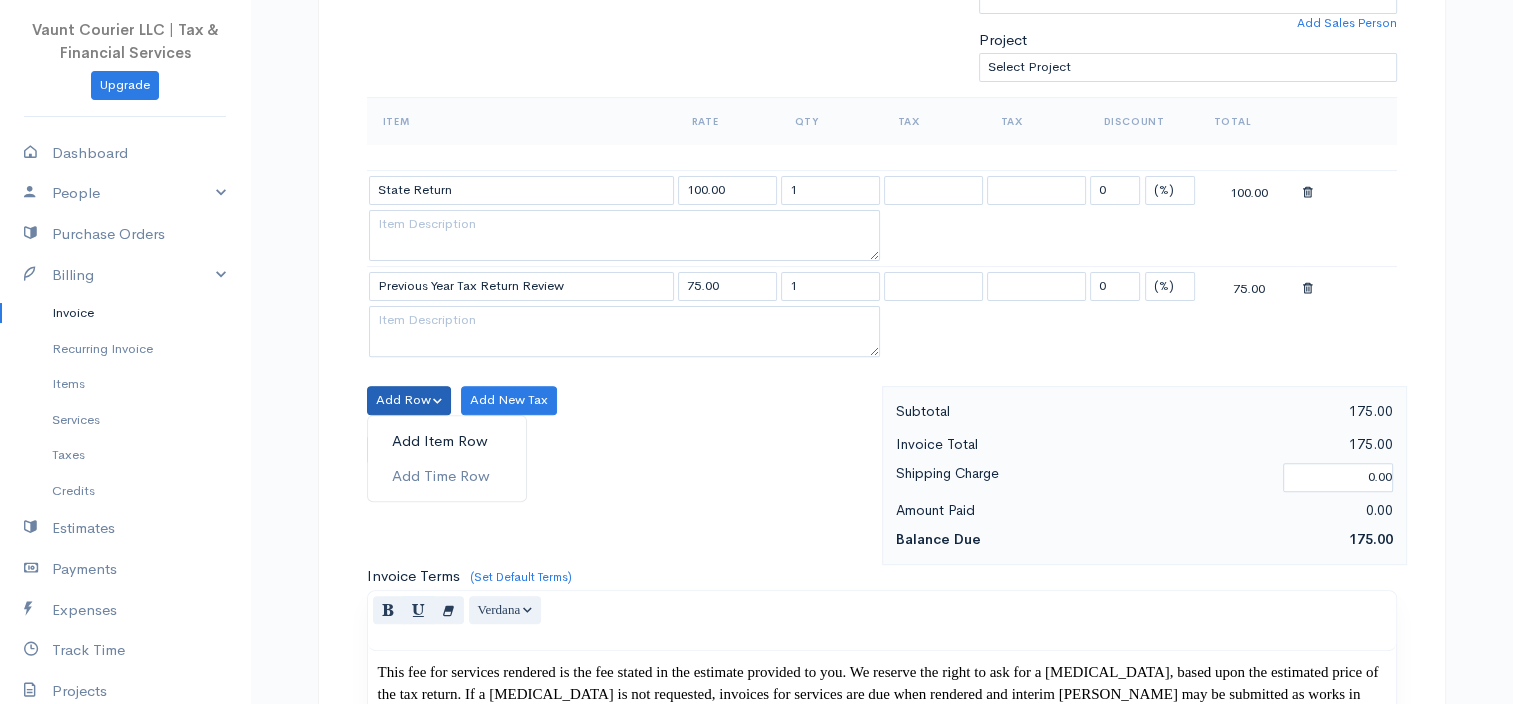 click on "Add Item Row" at bounding box center [447, 441] 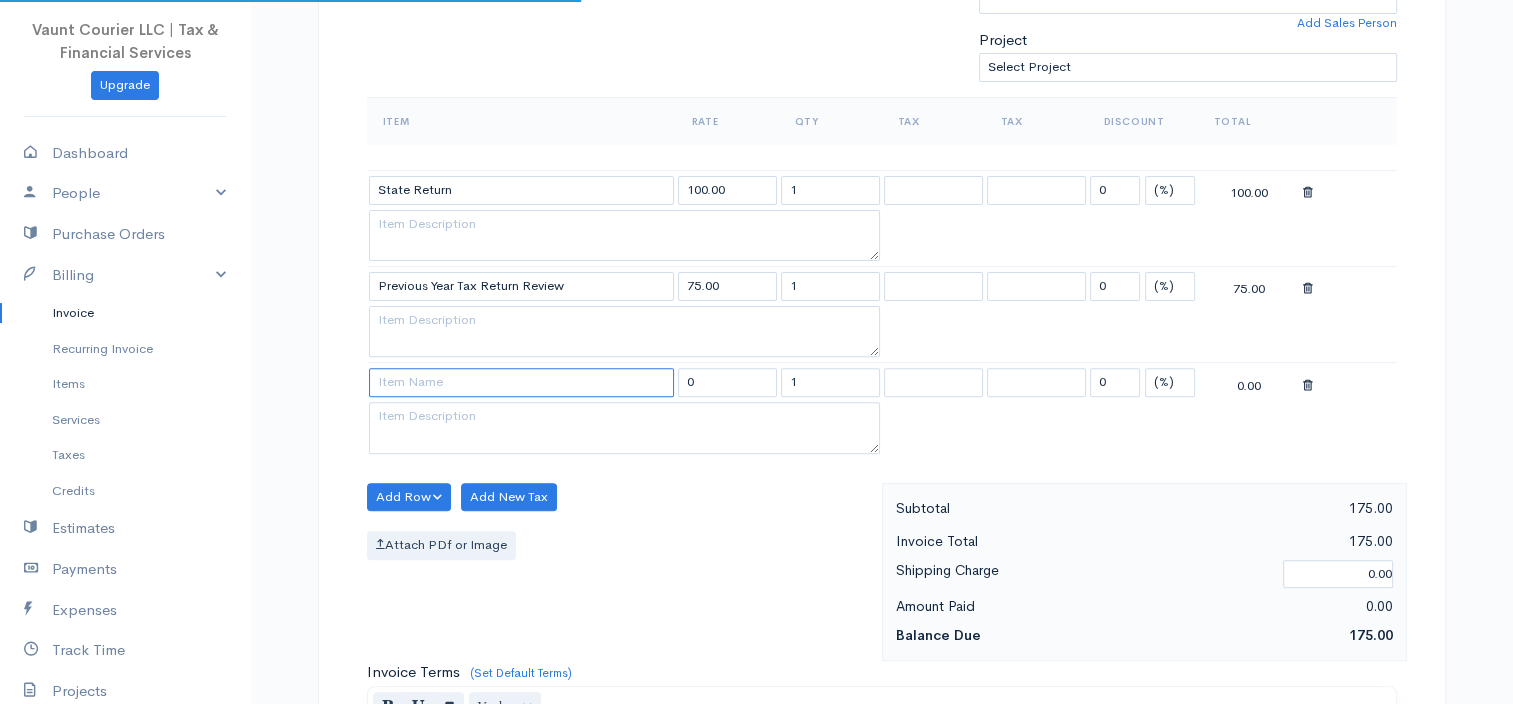 click at bounding box center (521, 382) 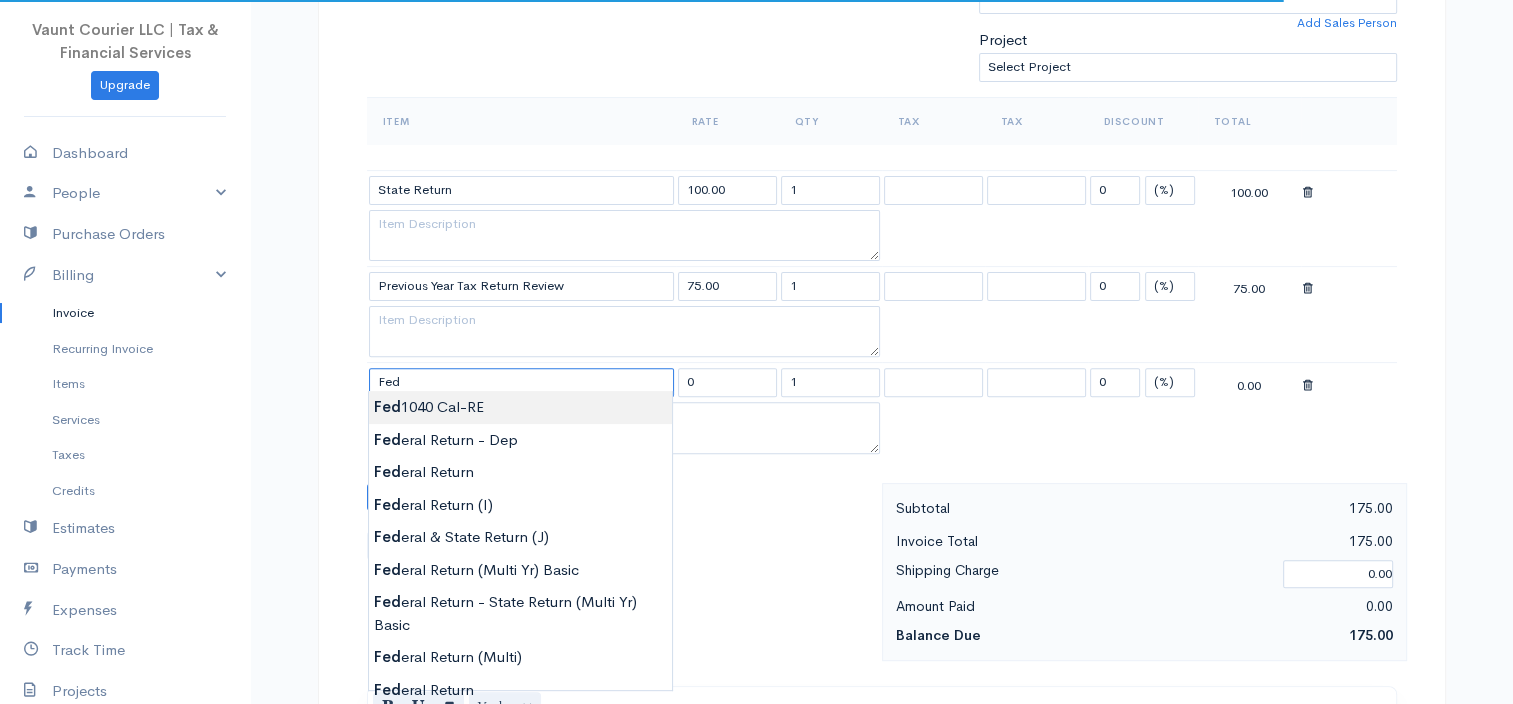 type on "Fed 1040 Cal-RE" 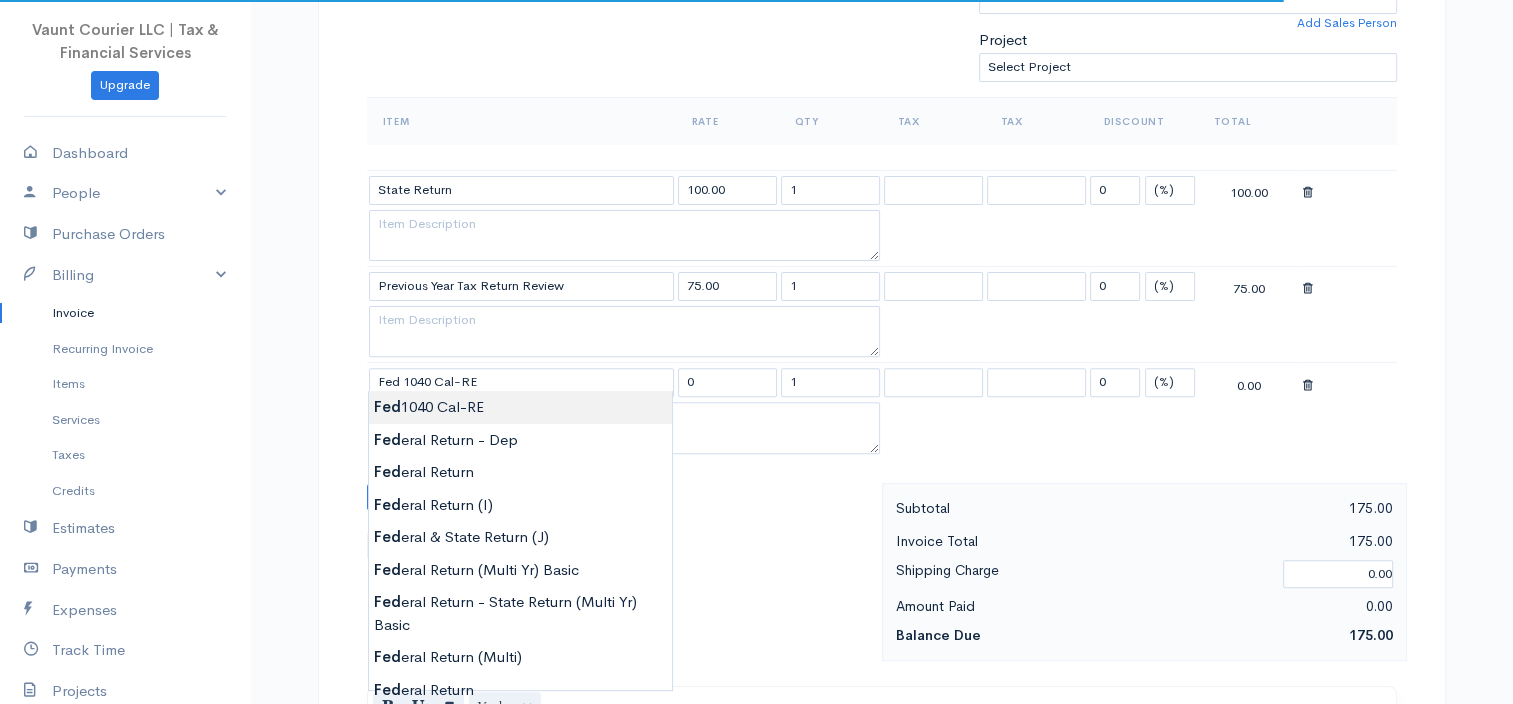 type on "150.00" 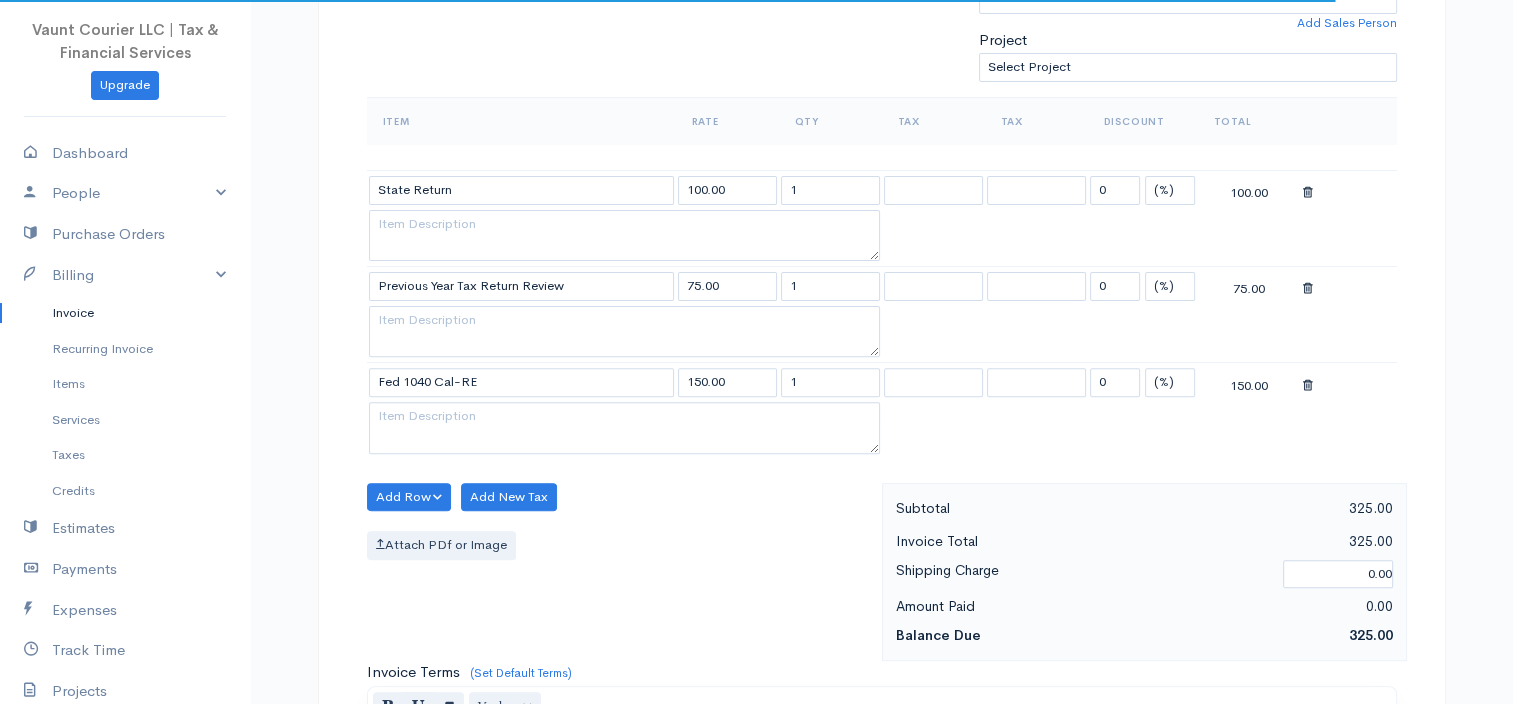 click on "Vaunt Courier LLC | Tax & Financial Services
Upgrade
Dashboard
People
Clients
Vendors
Staff Users
Purchase Orders
Billing
Invoice
Recurring Invoice
Items
Services
Taxes
Credits
Estimates
Payments
Expenses
Track Time
Projects
Reports
Settings
My Organizations
Logout
Help
@CloudBooksApp 2022
Invoice
Edit Invoice #0000005495
draft To [PERSON_NAME] [EMAIL_ADDRESS][DOMAIN_NAME] CMR 410 Box 468 APO 09049 09096 [Choose Country] [GEOGRAPHIC_DATA] [GEOGRAPHIC_DATA] [GEOGRAPHIC_DATA] [GEOGRAPHIC_DATA] [GEOGRAPHIC_DATA] 1" at bounding box center (756, 666) 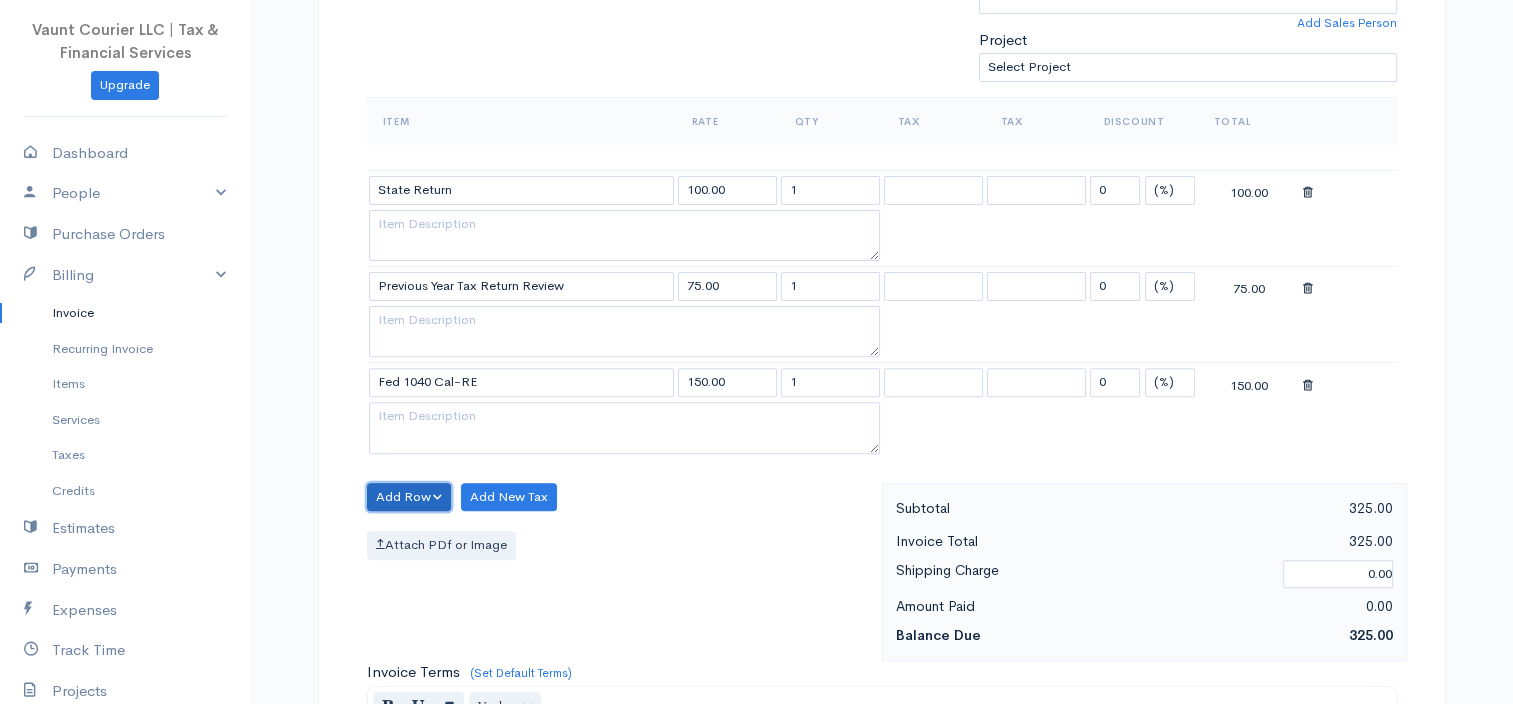 click on "Add Row" at bounding box center [409, 497] 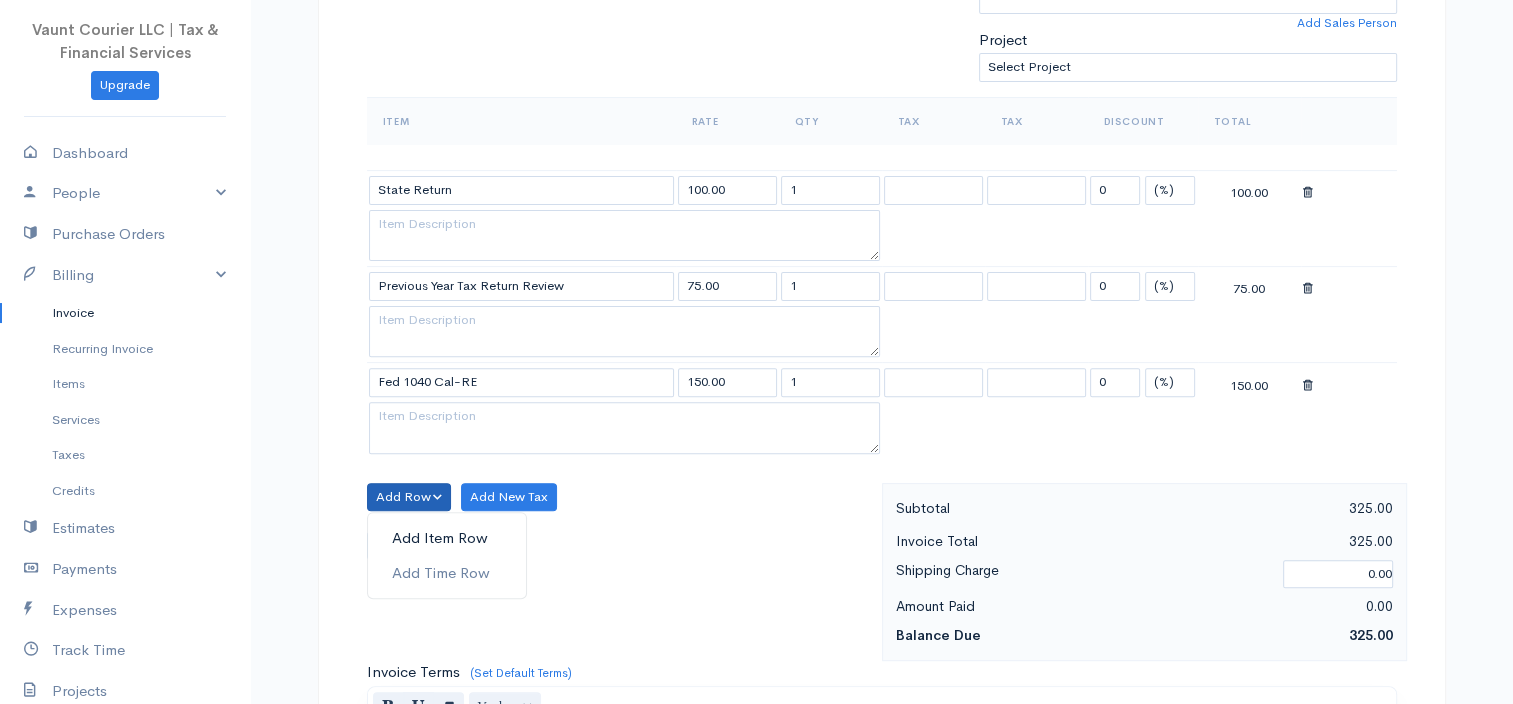 click on "Add Item Row" at bounding box center (447, 538) 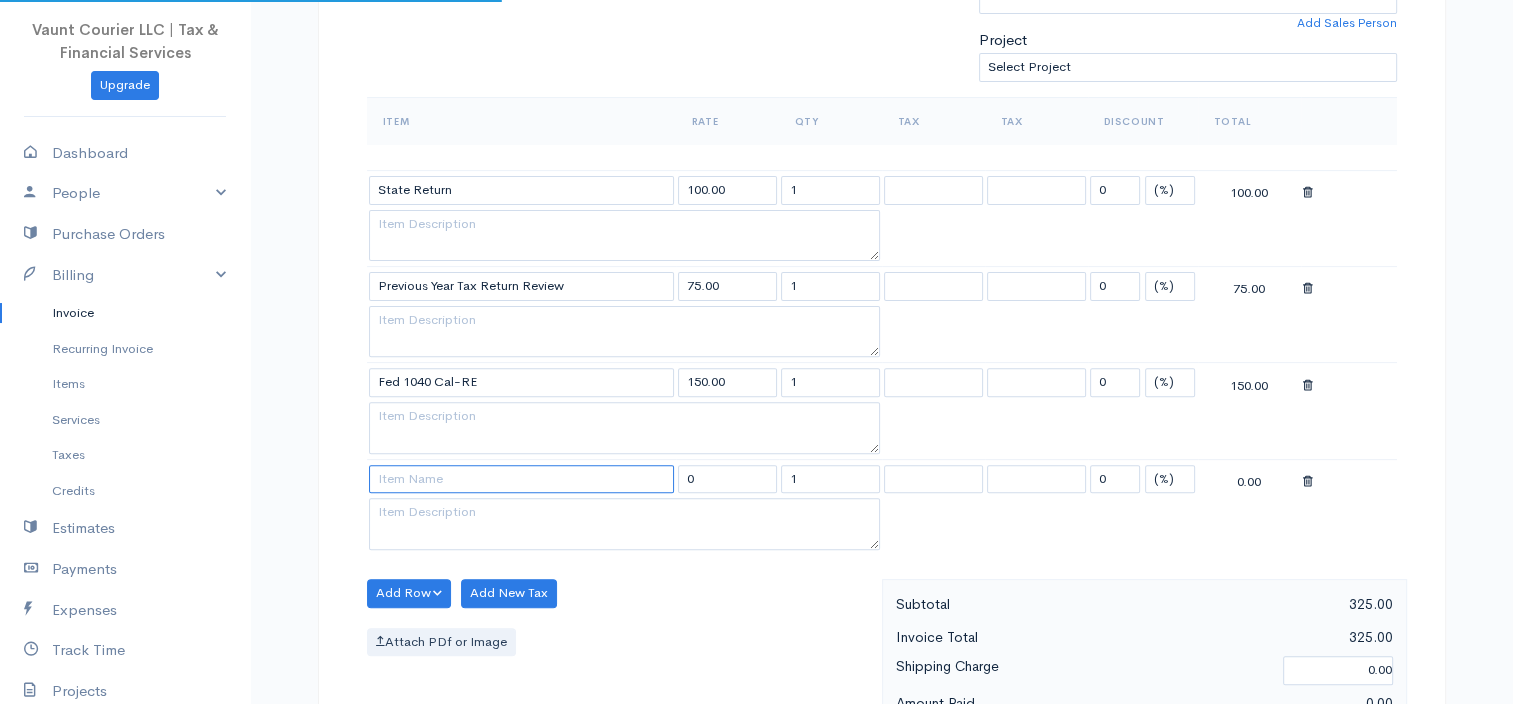 click at bounding box center [521, 479] 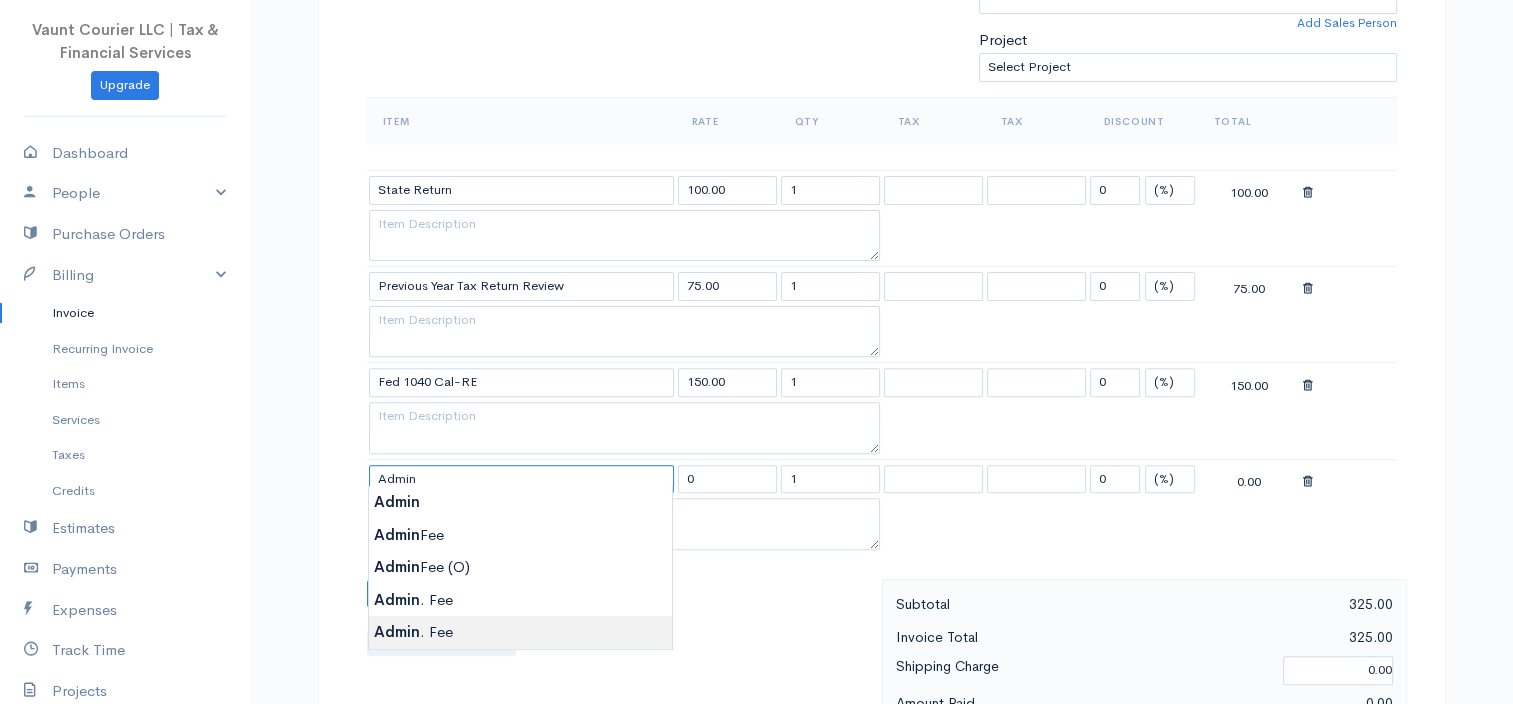 type on "Admin. Fee" 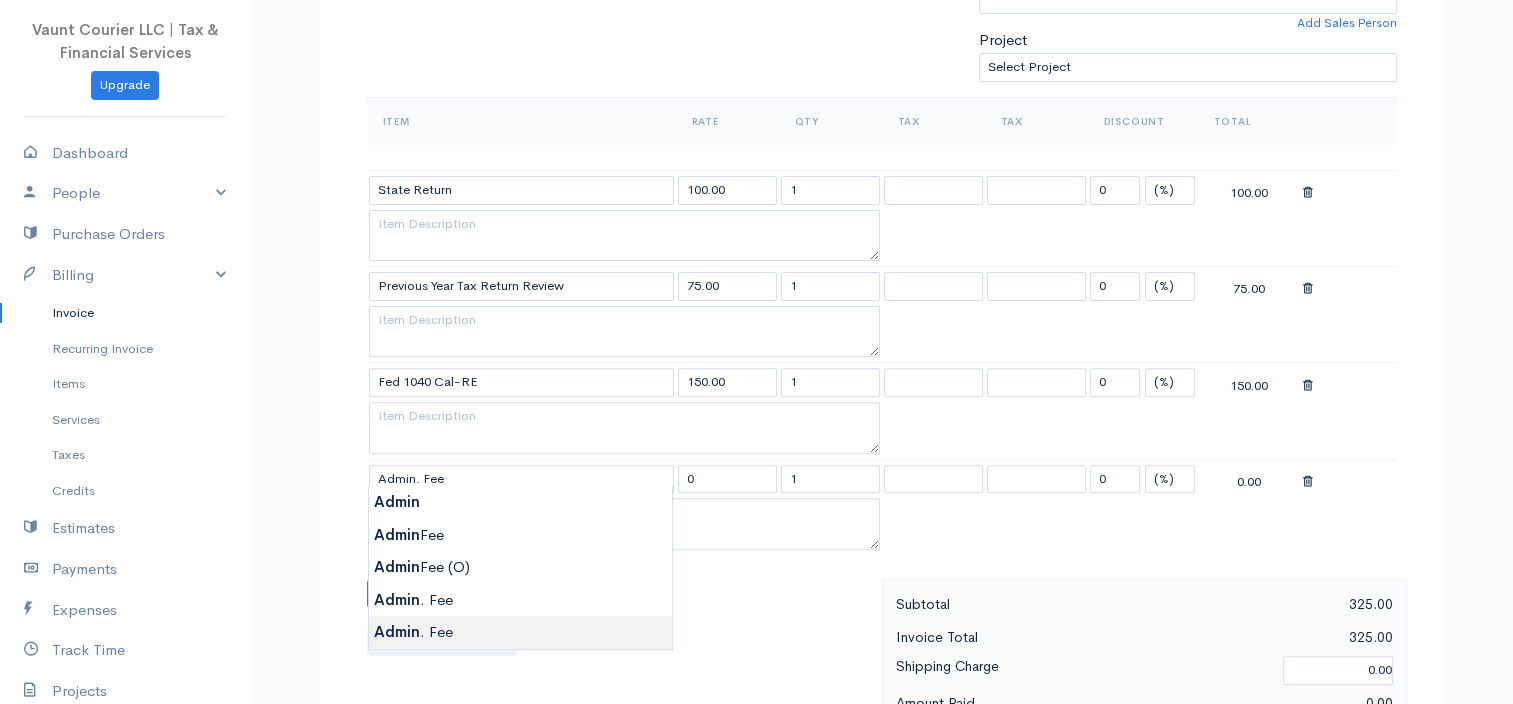 type on "40.00" 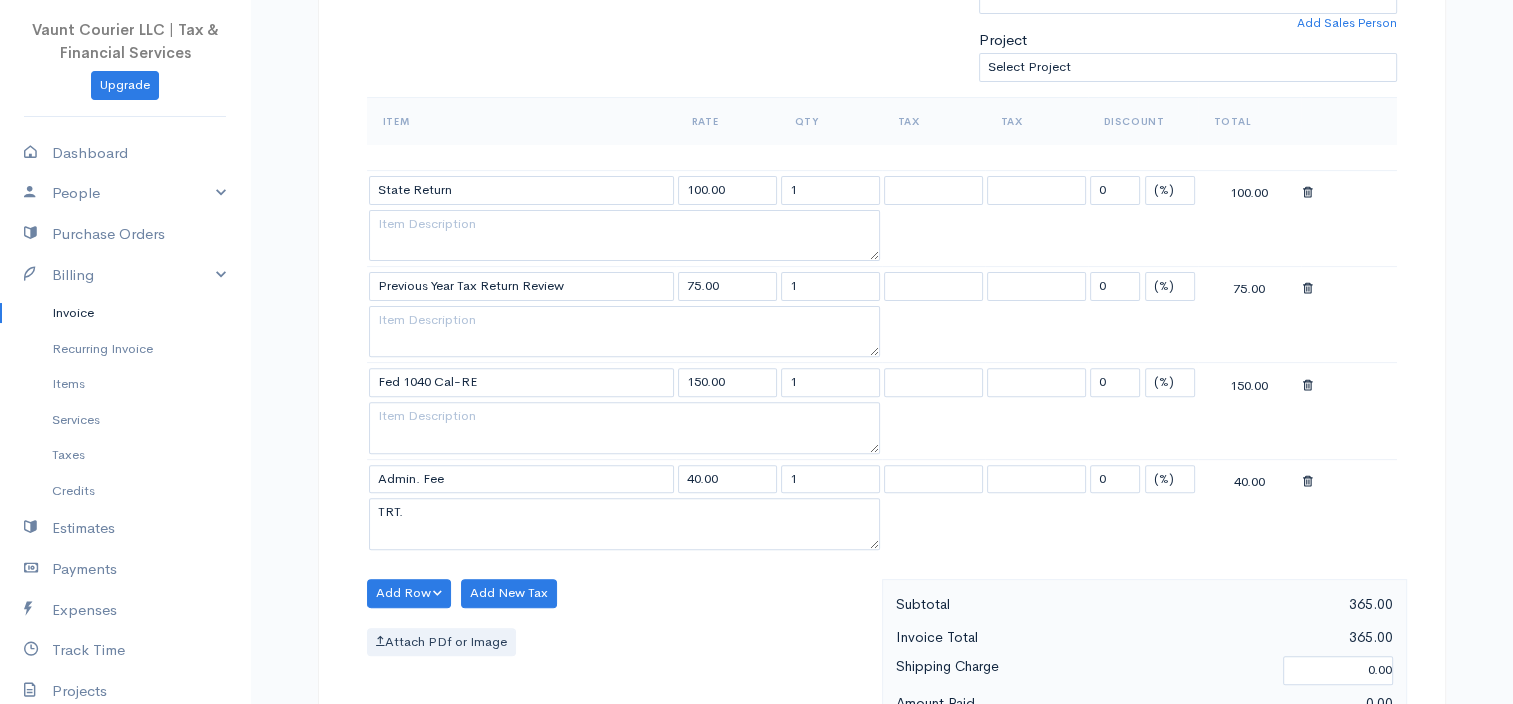 click on "Vaunt Courier LLC | Tax & Financial Services
Upgrade
Dashboard
People
Clients
Vendors
Staff Users
Purchase Orders
Billing
Invoice
Recurring Invoice
Items
Services
Taxes
Credits
Estimates
Payments
Expenses
Track Time
Projects
Reports
Settings
My Organizations
Logout
Help
@CloudBooksApp 2022
Invoice
Edit Invoice #0000005495
draft To [PERSON_NAME] [EMAIL_ADDRESS][DOMAIN_NAME] CMR 410 Box 468 APO 09049 09096 [Choose Country] [GEOGRAPHIC_DATA] [GEOGRAPHIC_DATA] [GEOGRAPHIC_DATA] [GEOGRAPHIC_DATA] [GEOGRAPHIC_DATA] 1" at bounding box center [756, 714] 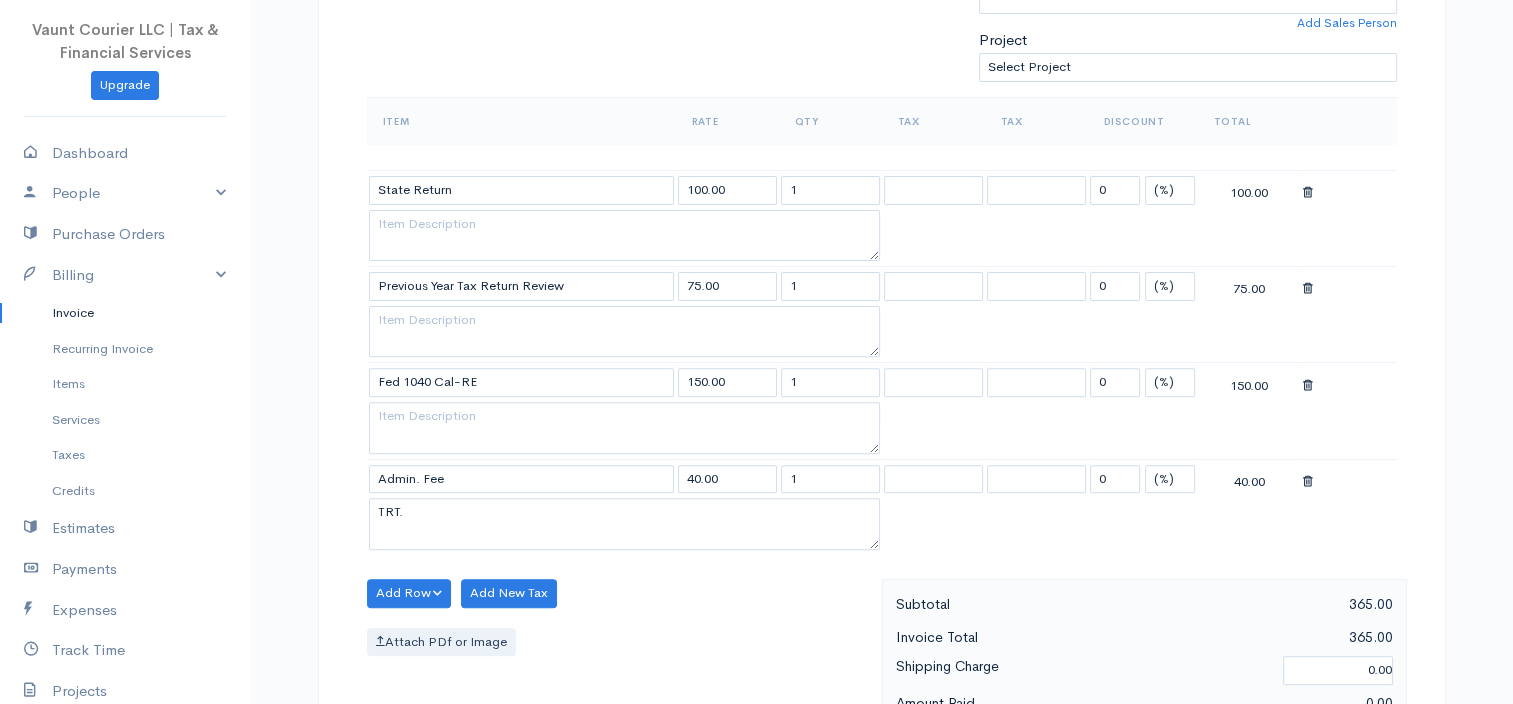 click at bounding box center [1308, 482] 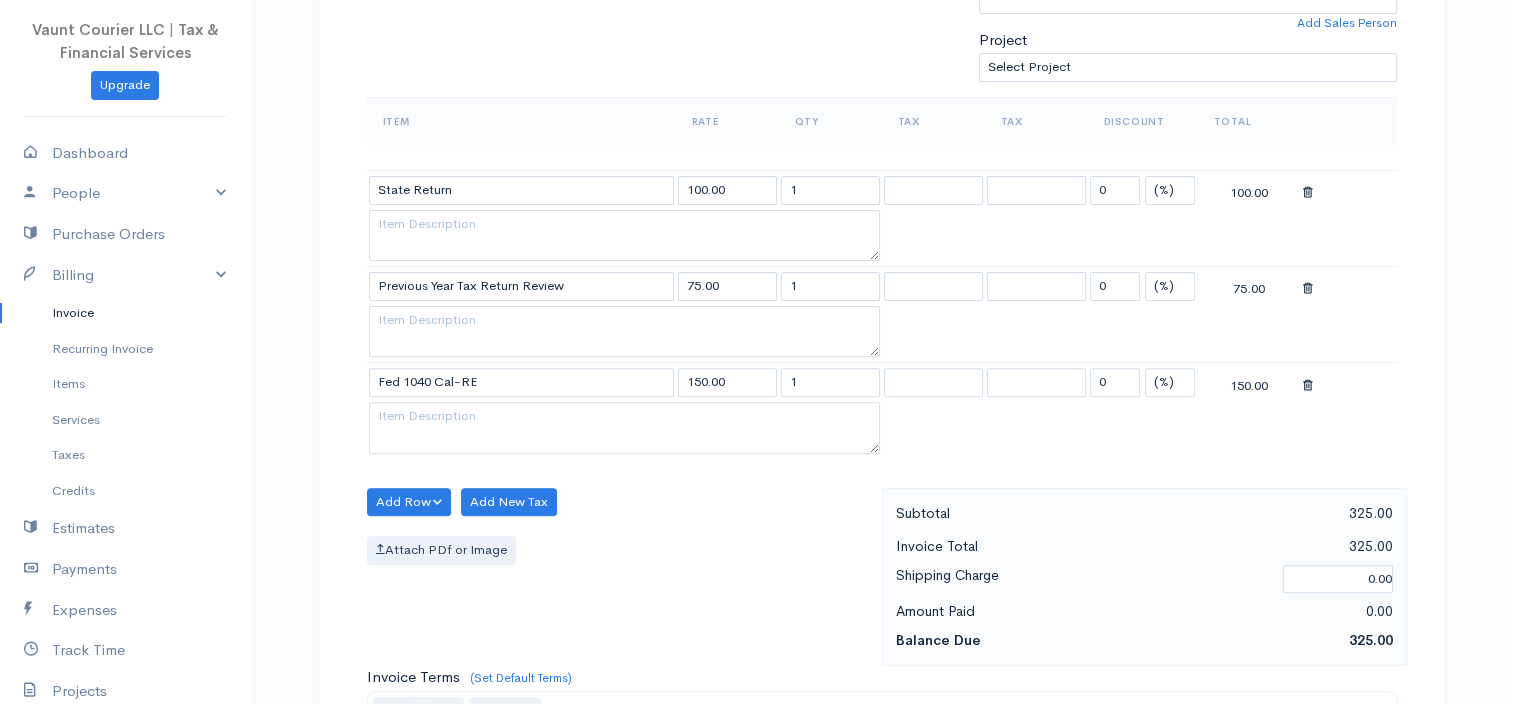 click at bounding box center [1308, 289] 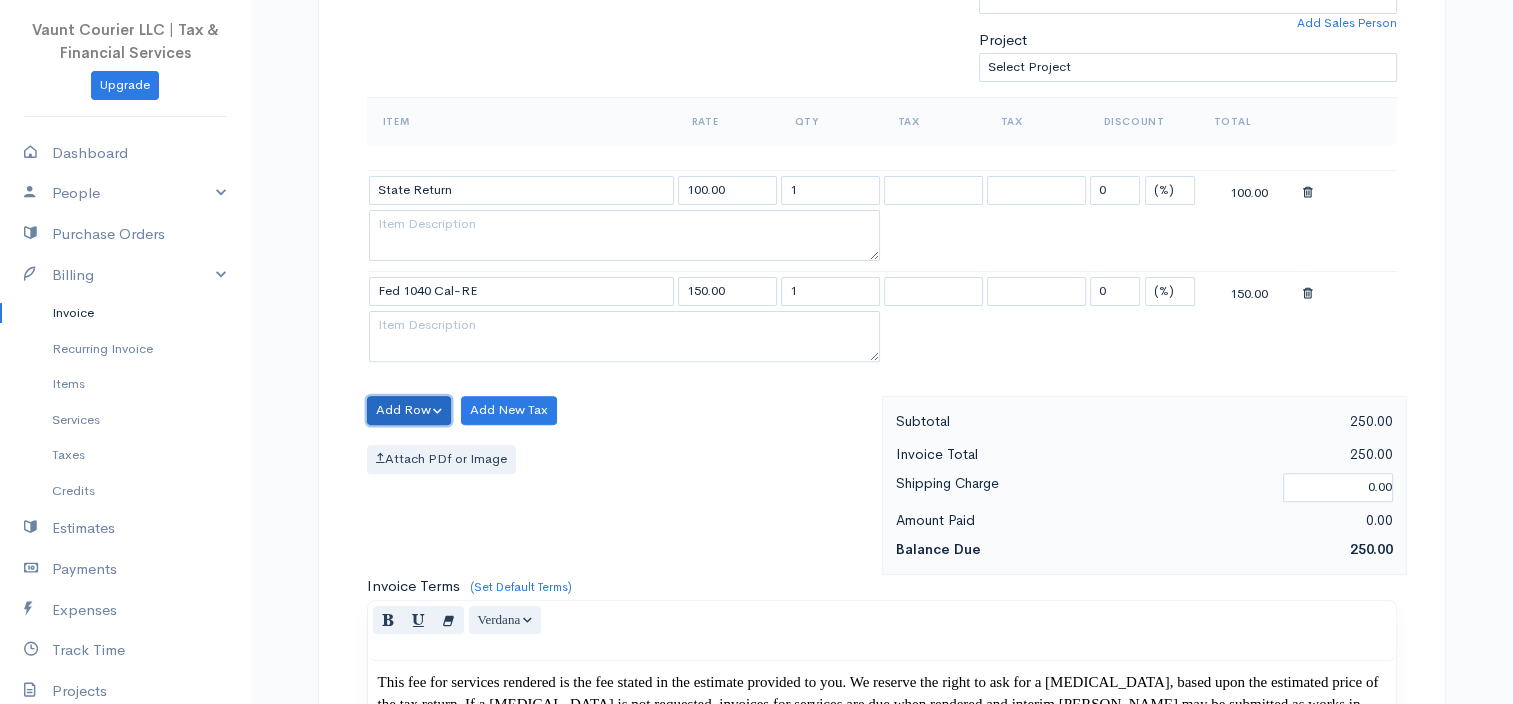 click on "Add Row" at bounding box center (409, 410) 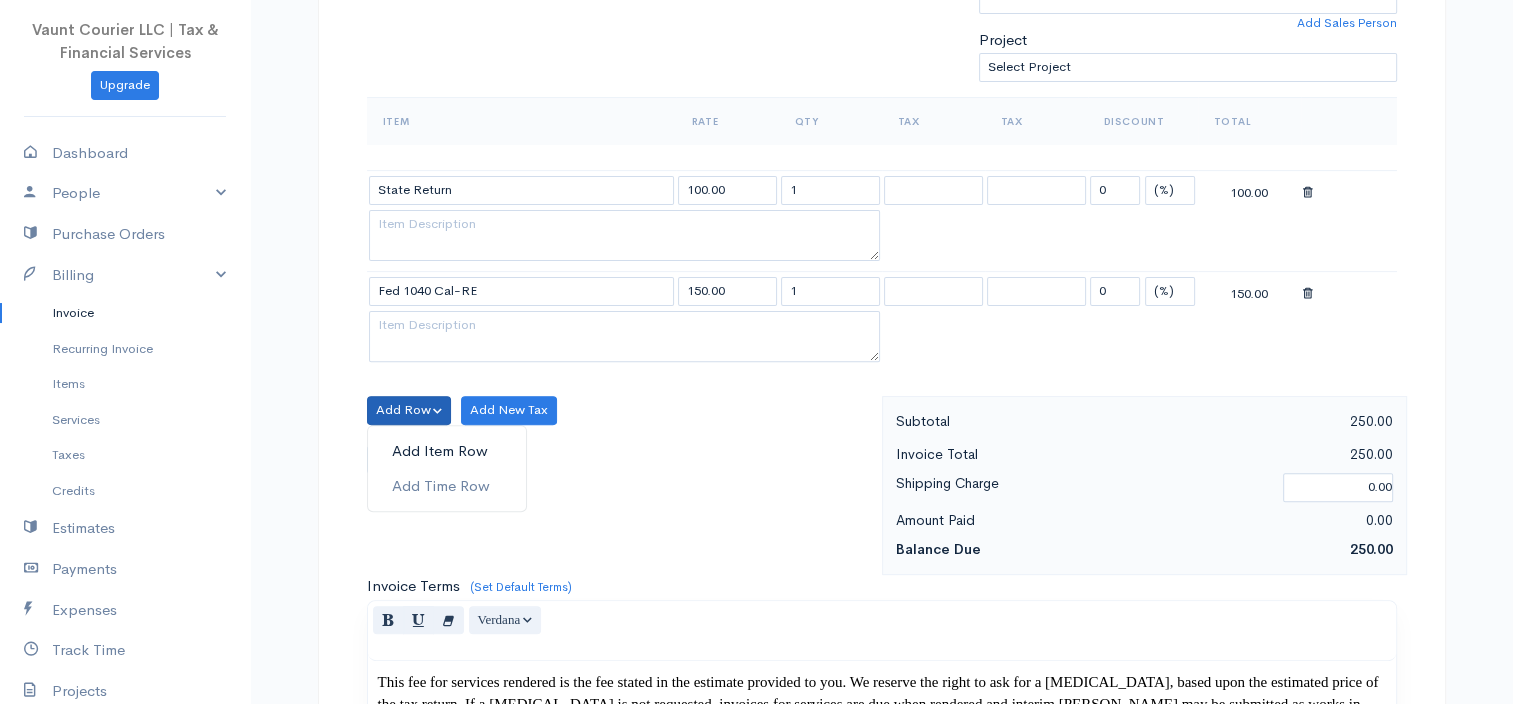 click on "Add Item Row" at bounding box center (447, 451) 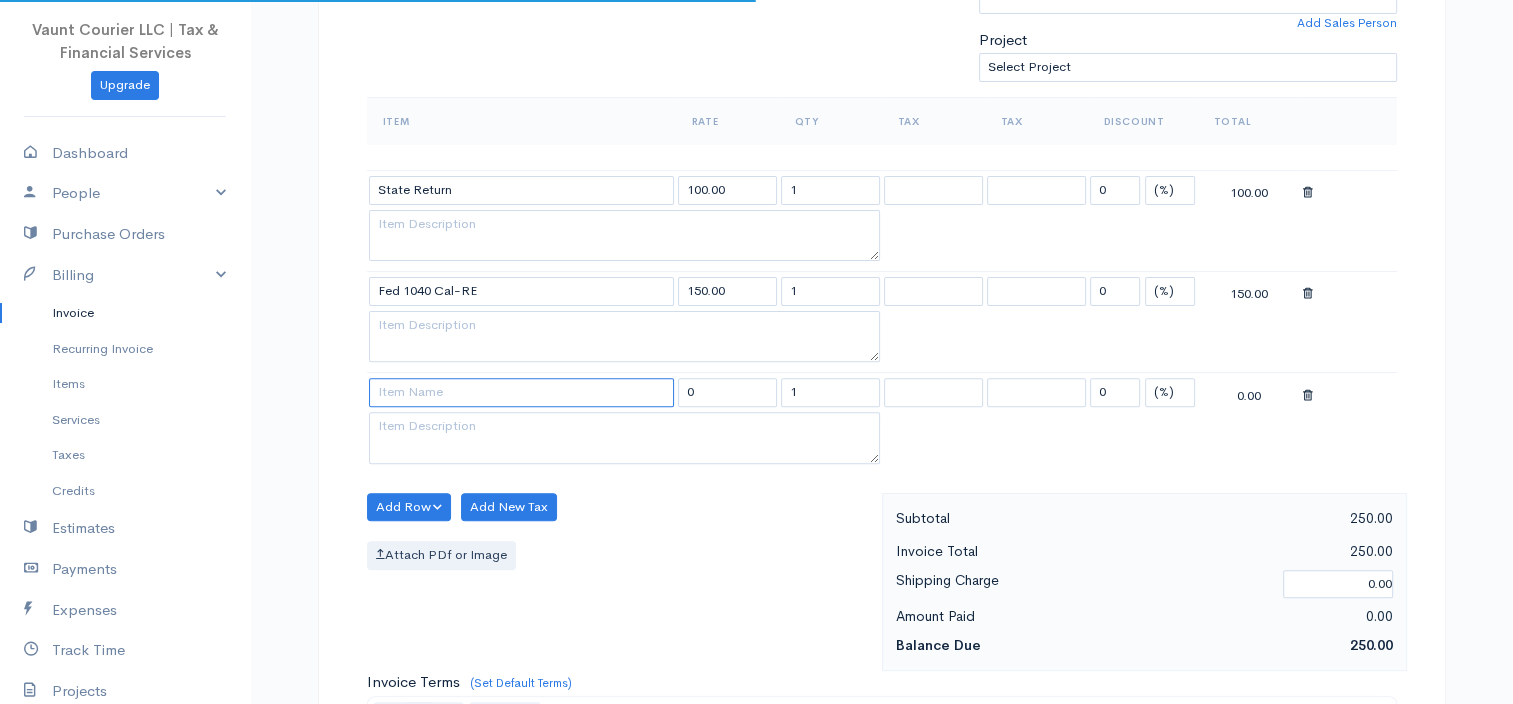 click at bounding box center [521, 392] 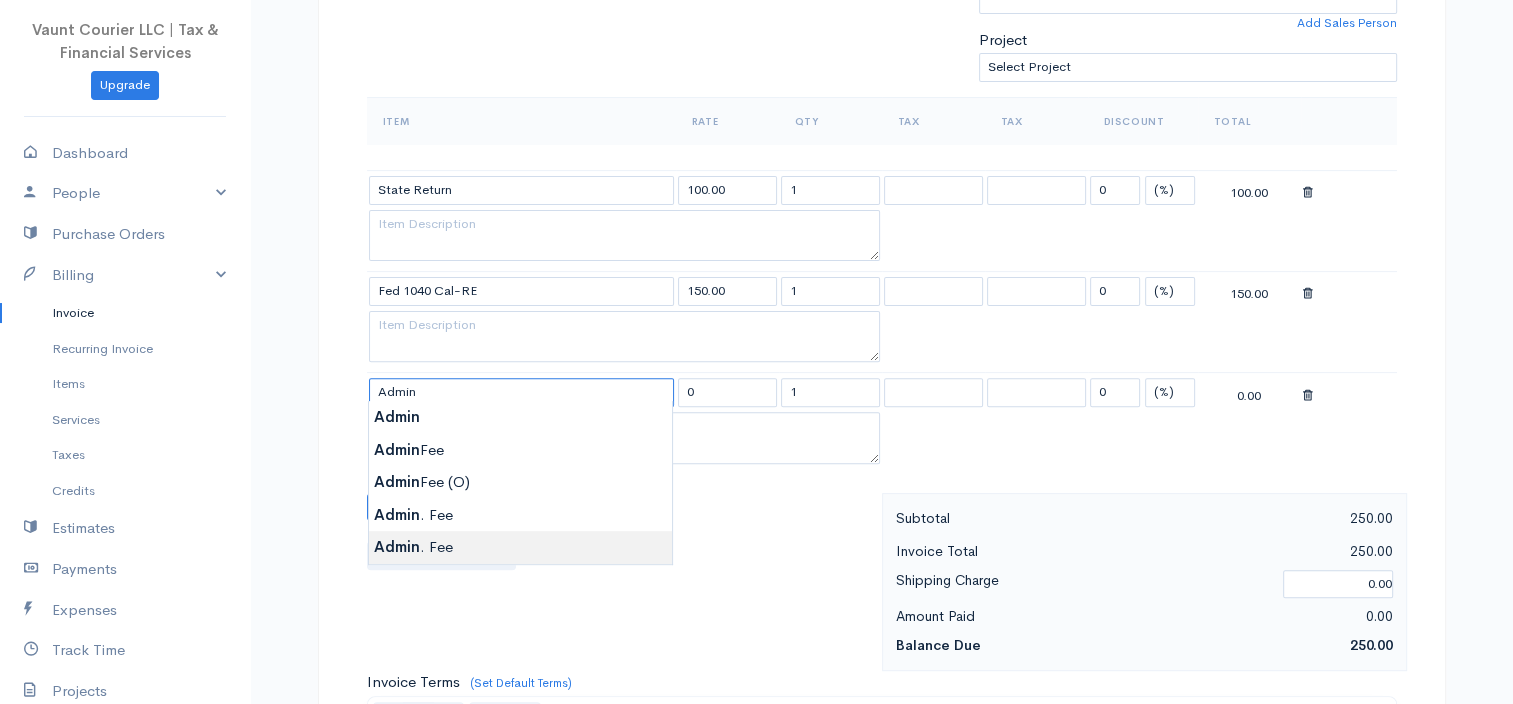 type on "Admin. Fee" 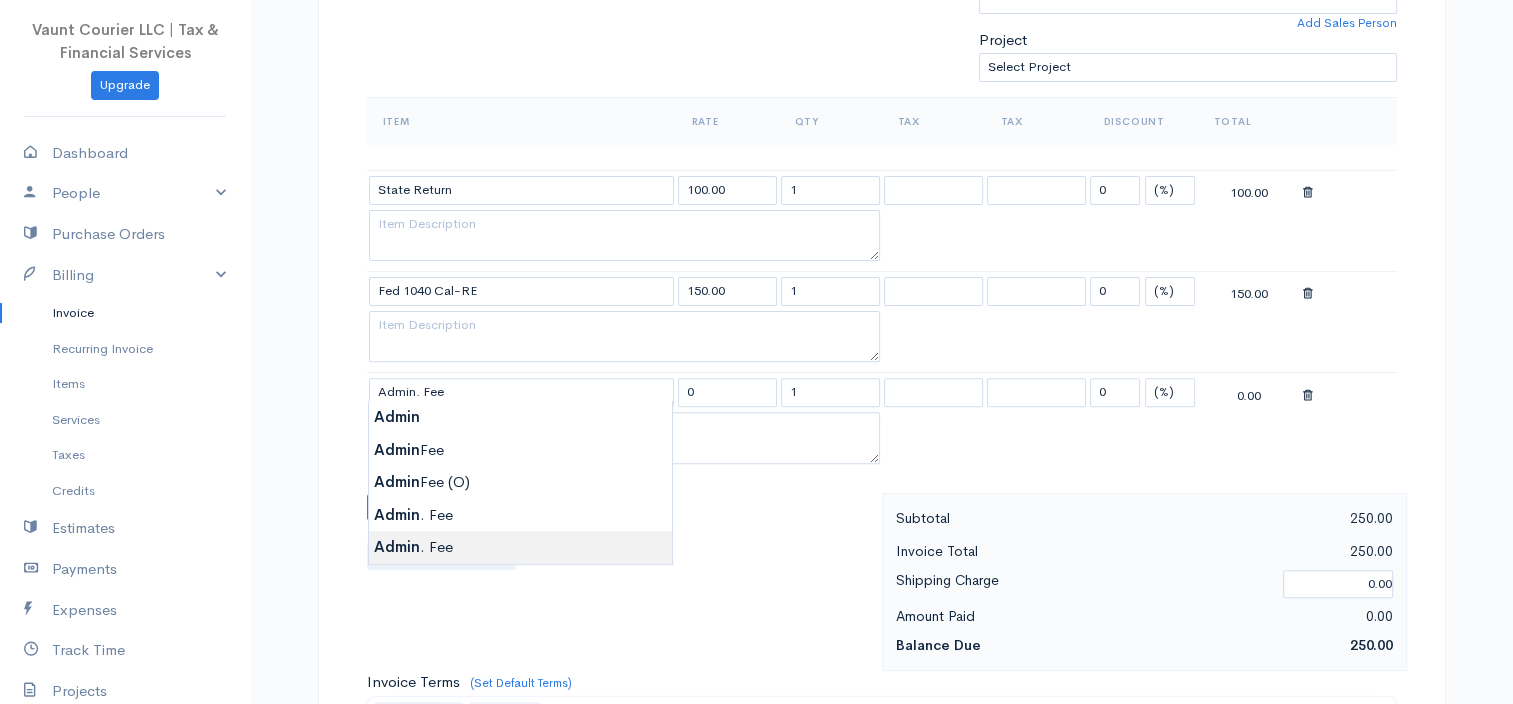 type on "40.00" 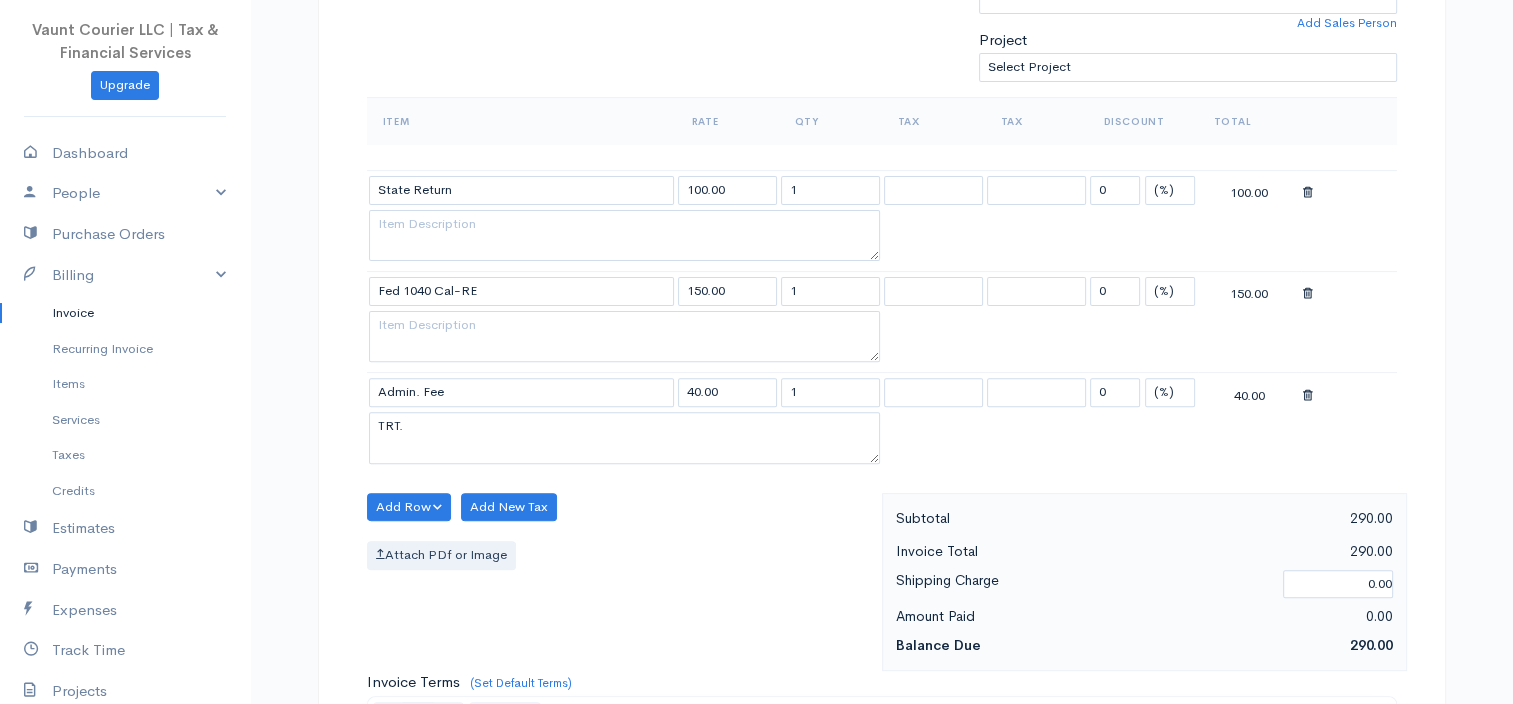 click on "Vaunt Courier LLC | Tax & Financial Services
Upgrade
Dashboard
People
Clients
Vendors
Staff Users
Purchase Orders
Billing
Invoice
Recurring Invoice
Items
Services
Taxes
Credits
Estimates
Payments
Expenses
Track Time
Projects
Reports
Settings
My Organizations
Logout
Help
@CloudBooksApp 2022
Invoice
Edit Invoice #0000005495
draft To [PERSON_NAME] [EMAIL_ADDRESS][DOMAIN_NAME] CMR 410 Box 468 APO 09049 09096 [Choose Country] [GEOGRAPHIC_DATA] [GEOGRAPHIC_DATA] [GEOGRAPHIC_DATA] [GEOGRAPHIC_DATA] [GEOGRAPHIC_DATA] 1" at bounding box center (756, 671) 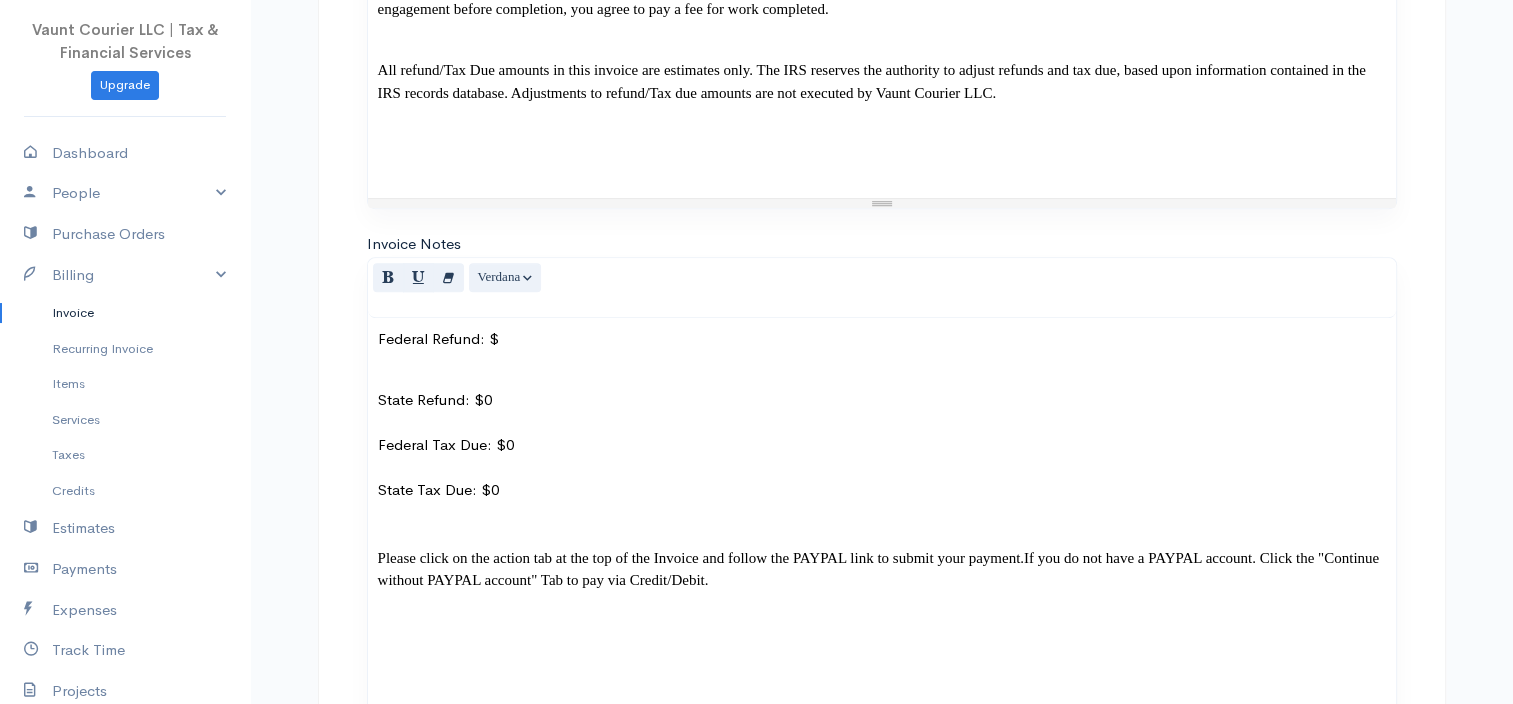 scroll, scrollTop: 1593, scrollLeft: 0, axis: vertical 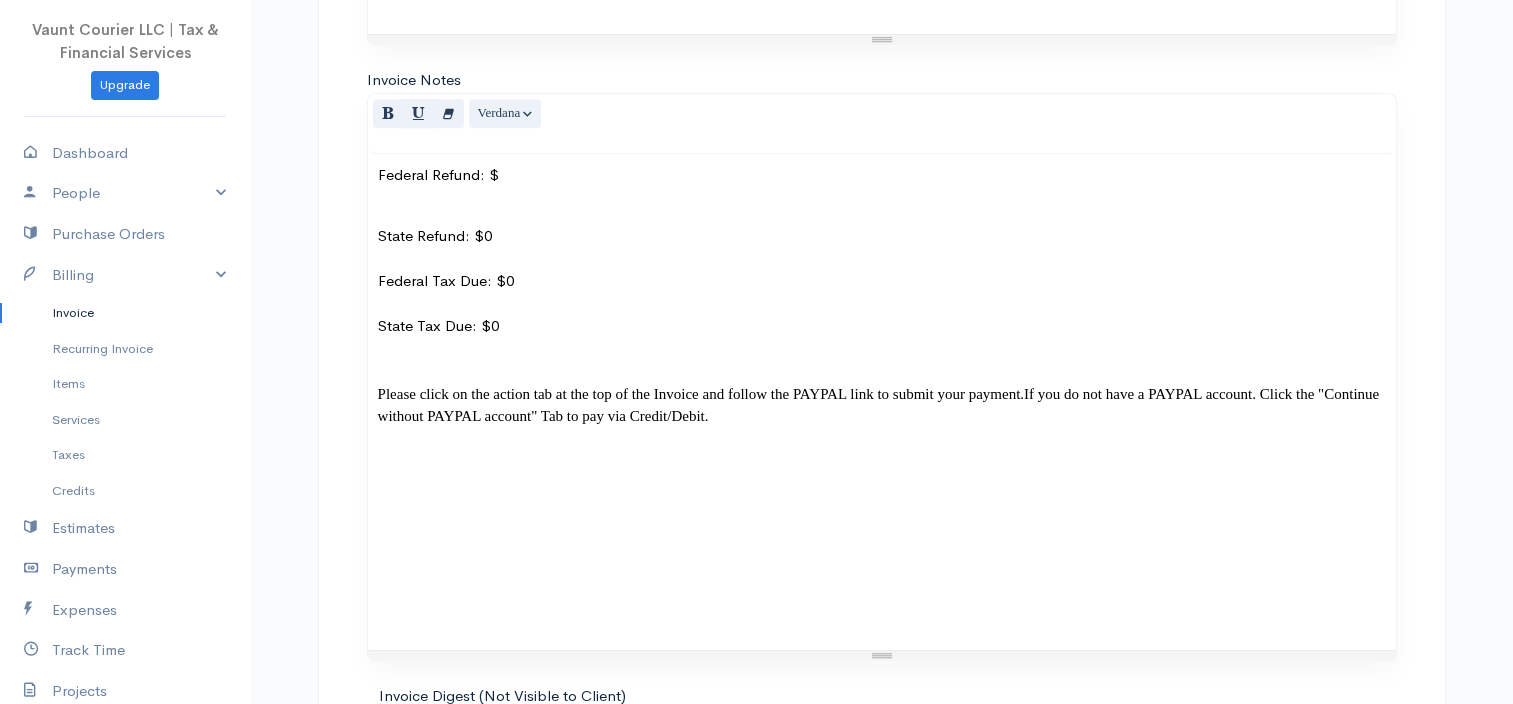 click on "State Refund: $0 Federal Tax Due: $0 State Tax Due: $0 Please click on the action tab at the top of the Invoice and follow the PAYPAL link to submit your payment.  If you do not have a PAYPAL account. Click the "Continue without PAYPAL account" Tab to pay via Credit/Debit." at bounding box center [882, 327] 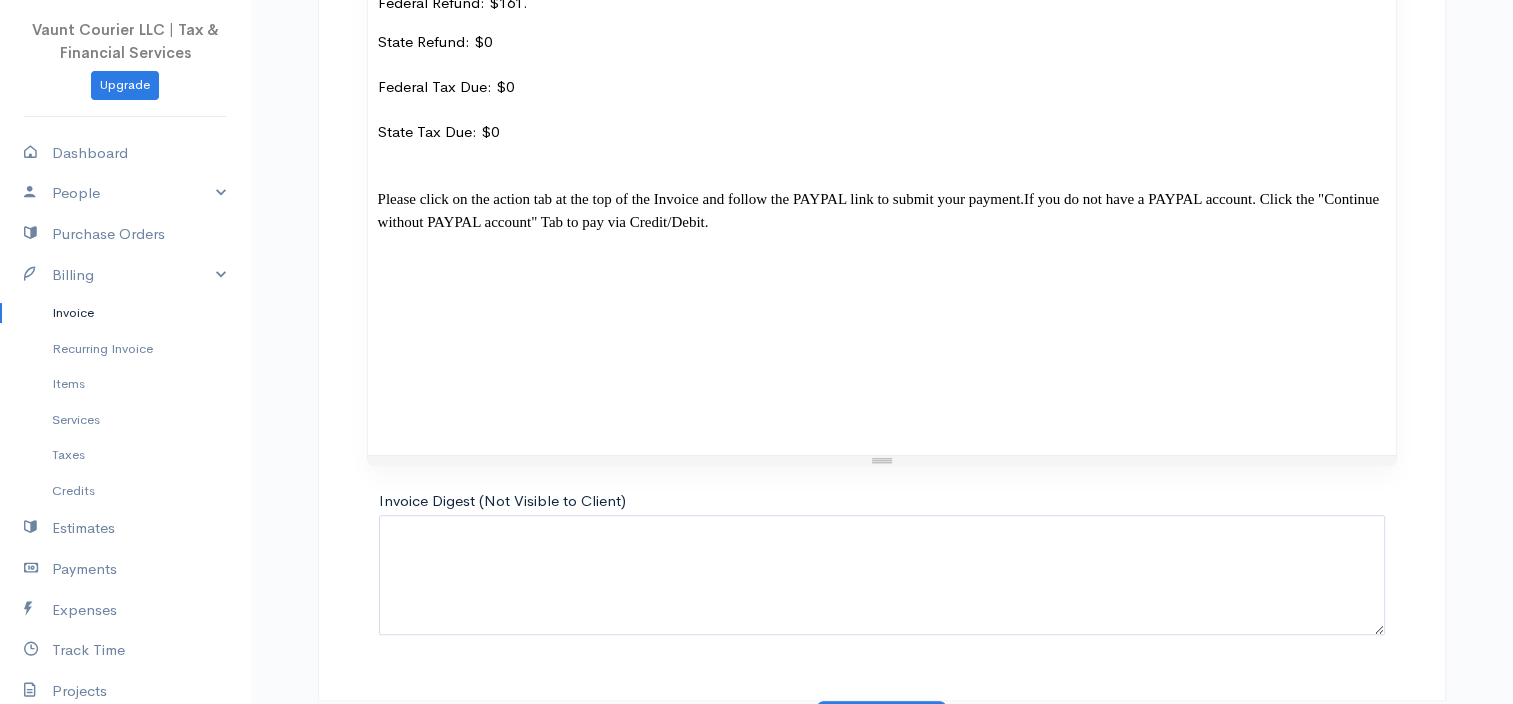 scroll, scrollTop: 1846, scrollLeft: 0, axis: vertical 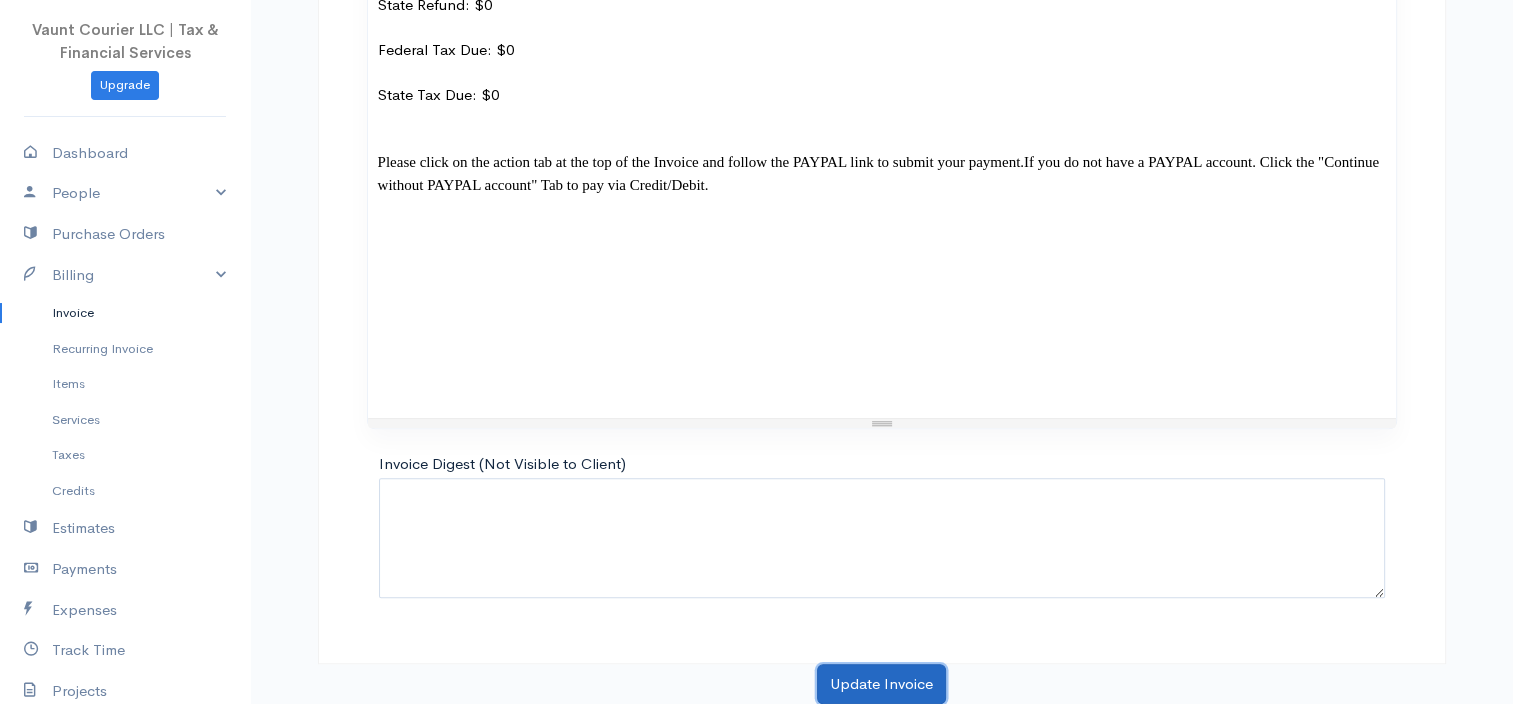 click on "Update Invoice" at bounding box center (881, 684) 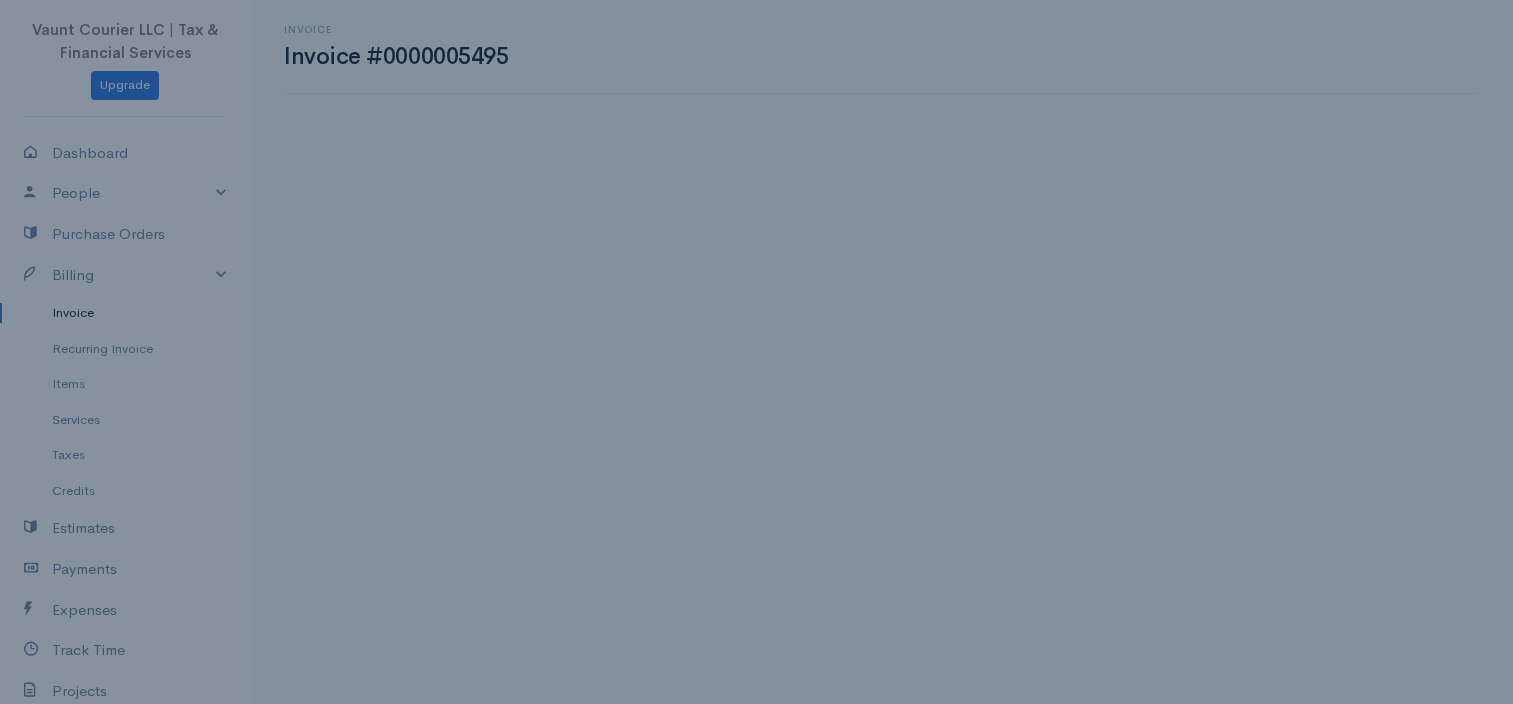 scroll, scrollTop: 0, scrollLeft: 0, axis: both 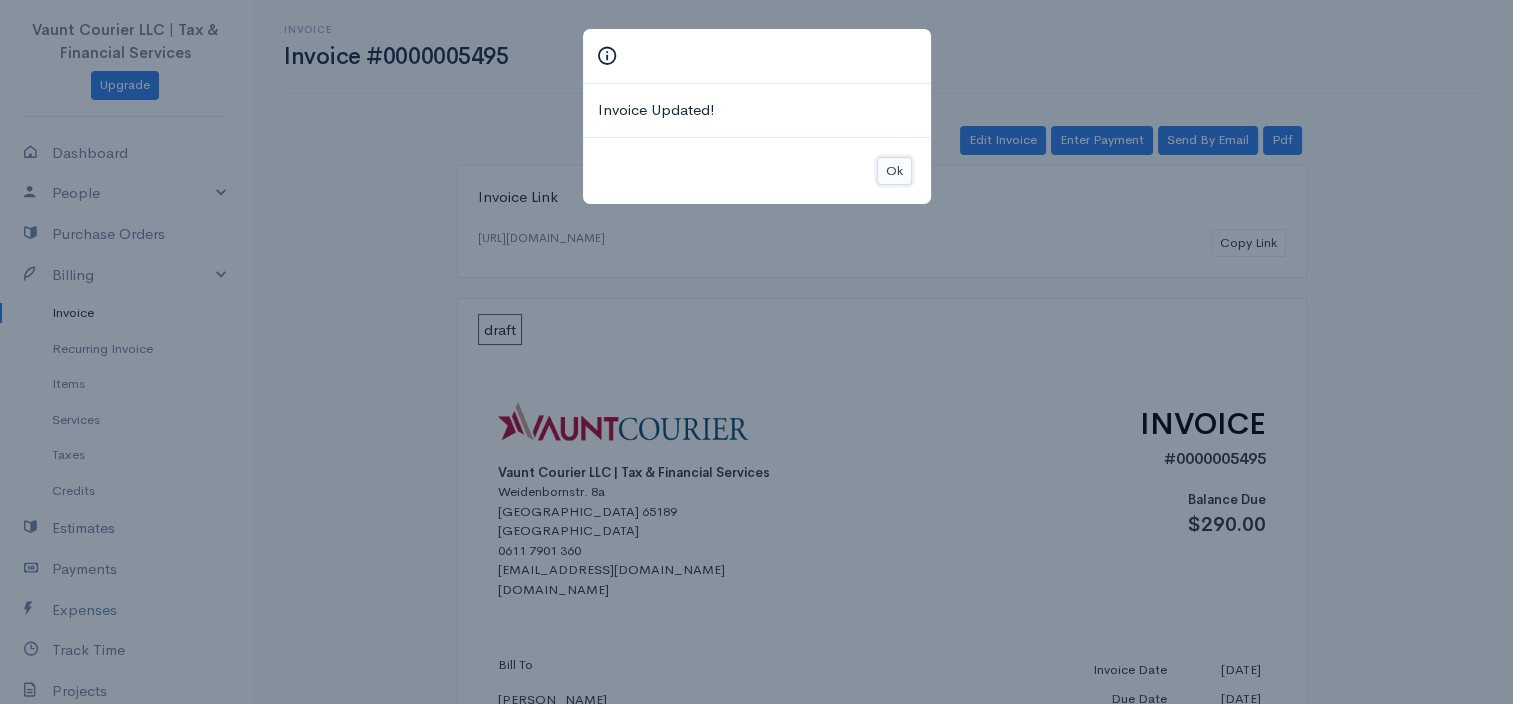 click on "Ok" at bounding box center (894, 171) 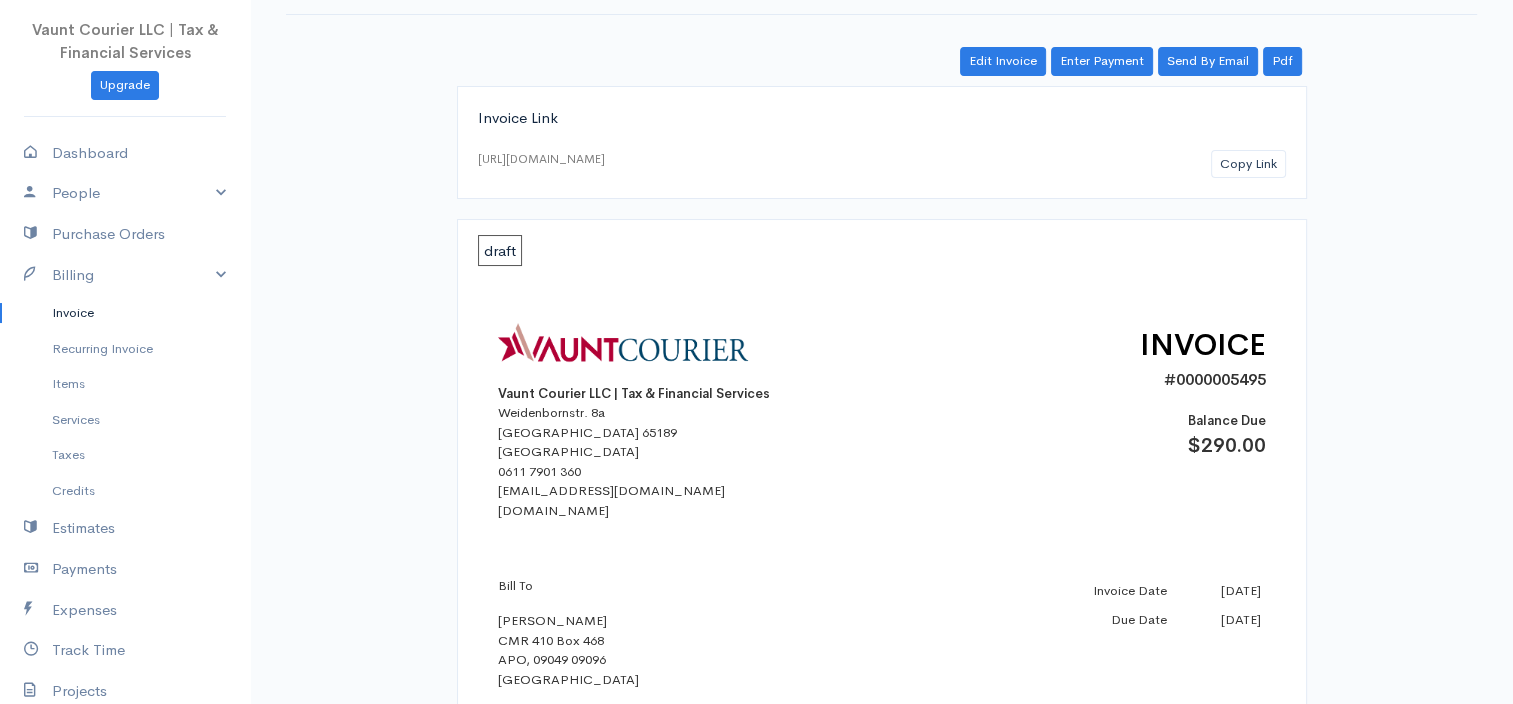 scroll, scrollTop: 0, scrollLeft: 0, axis: both 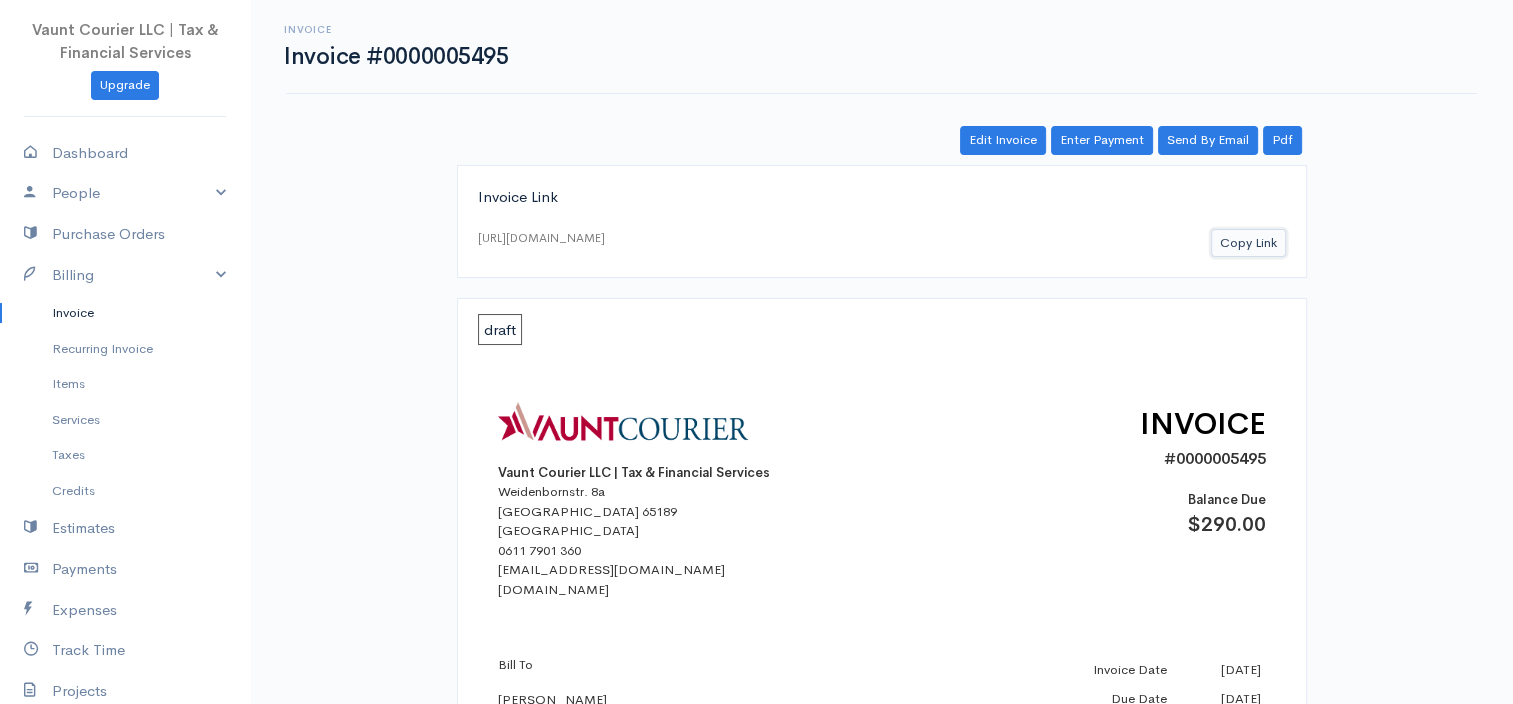 click on "Copy Link" at bounding box center [1248, 243] 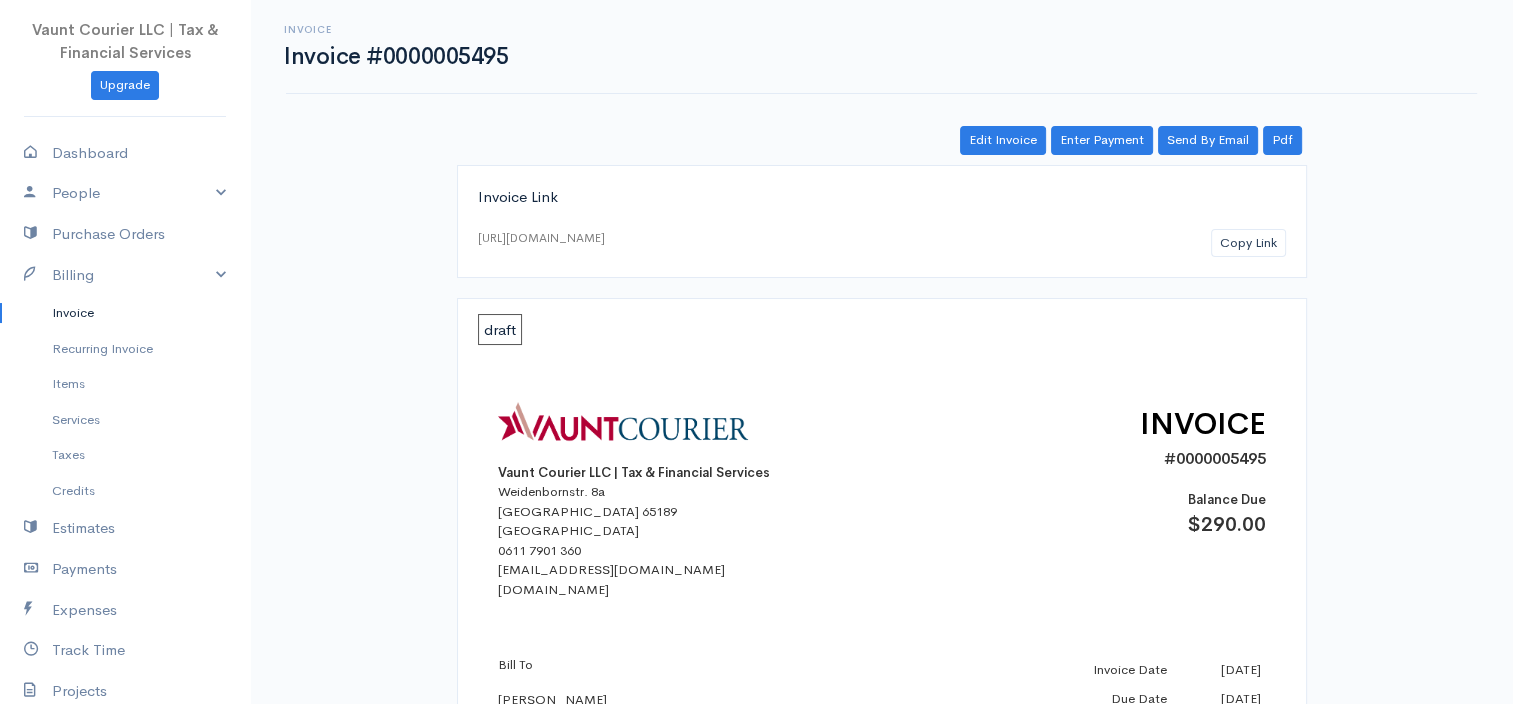 click on "Invoice" at bounding box center (125, 313) 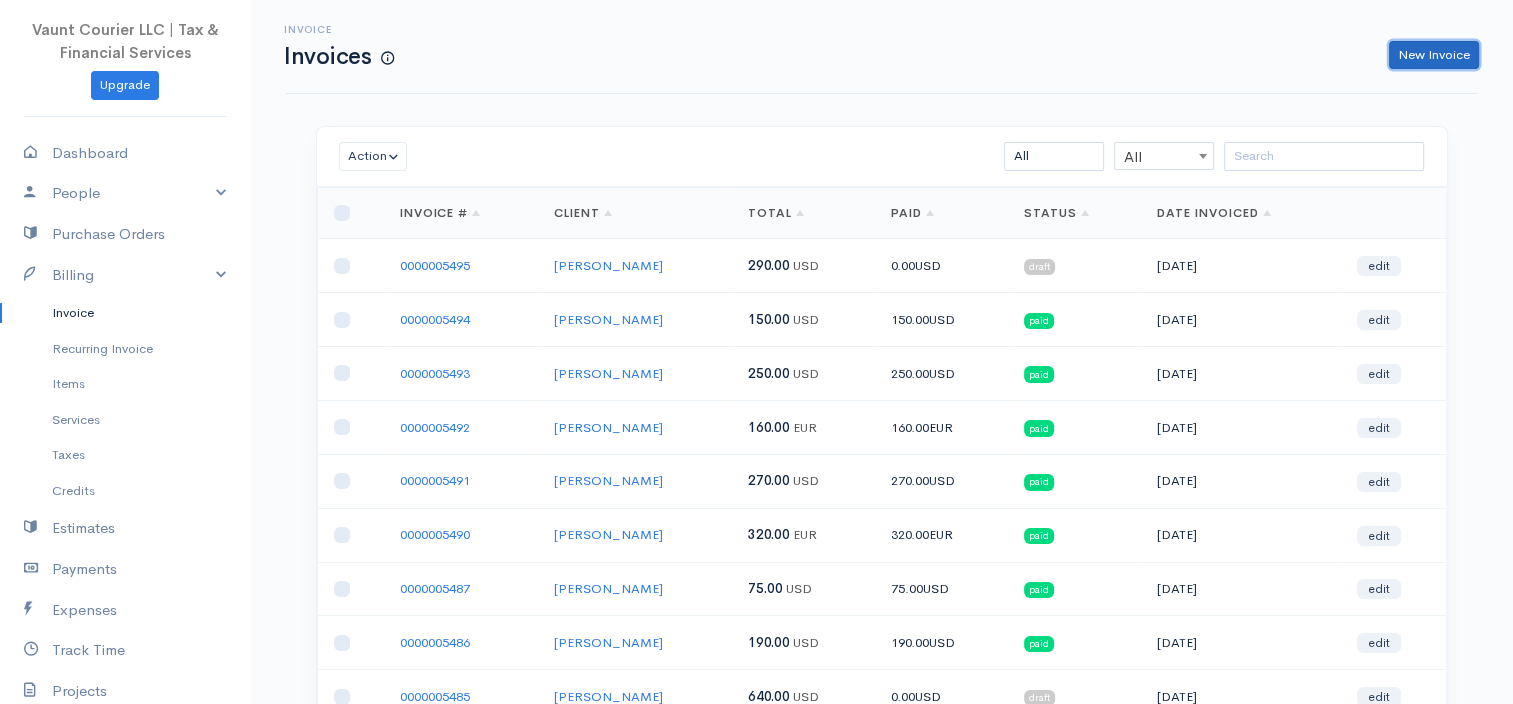 click on "New Invoice" at bounding box center [1434, 55] 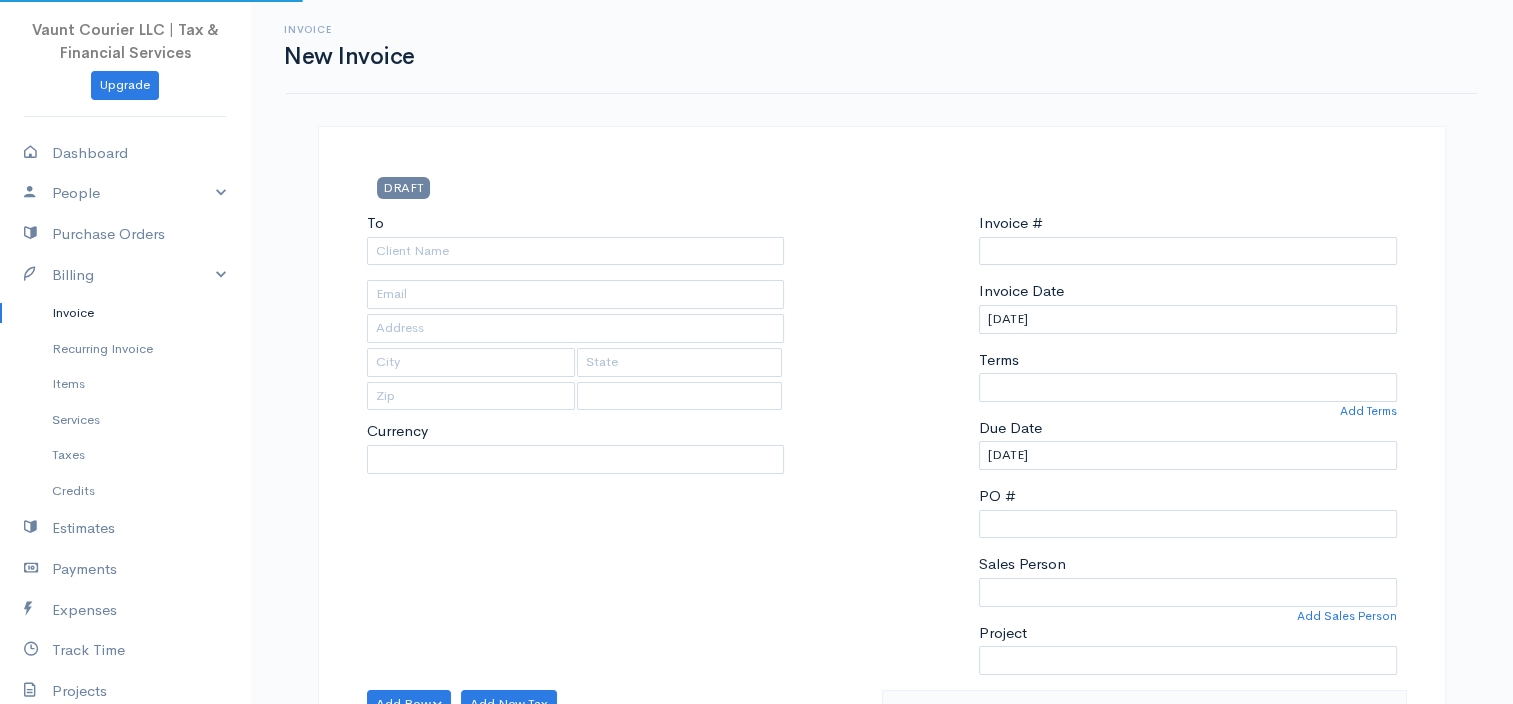 type on "0000005496" 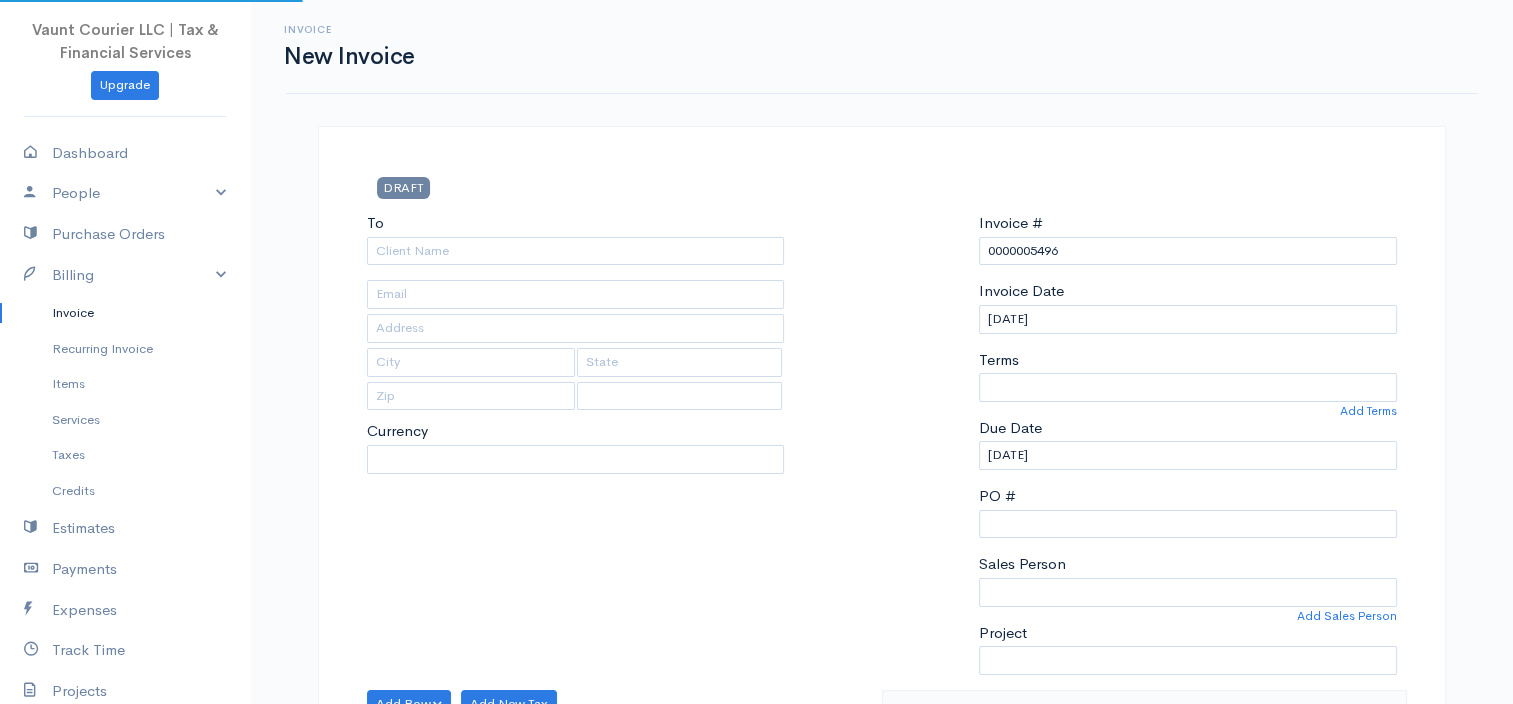 select on "[GEOGRAPHIC_DATA]" 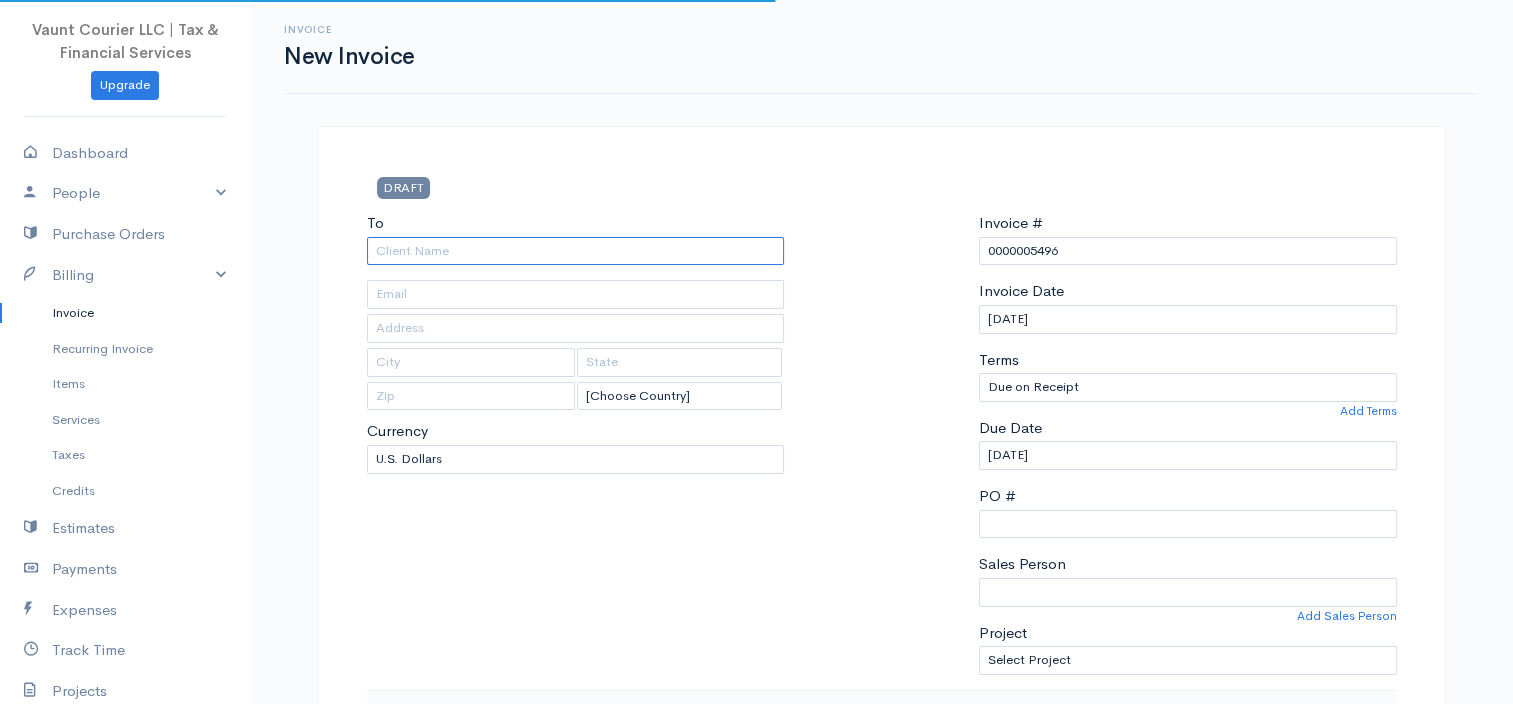 click on "To" at bounding box center [576, 251] 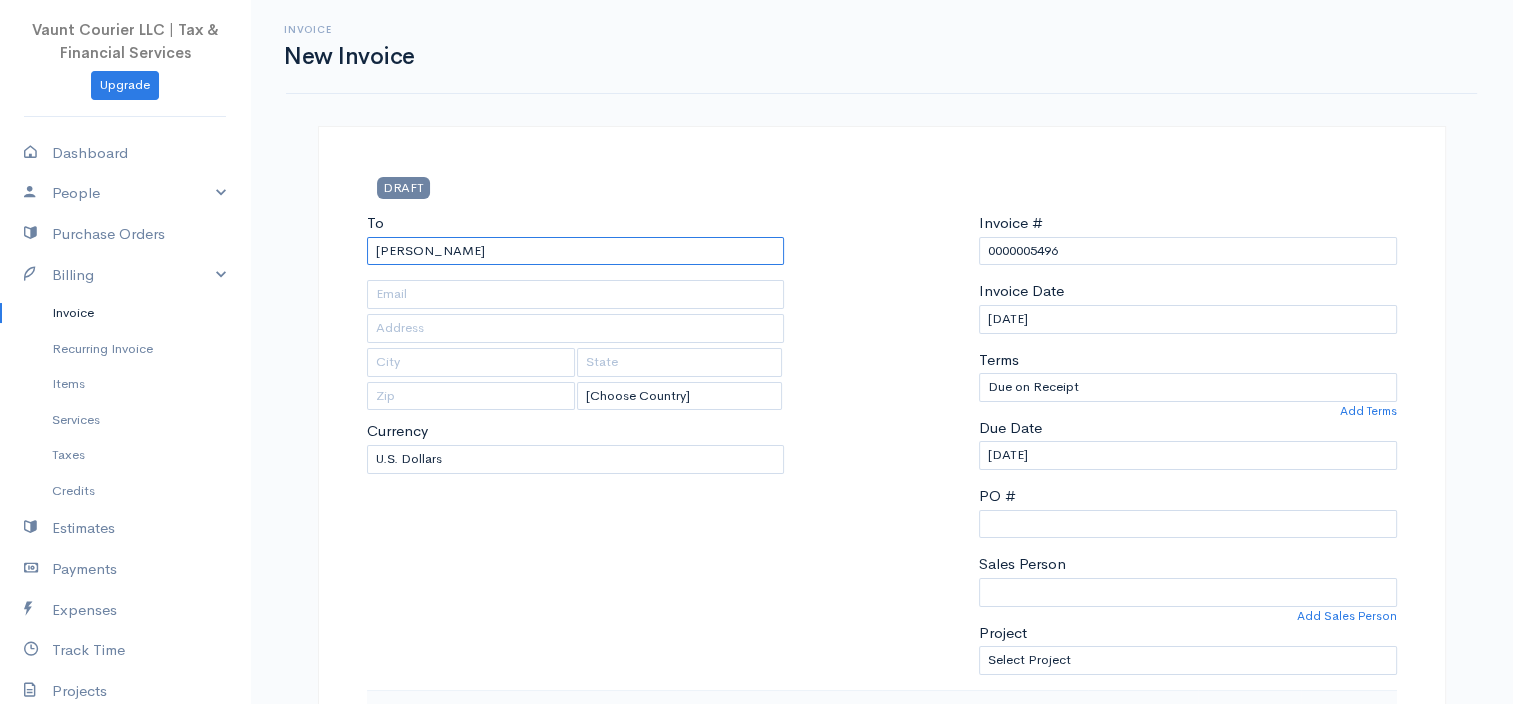 type on "[PERSON_NAME]" 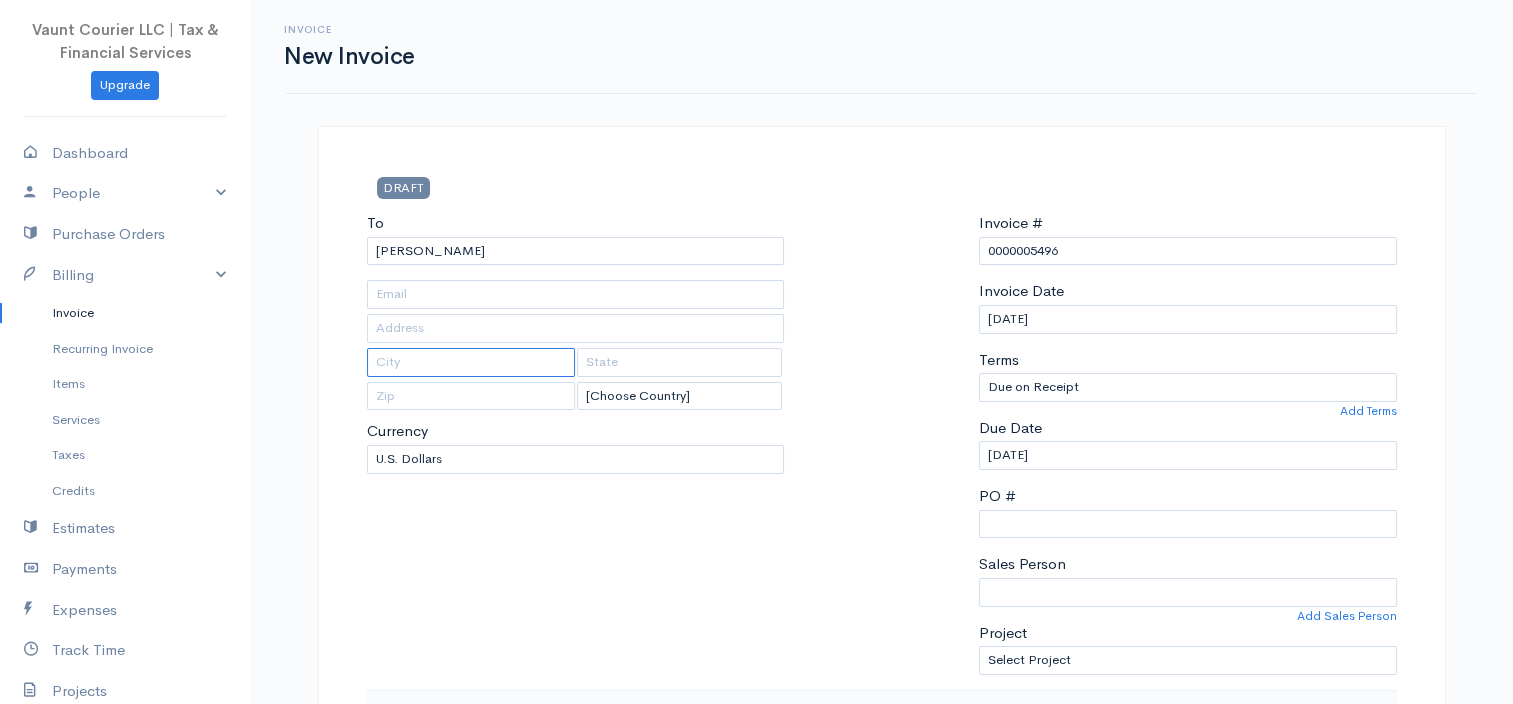click at bounding box center [471, 362] 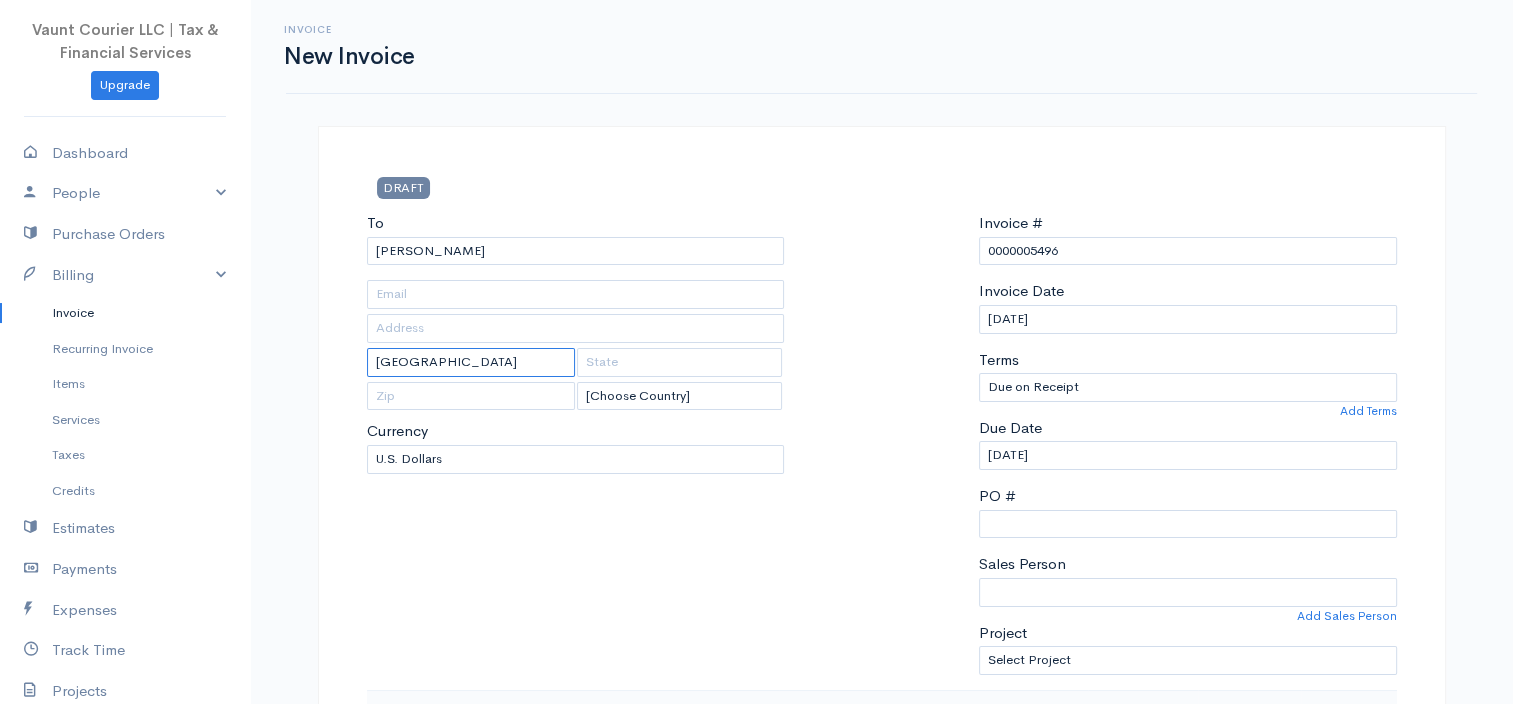 type on "[GEOGRAPHIC_DATA]" 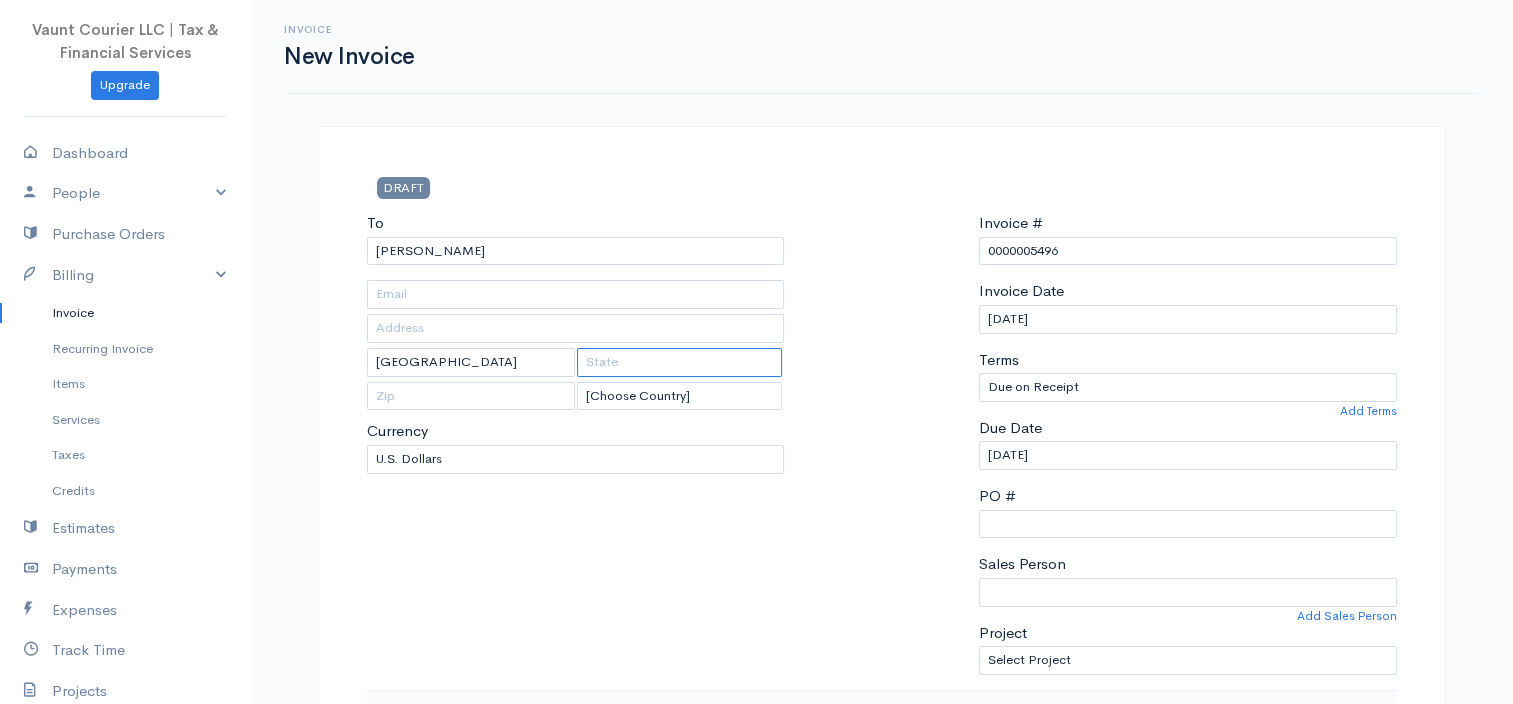 click at bounding box center [679, 362] 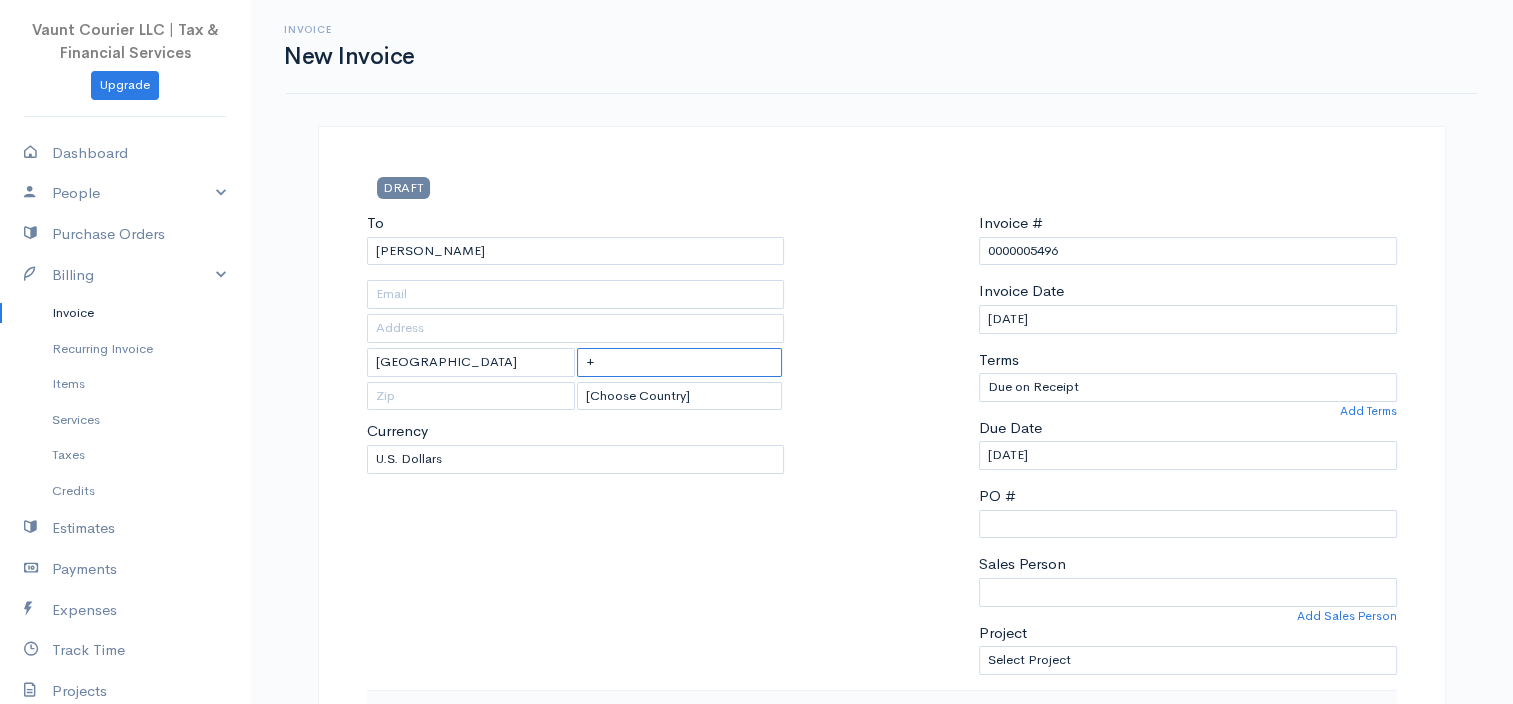 type on "+" 